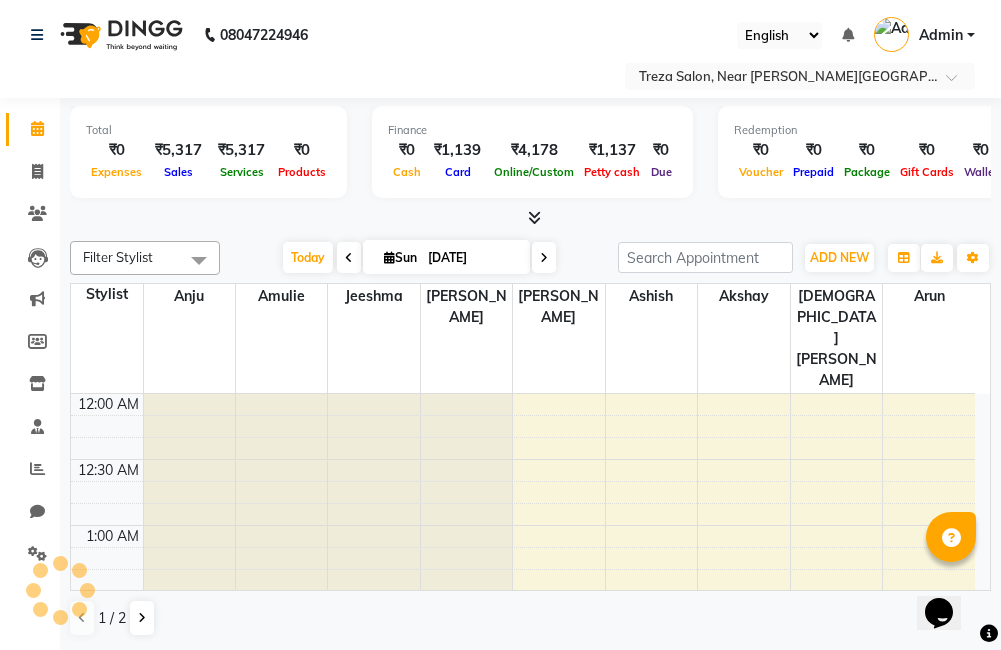 scroll, scrollTop: 0, scrollLeft: 0, axis: both 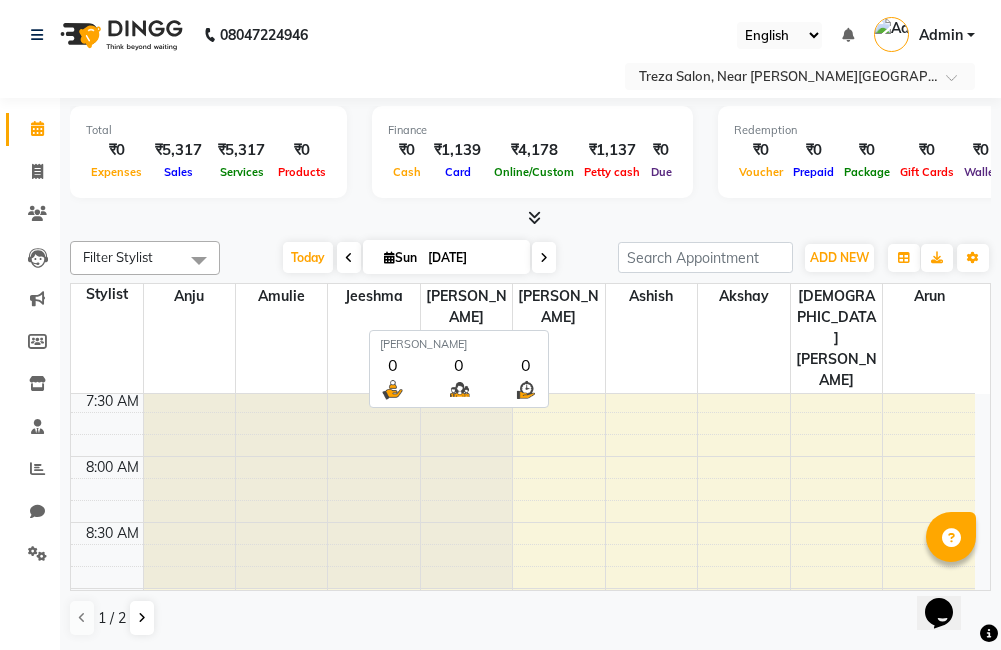 click on "[PERSON_NAME]" at bounding box center [559, 339] 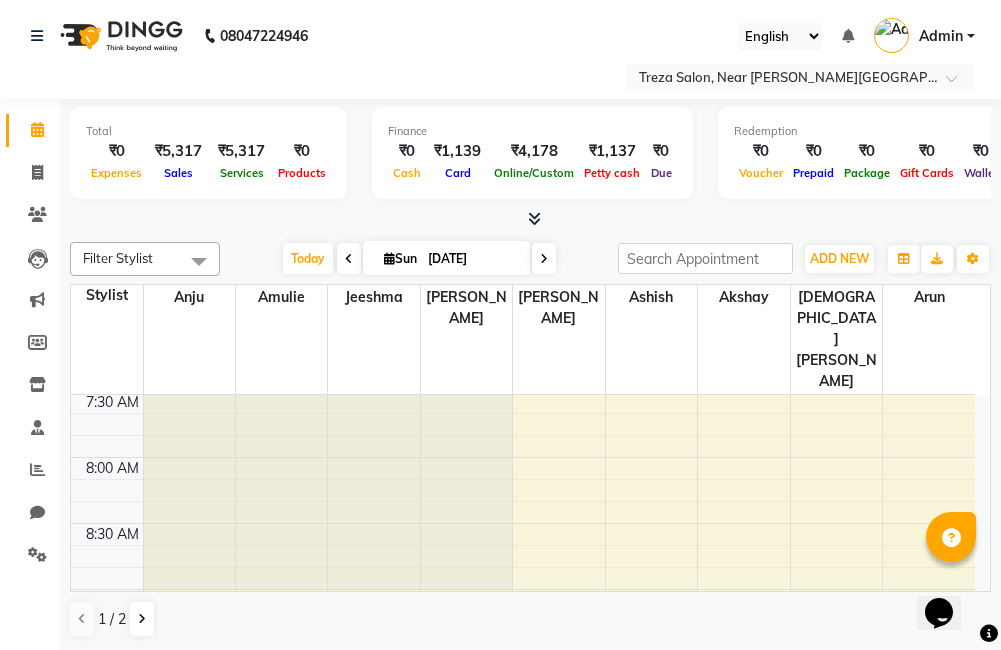 scroll, scrollTop: 1, scrollLeft: 0, axis: vertical 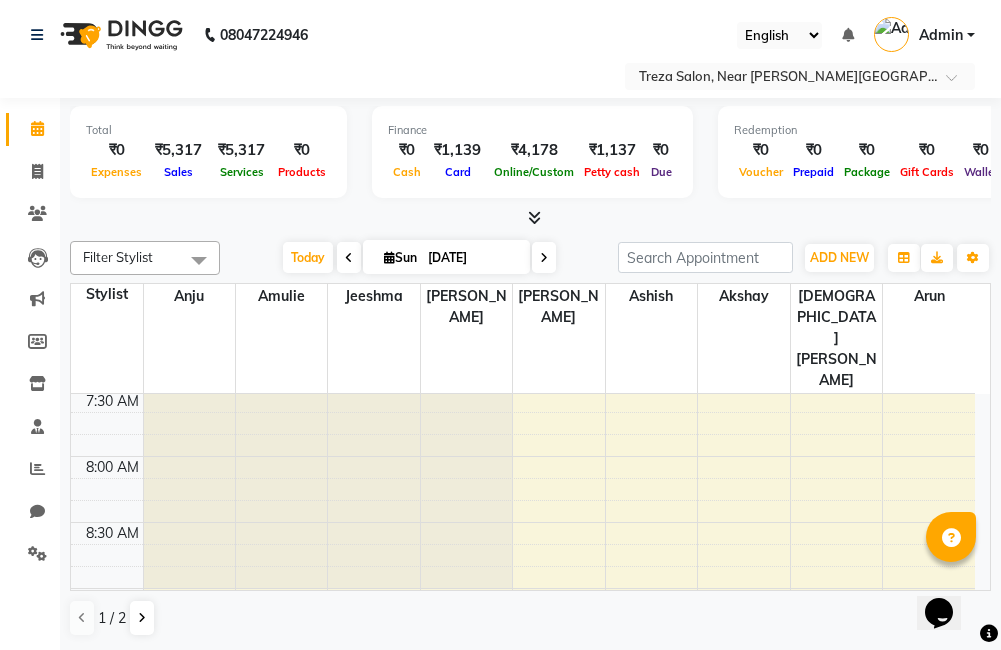 click at bounding box center (544, 258) 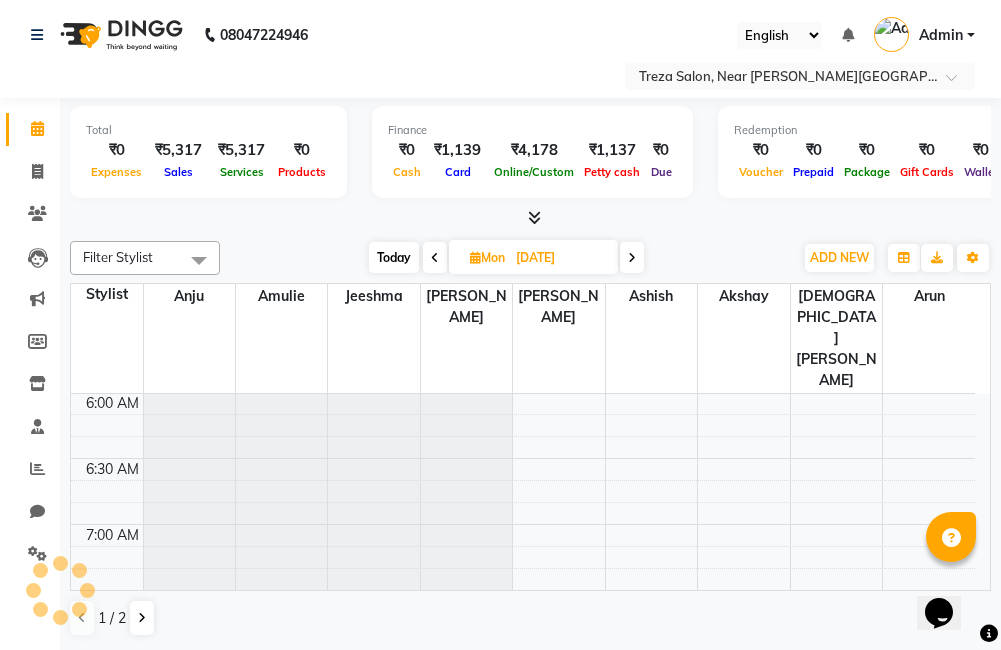 scroll, scrollTop: 2245, scrollLeft: 0, axis: vertical 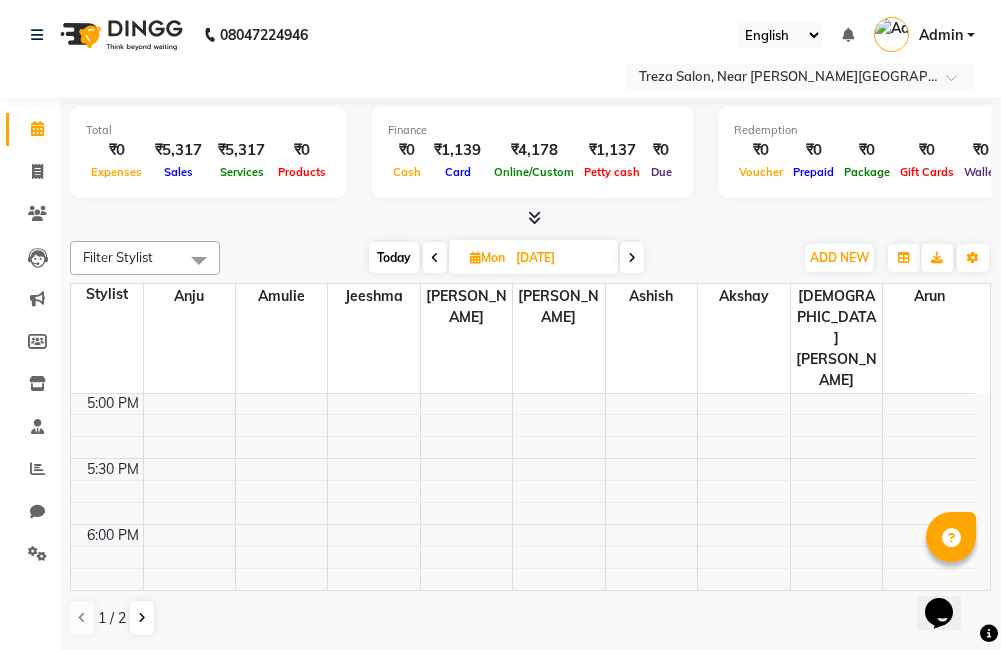 click at bounding box center (632, 258) 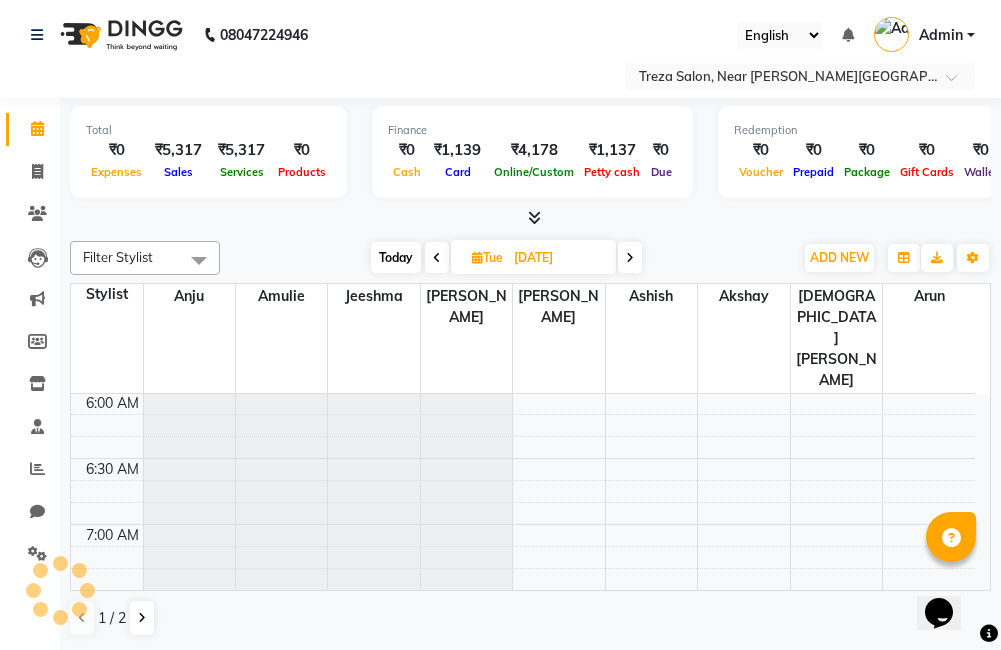 scroll, scrollTop: 2245, scrollLeft: 0, axis: vertical 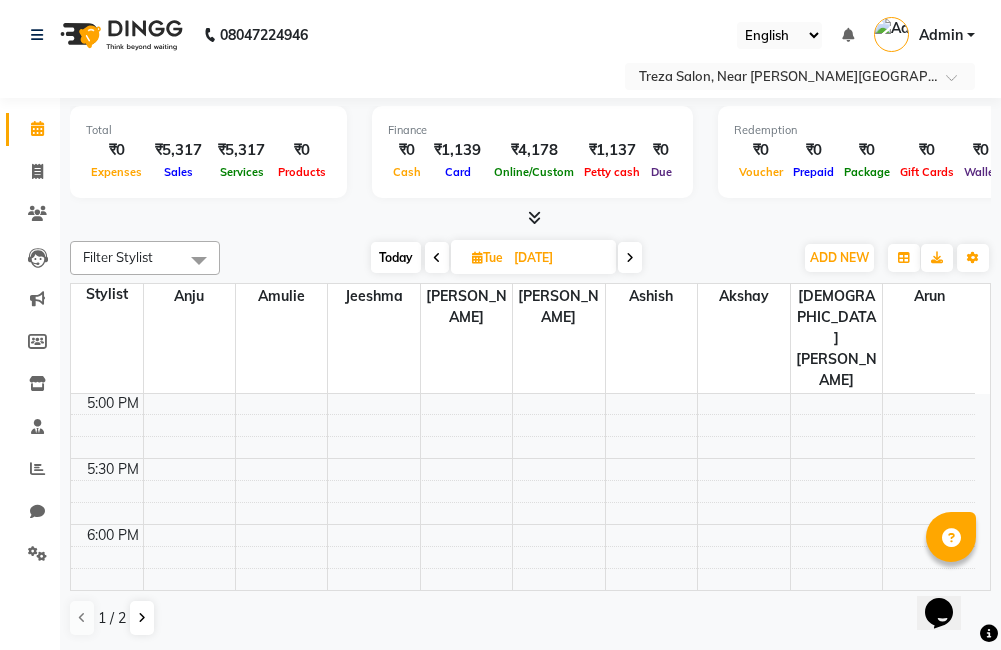 click on "Tue" at bounding box center [487, 257] 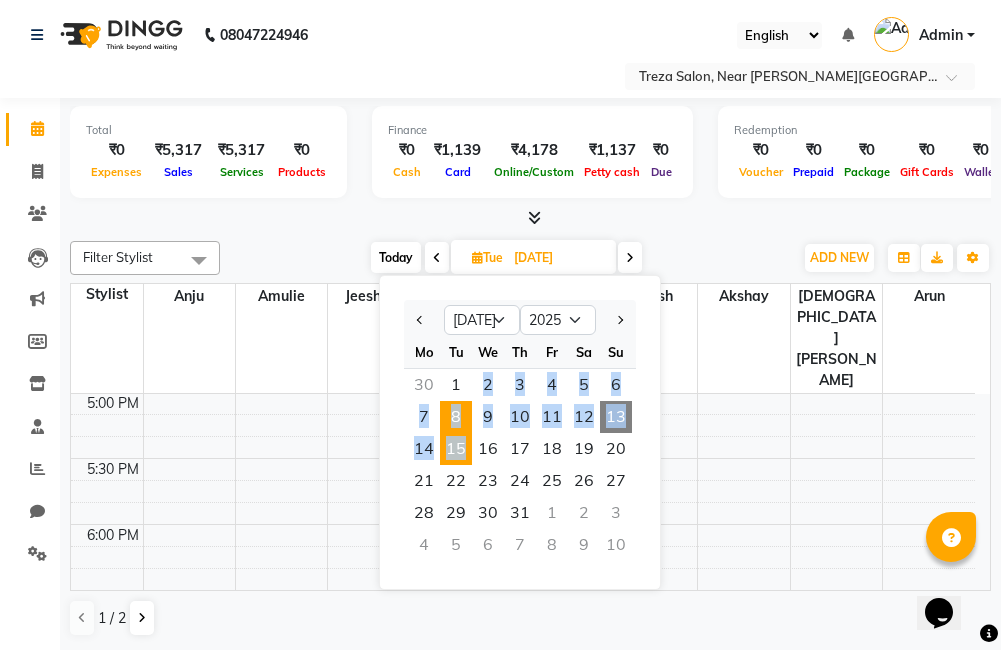 drag, startPoint x: 447, startPoint y: 381, endPoint x: 452, endPoint y: 421, distance: 40.311287 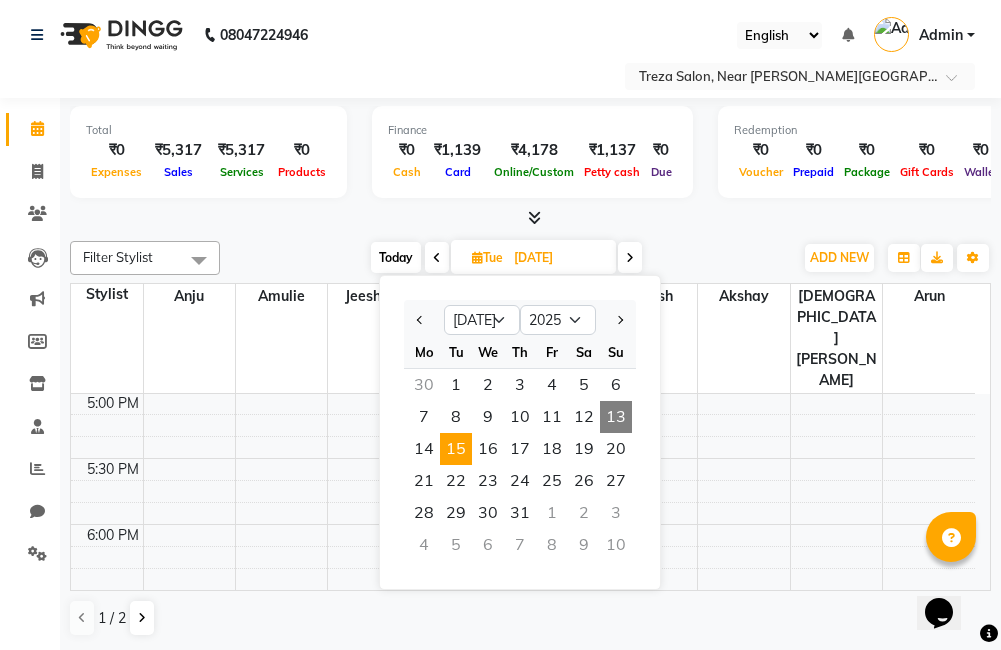 click on "15" at bounding box center (456, 449) 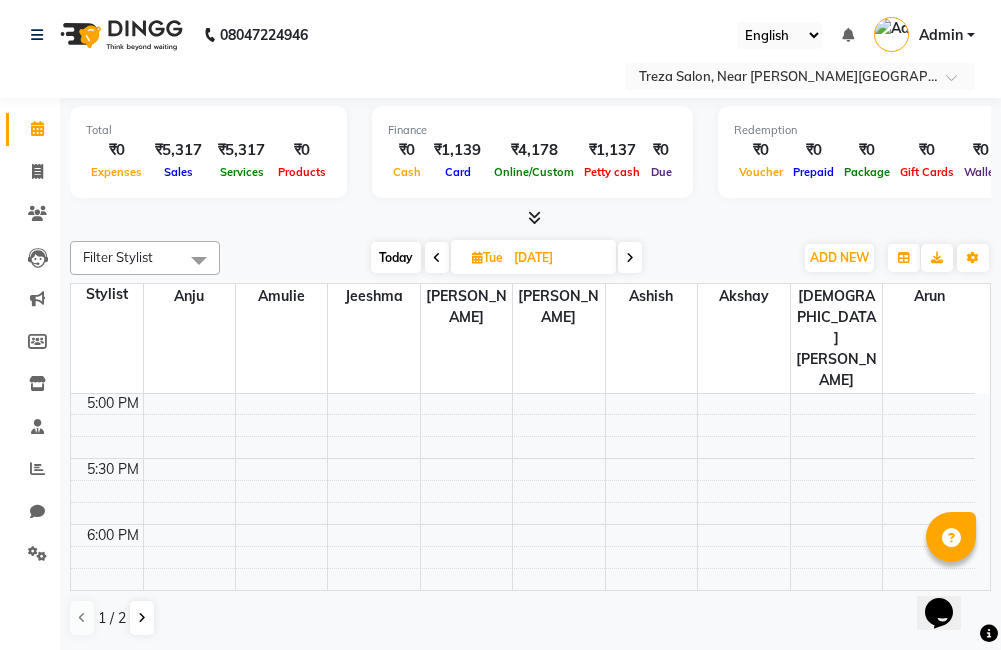 click on "Tue" at bounding box center [487, 257] 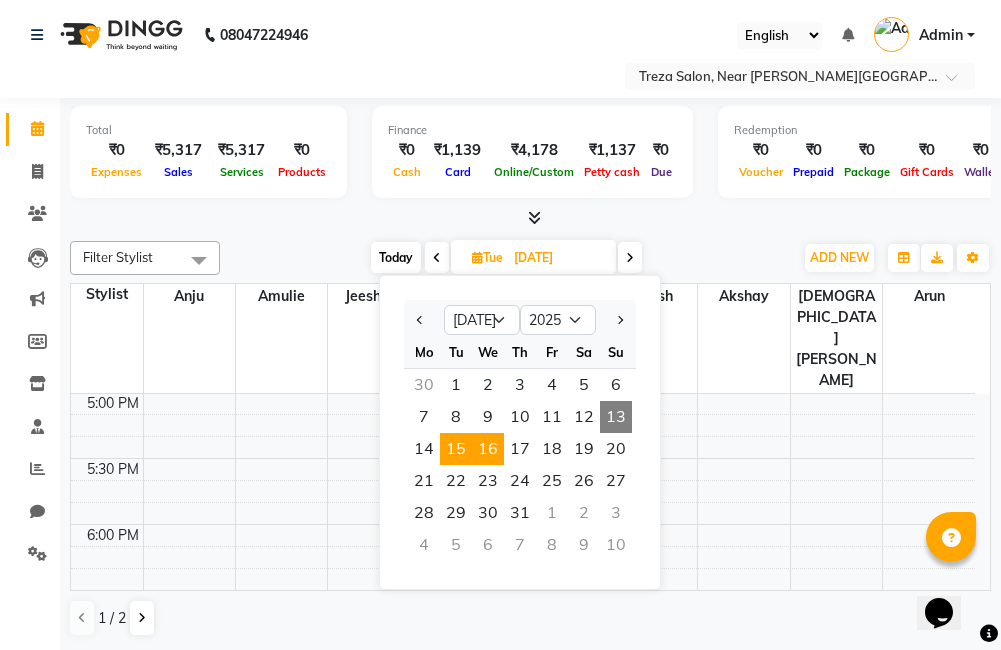 drag, startPoint x: 463, startPoint y: 380, endPoint x: 498, endPoint y: 441, distance: 70.327805 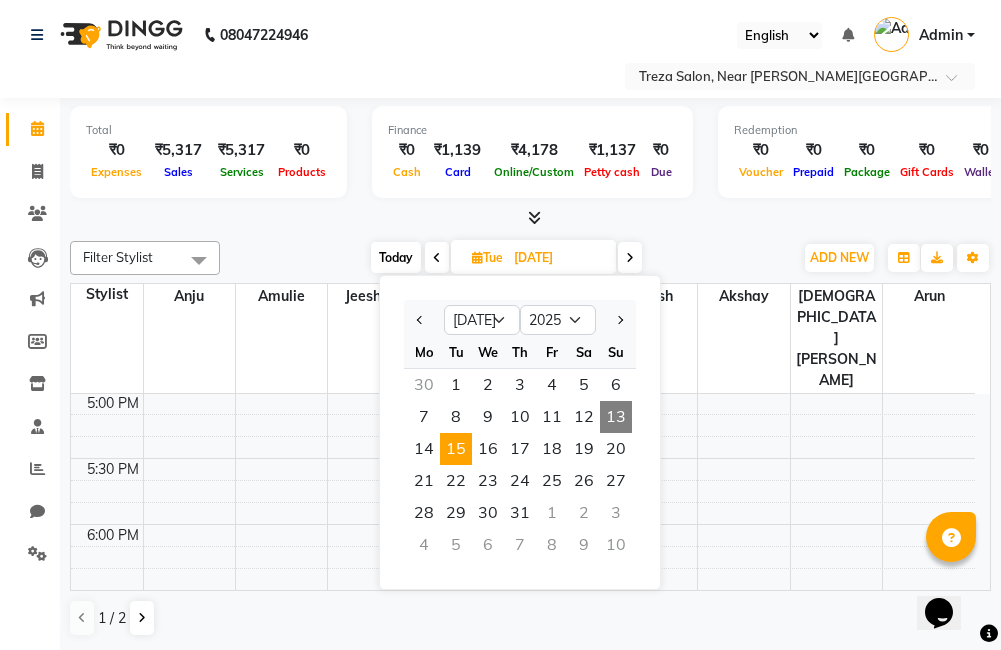 click on "15" at bounding box center (456, 449) 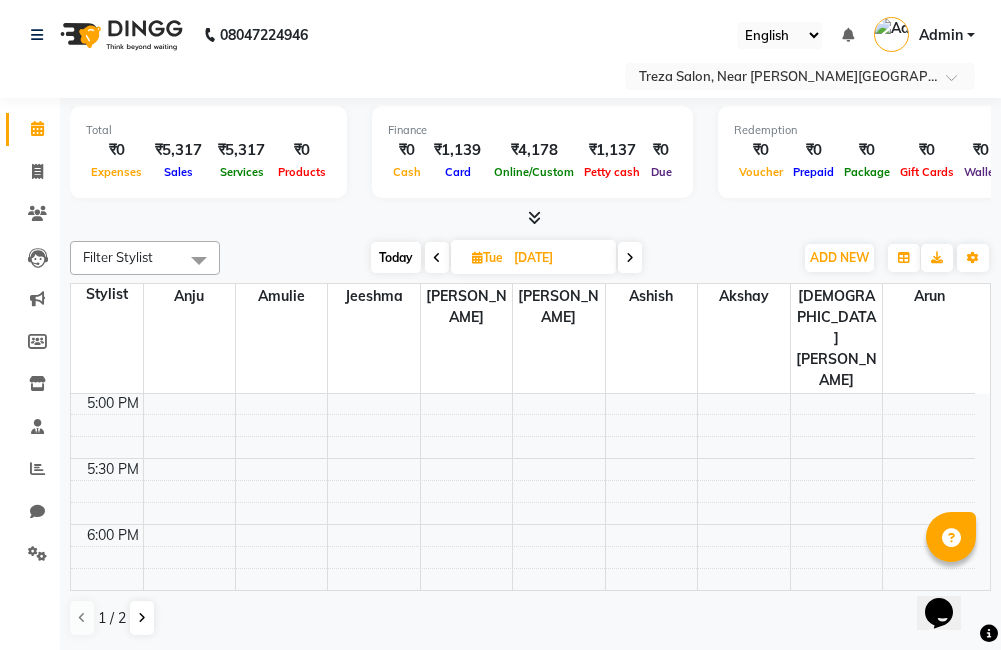click at bounding box center (477, 257) 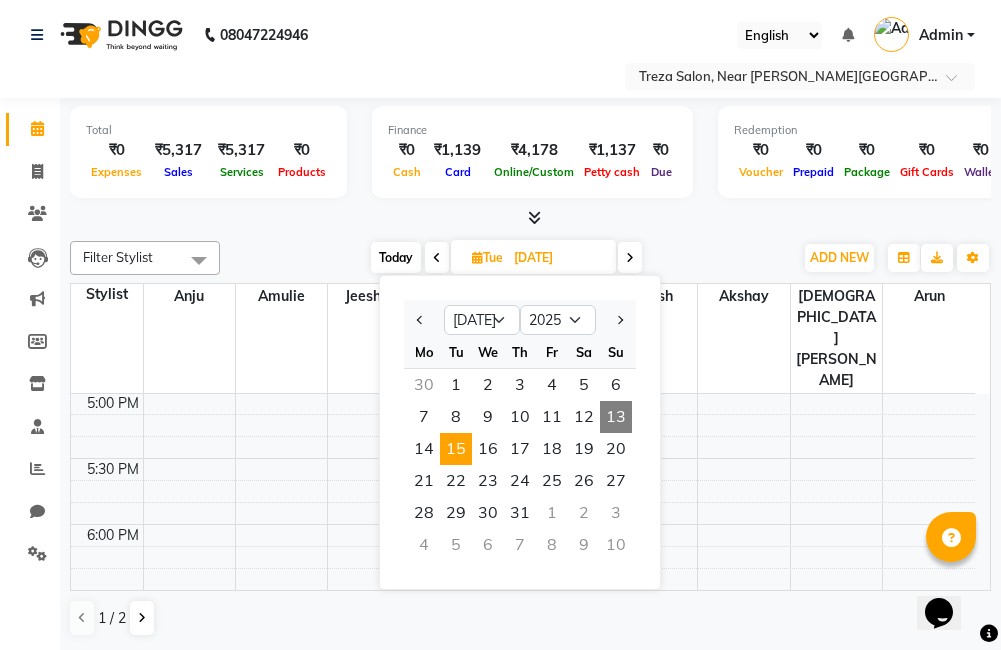 drag, startPoint x: 444, startPoint y: 384, endPoint x: 621, endPoint y: 410, distance: 178.89941 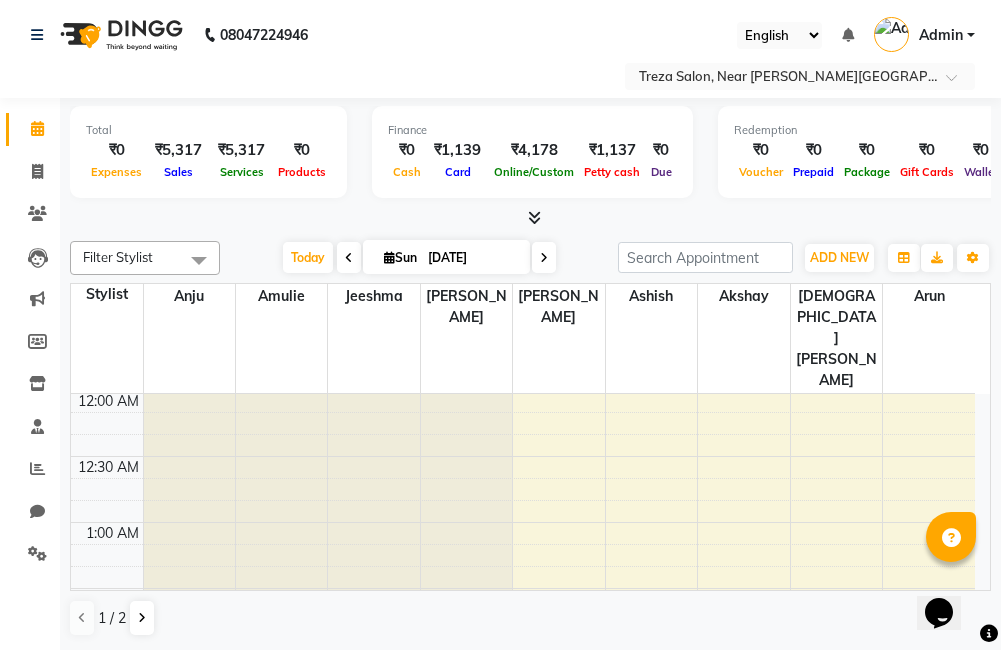 scroll, scrollTop: 0, scrollLeft: 0, axis: both 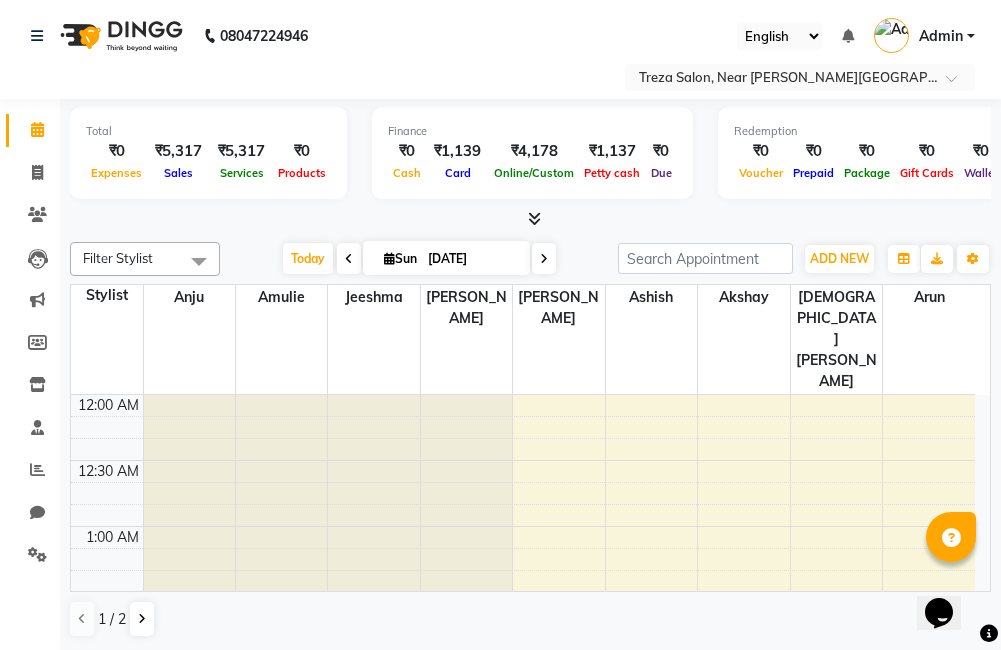 click at bounding box center (199, 261) 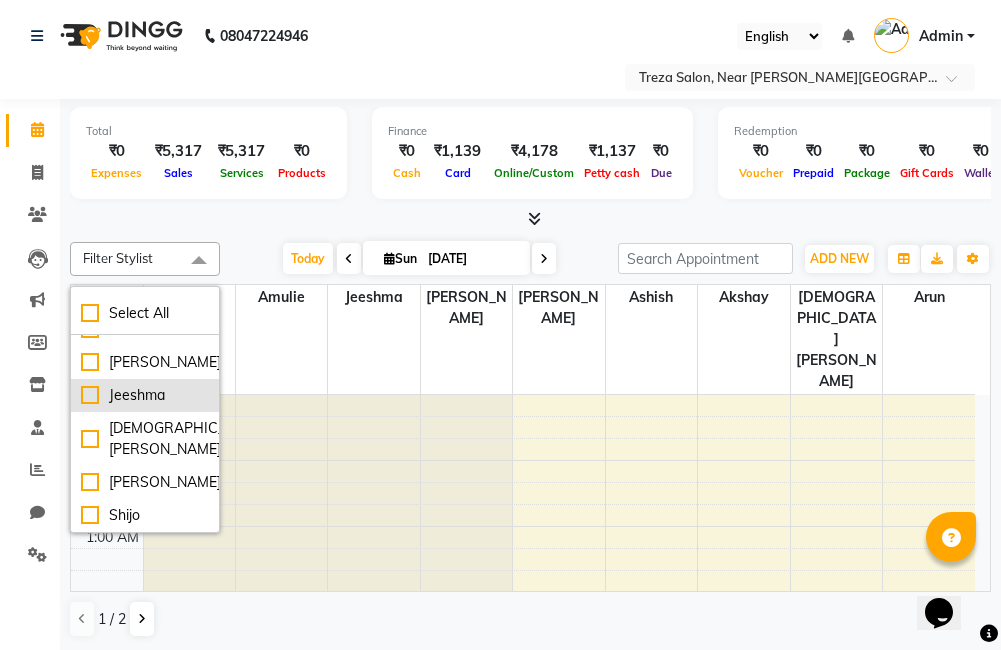 scroll, scrollTop: 87, scrollLeft: 0, axis: vertical 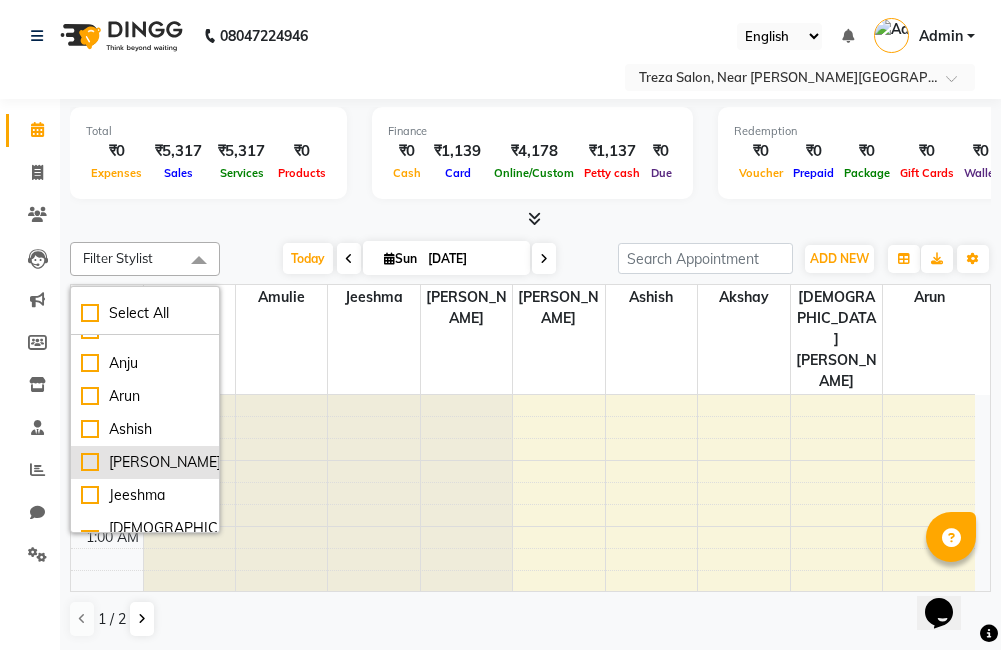 click on "[PERSON_NAME]" at bounding box center (145, 462) 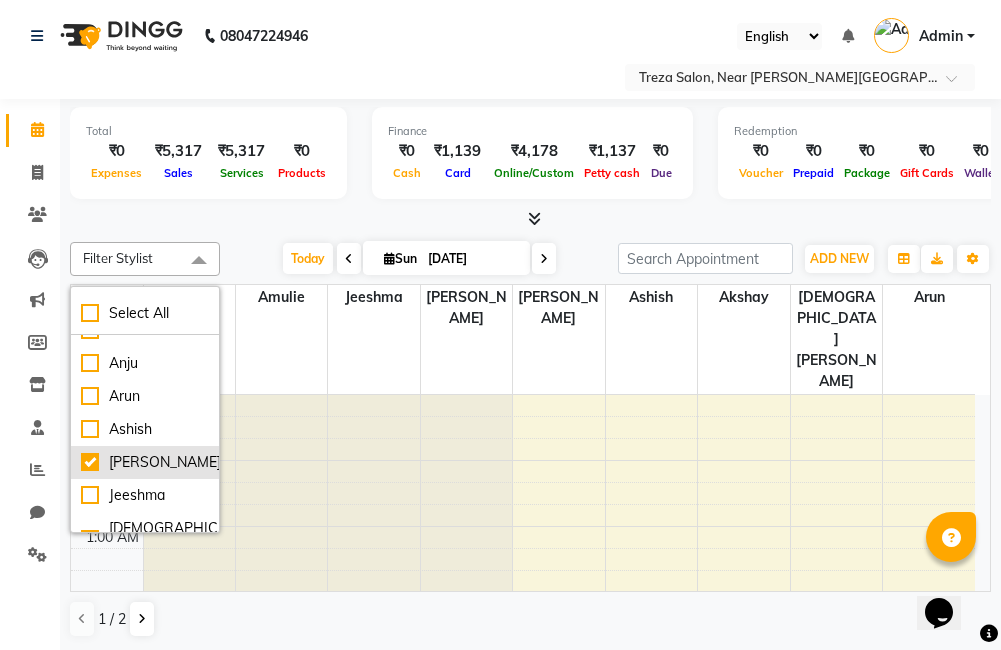 checkbox on "true" 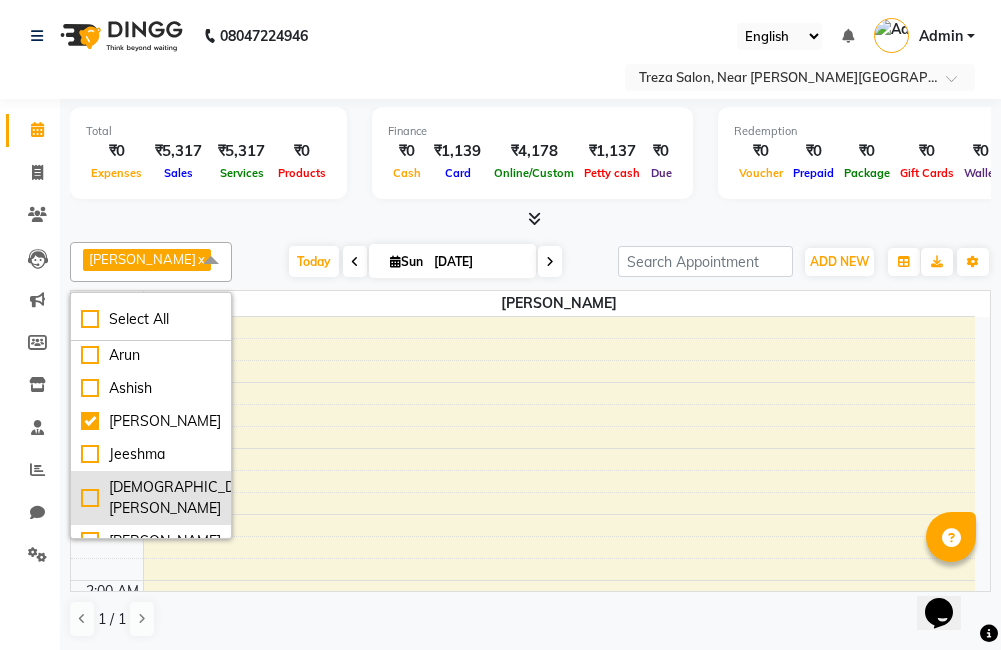 scroll, scrollTop: 187, scrollLeft: 0, axis: vertical 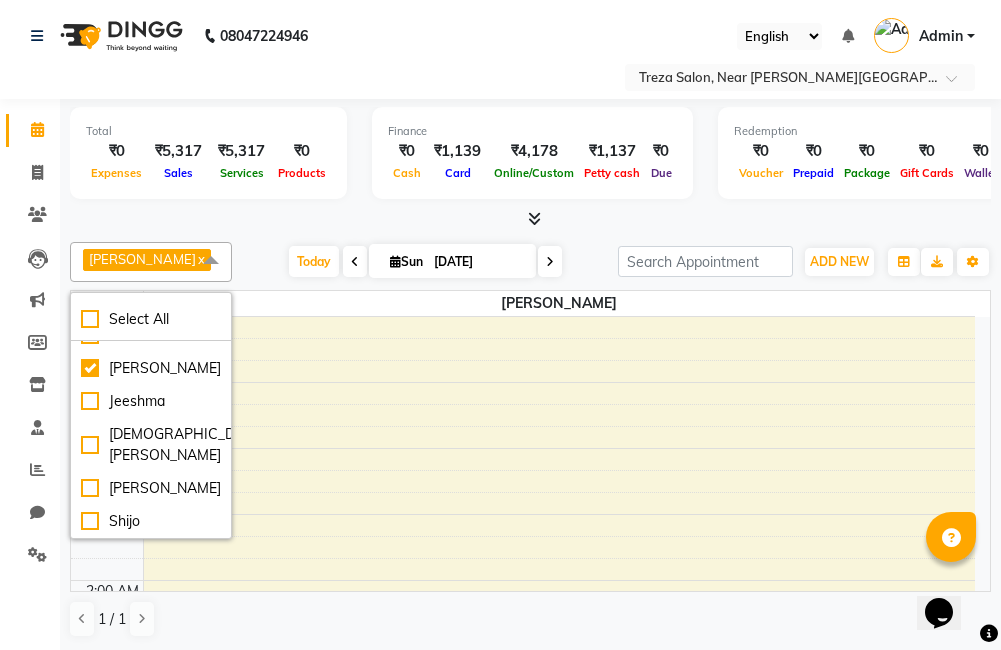 click at bounding box center (211, 261) 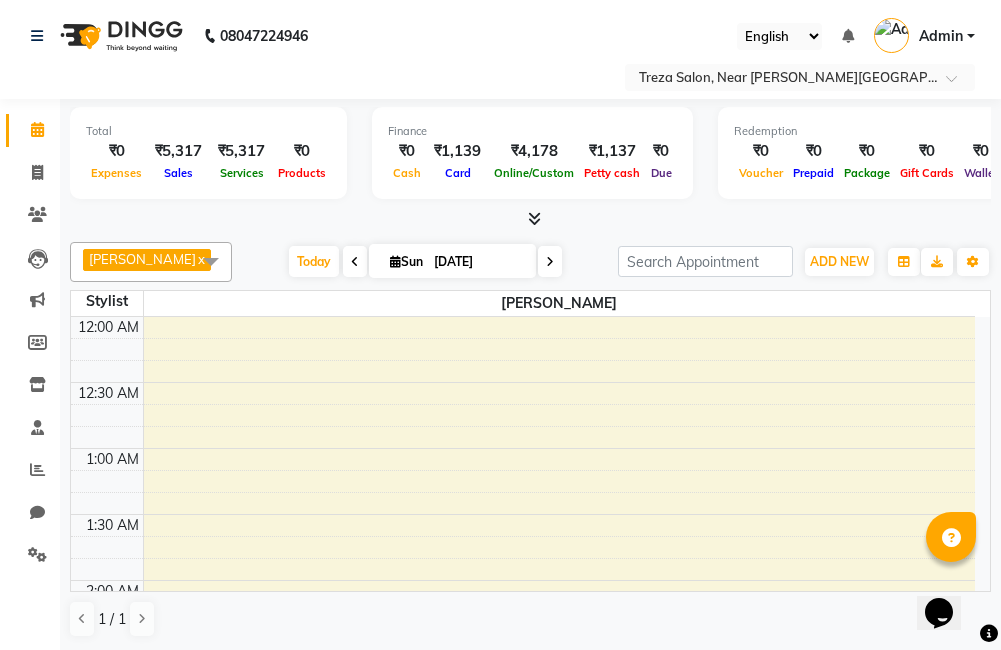 click on "x" at bounding box center [200, 259] 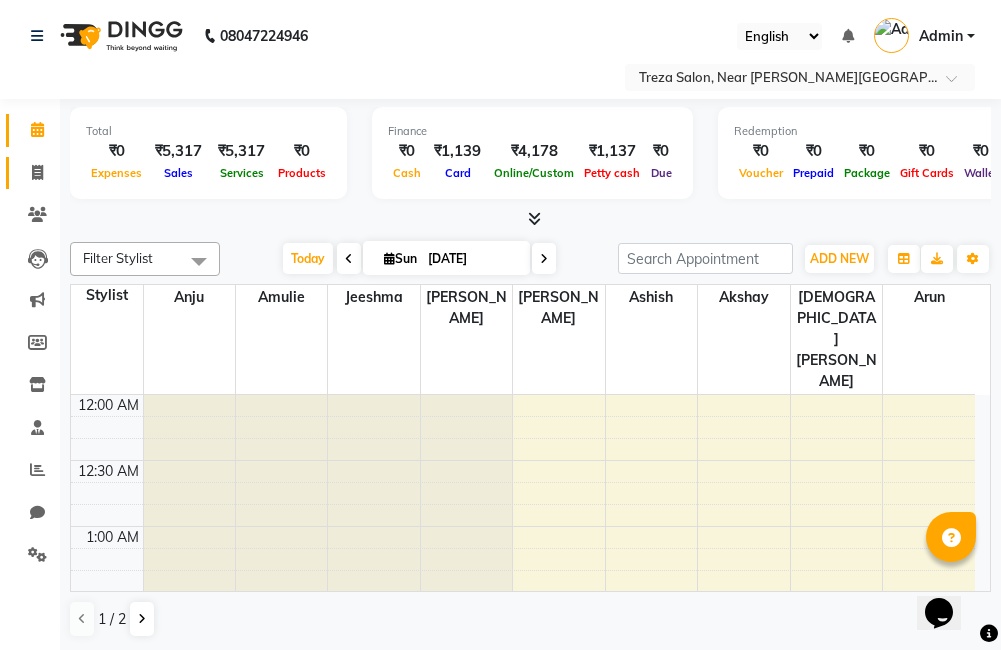 click on "Invoice" 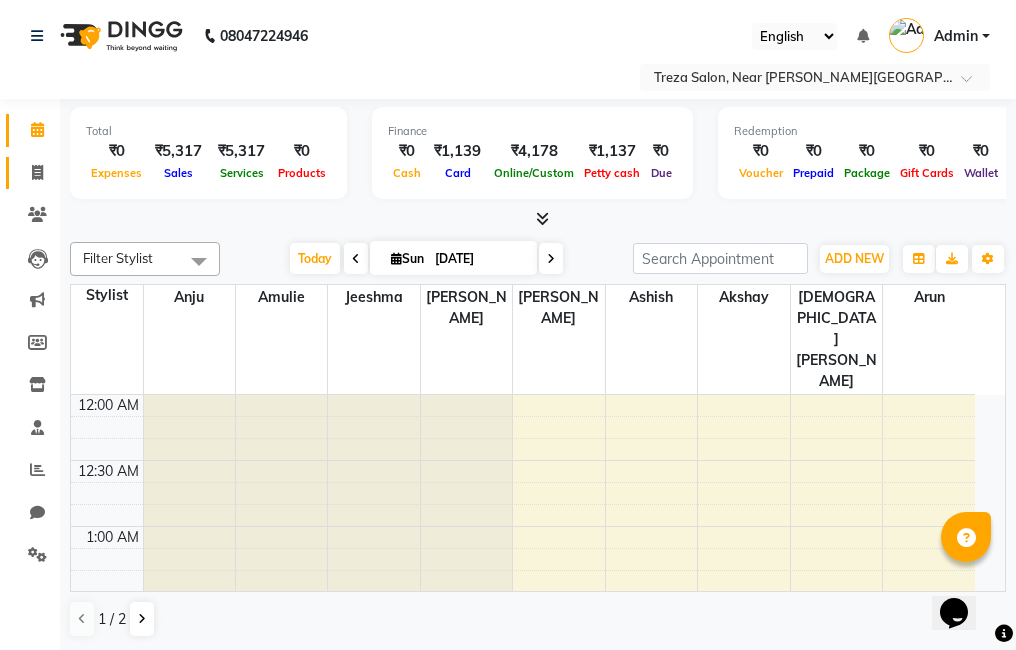 select on "7633" 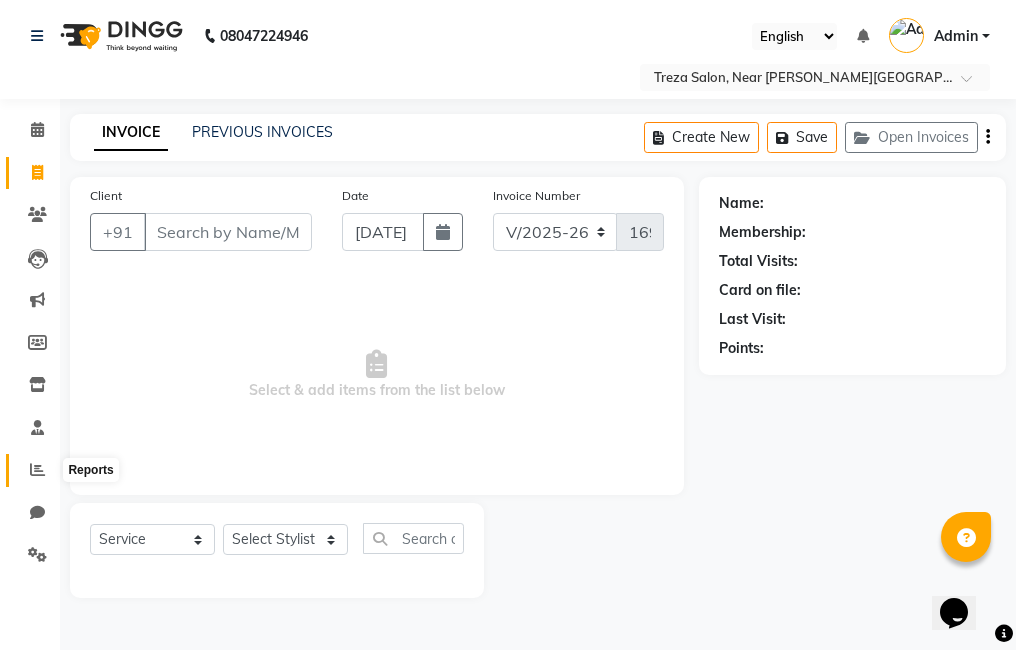 click 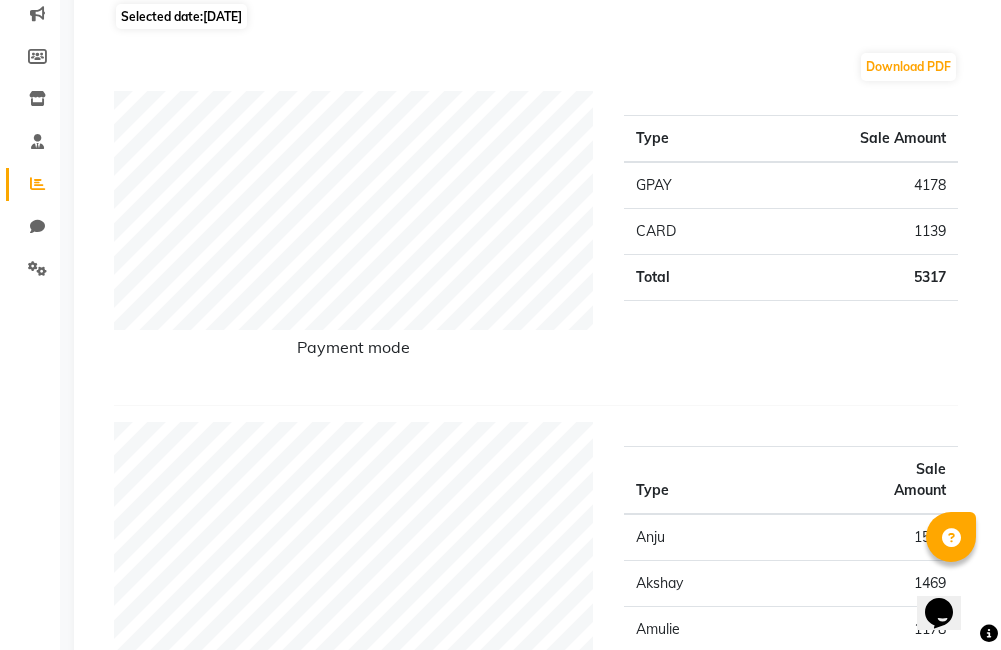 scroll, scrollTop: 200, scrollLeft: 0, axis: vertical 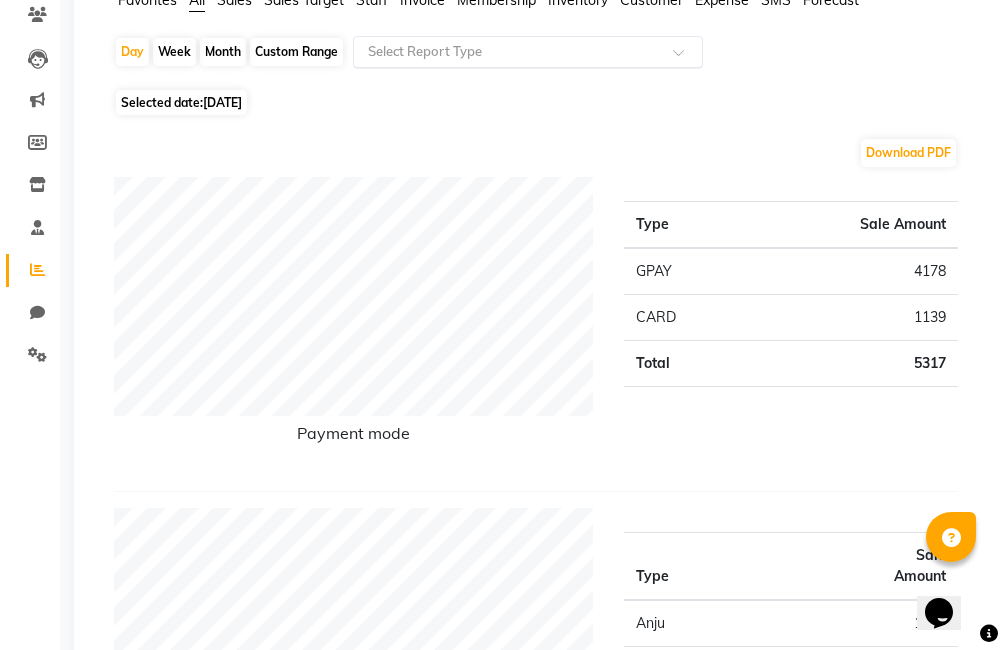 click 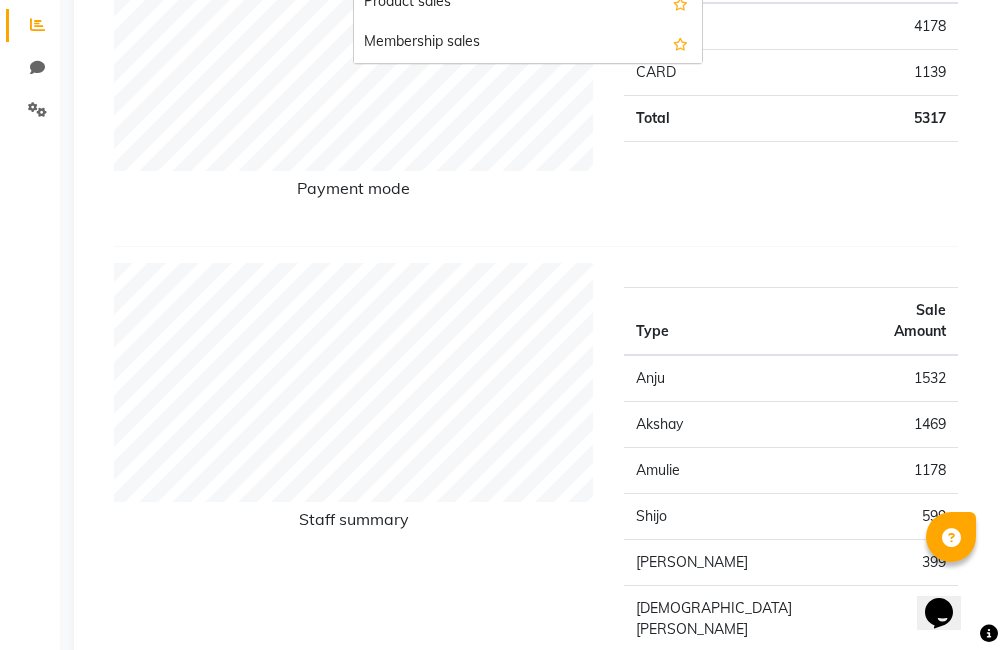 scroll, scrollTop: 100, scrollLeft: 0, axis: vertical 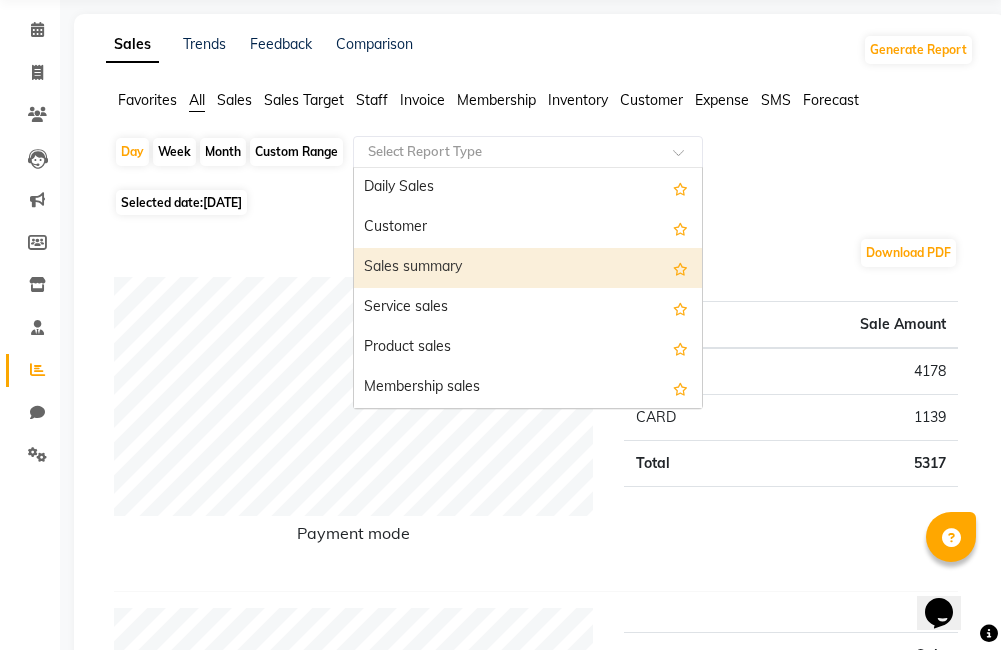 click on "Sales summary" at bounding box center (528, 268) 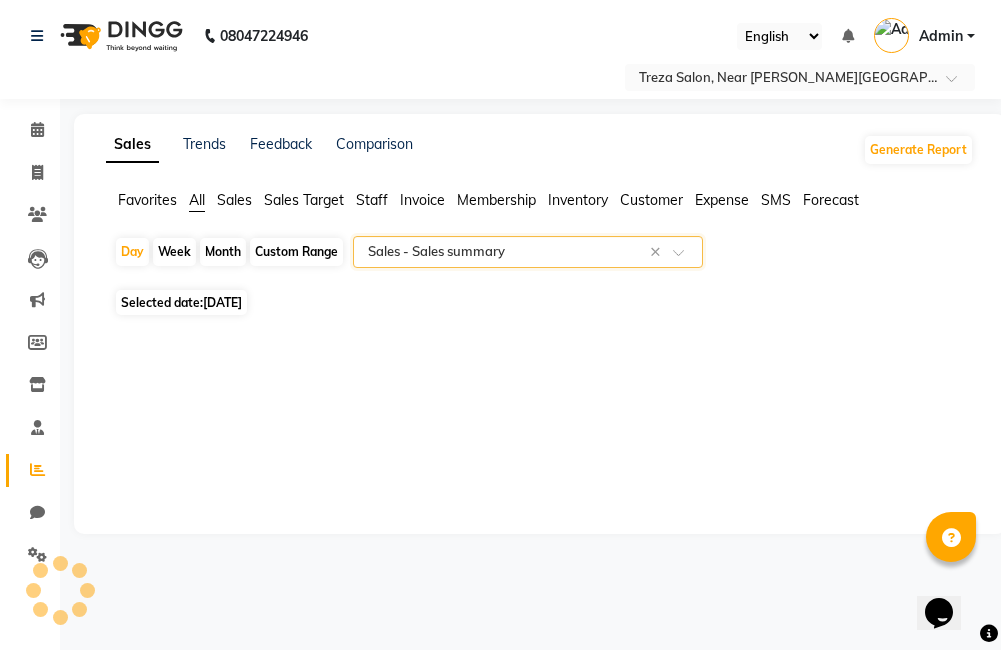 scroll, scrollTop: 0, scrollLeft: 0, axis: both 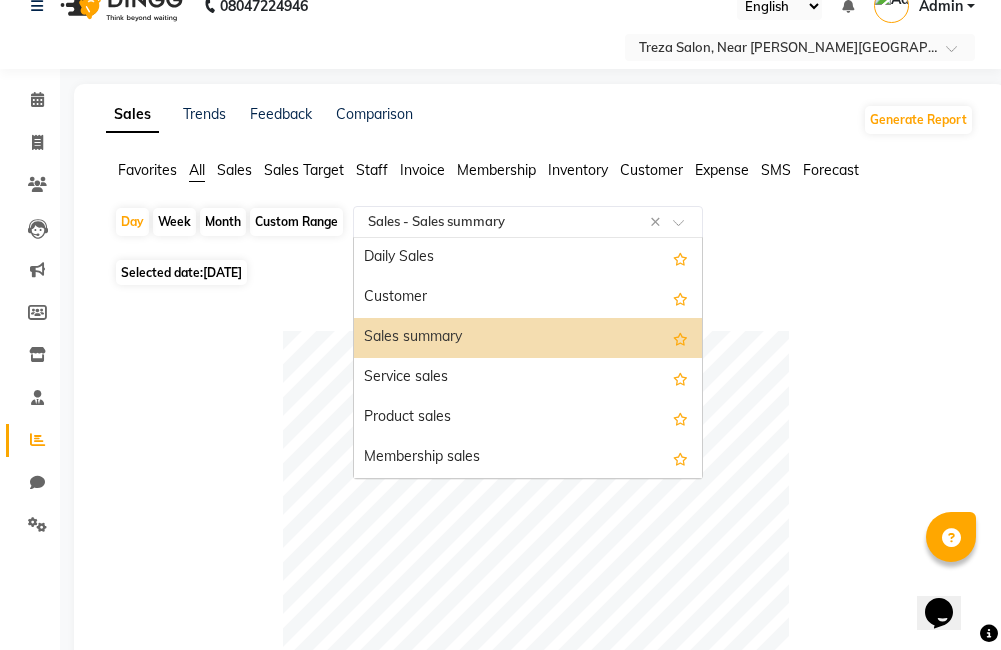 click 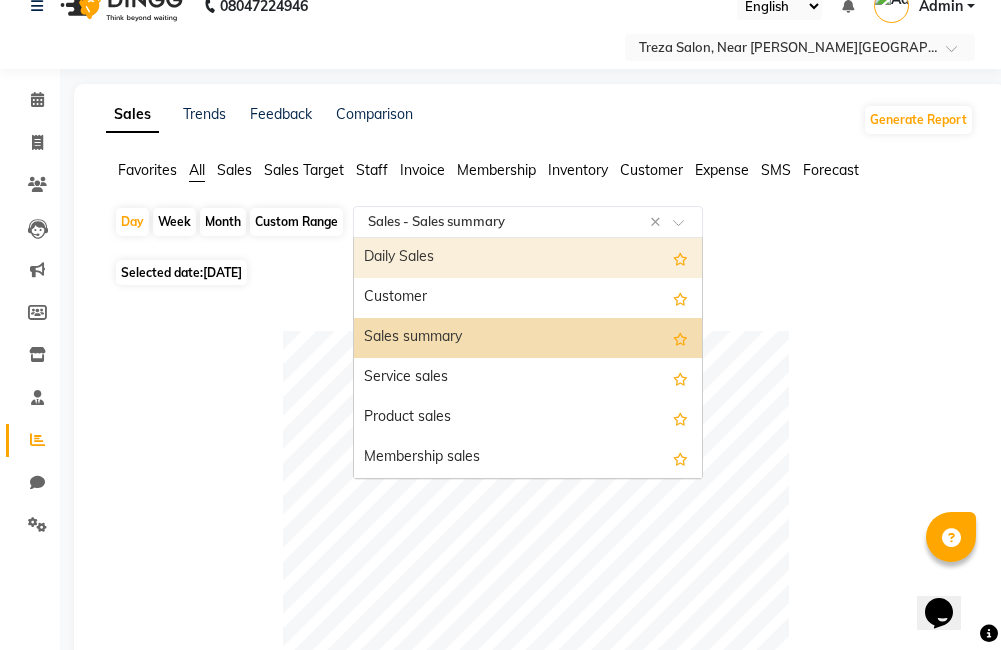 click on "Daily Sales" at bounding box center (528, 258) 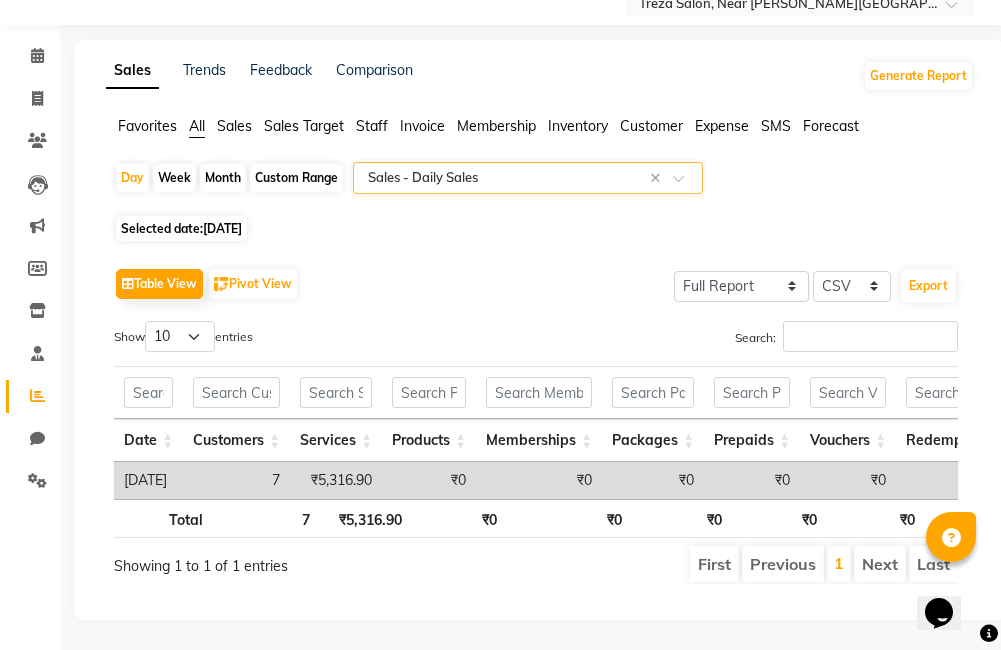 scroll, scrollTop: 104, scrollLeft: 0, axis: vertical 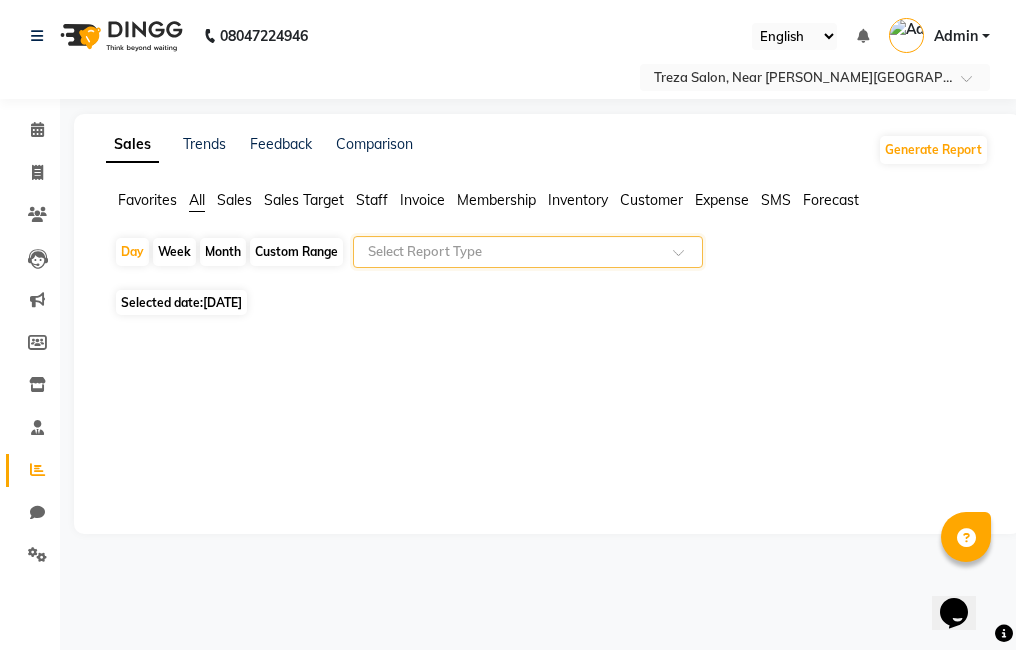 click on "Selected date:  [DATE]" 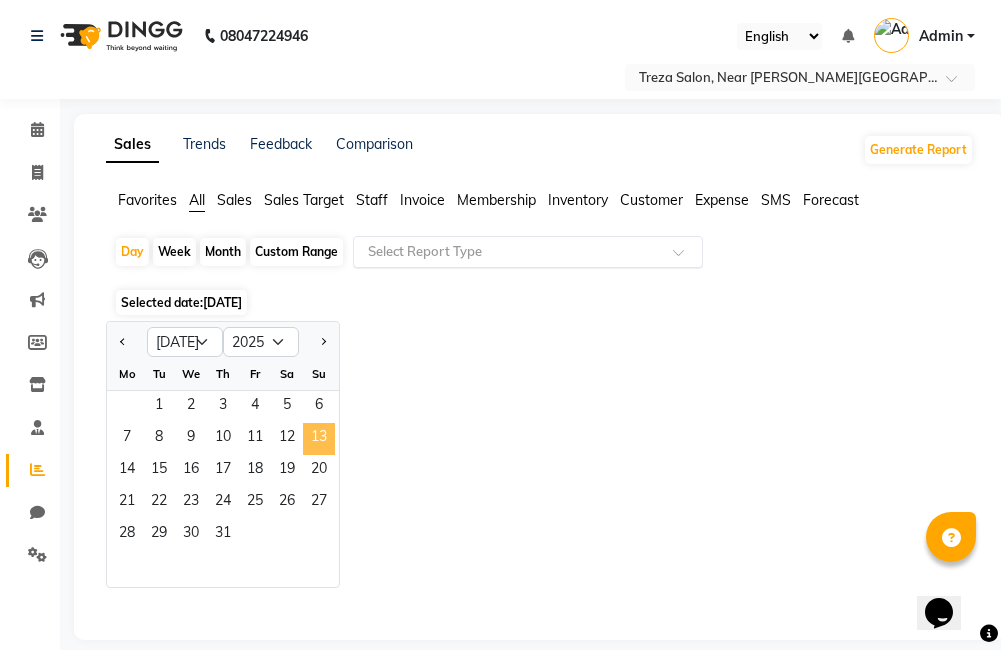 drag, startPoint x: 155, startPoint y: 392, endPoint x: 324, endPoint y: 434, distance: 174.14075 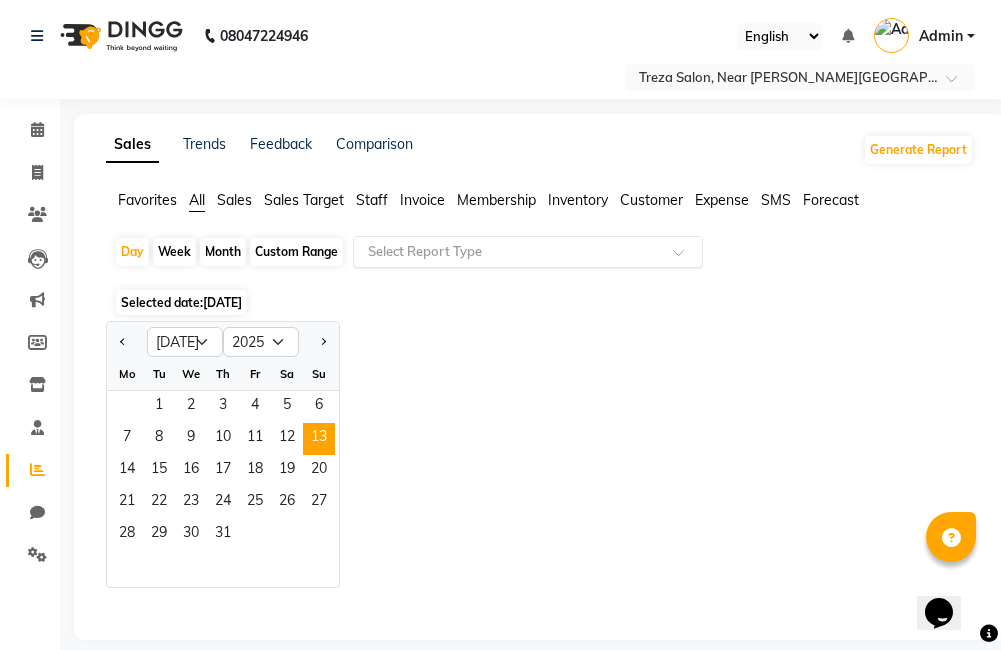 drag, startPoint x: 329, startPoint y: 433, endPoint x: 382, endPoint y: 461, distance: 59.94164 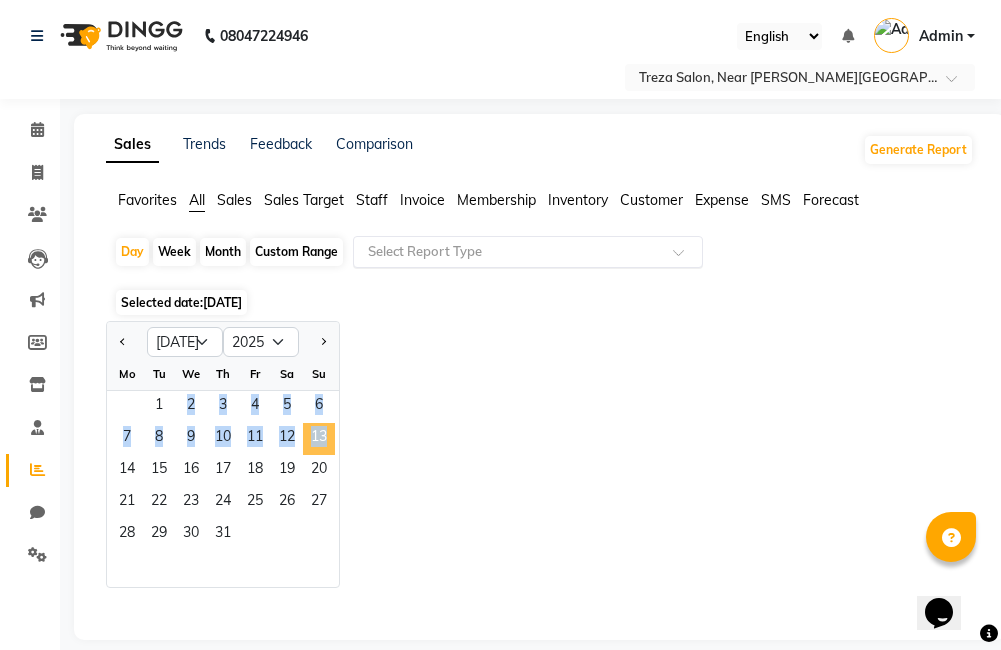 drag, startPoint x: 153, startPoint y: 408, endPoint x: 318, endPoint y: 430, distance: 166.4602 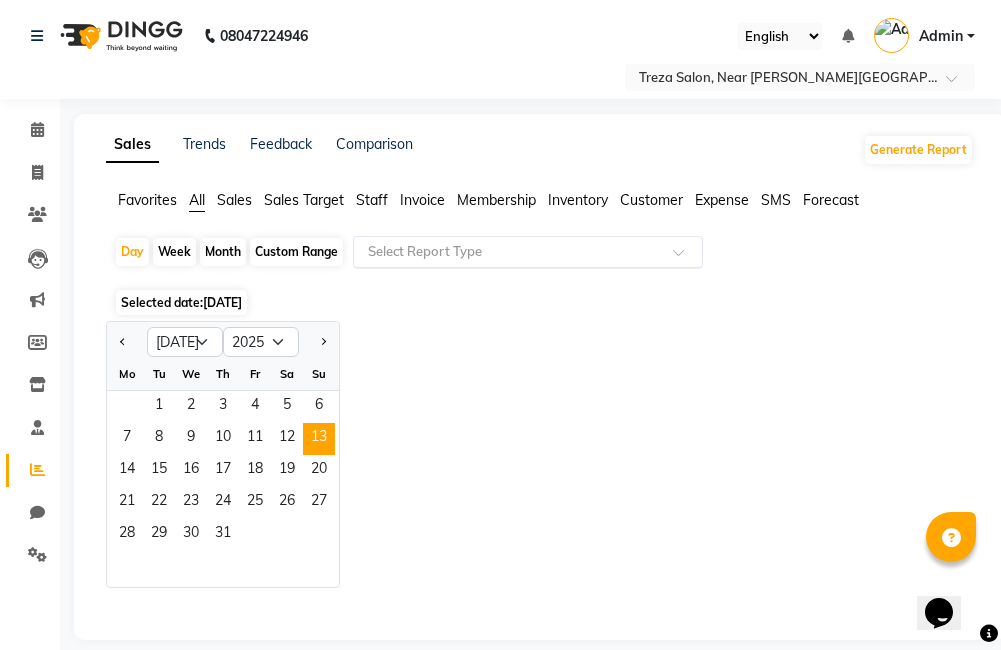 click on "Sales" 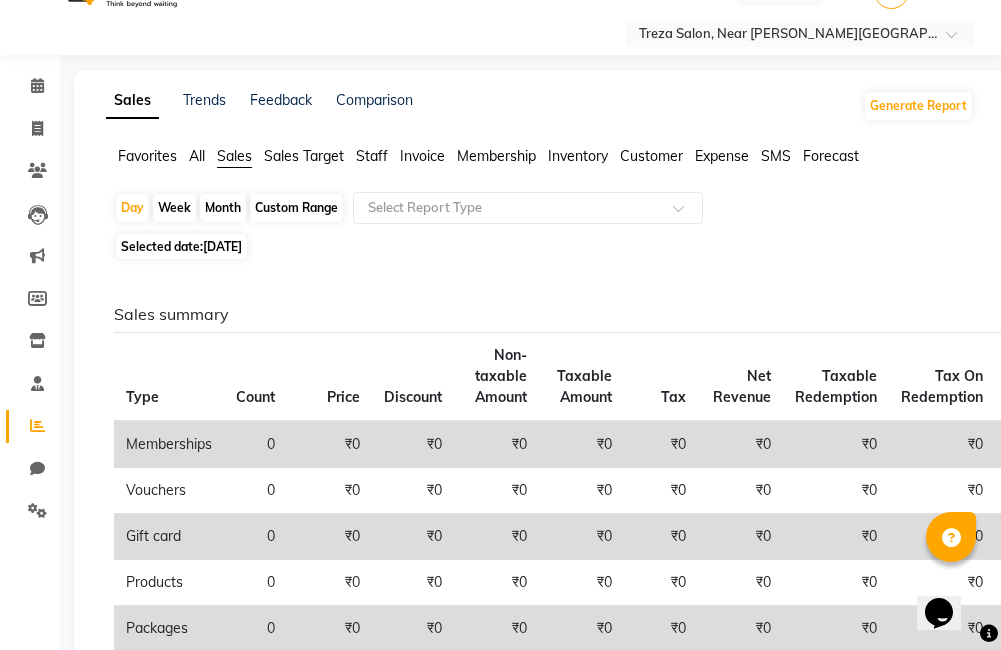 scroll, scrollTop: 544, scrollLeft: 0, axis: vertical 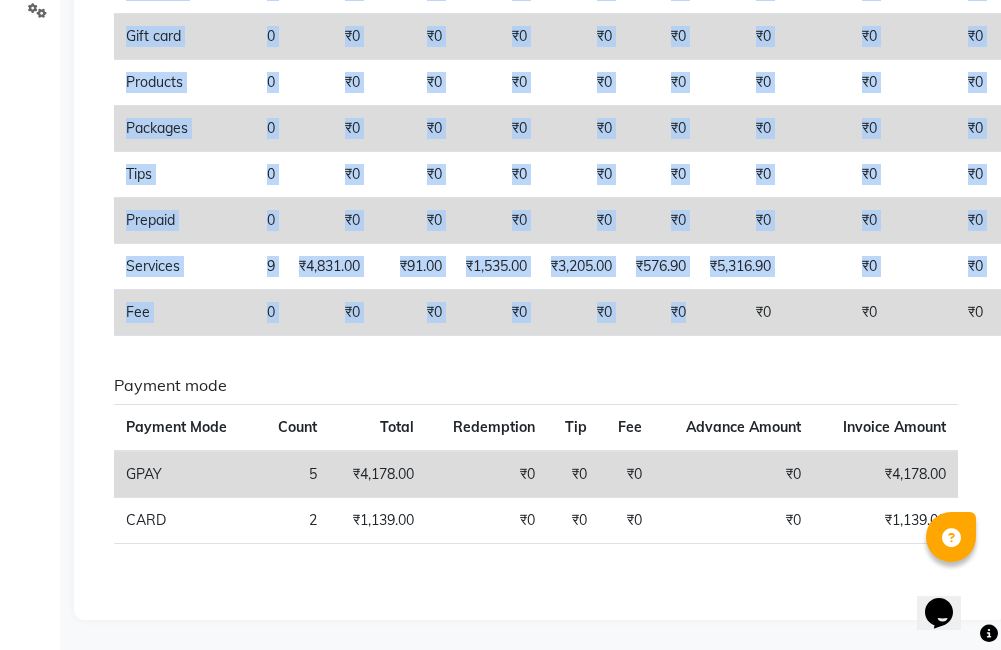 drag, startPoint x: 705, startPoint y: 331, endPoint x: 62, endPoint y: 288, distance: 644.43616 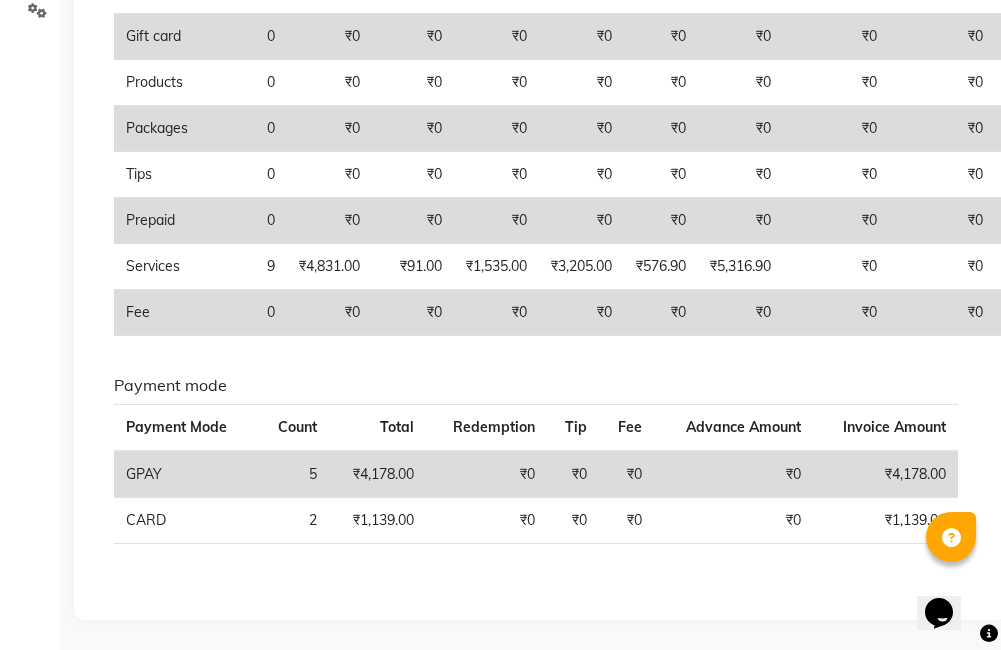 drag, startPoint x: 0, startPoint y: 350, endPoint x: 60, endPoint y: 388, distance: 71.021126 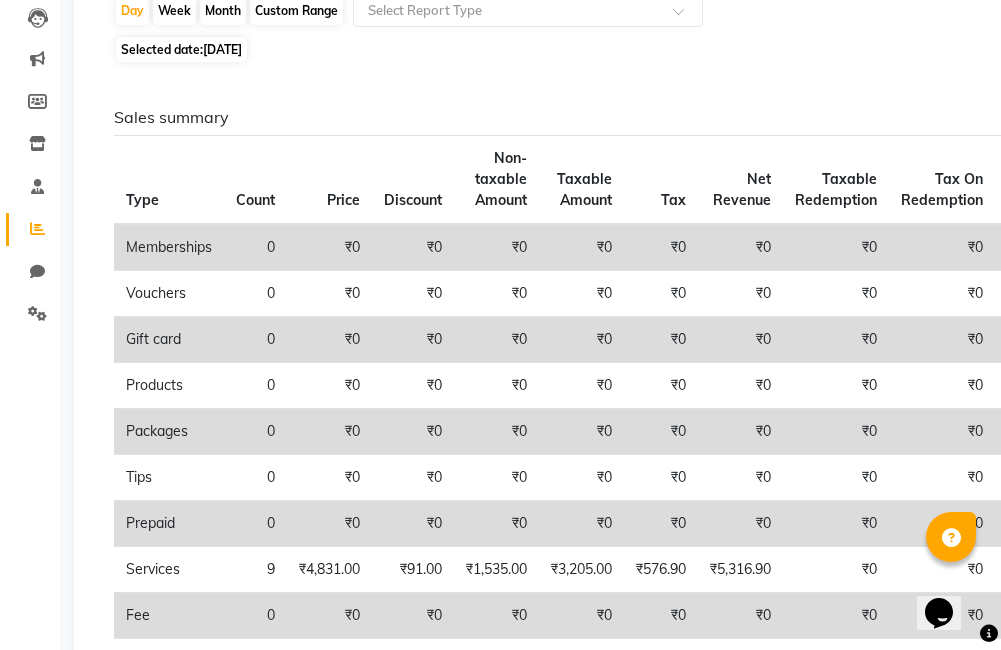 scroll, scrollTop: 0, scrollLeft: 0, axis: both 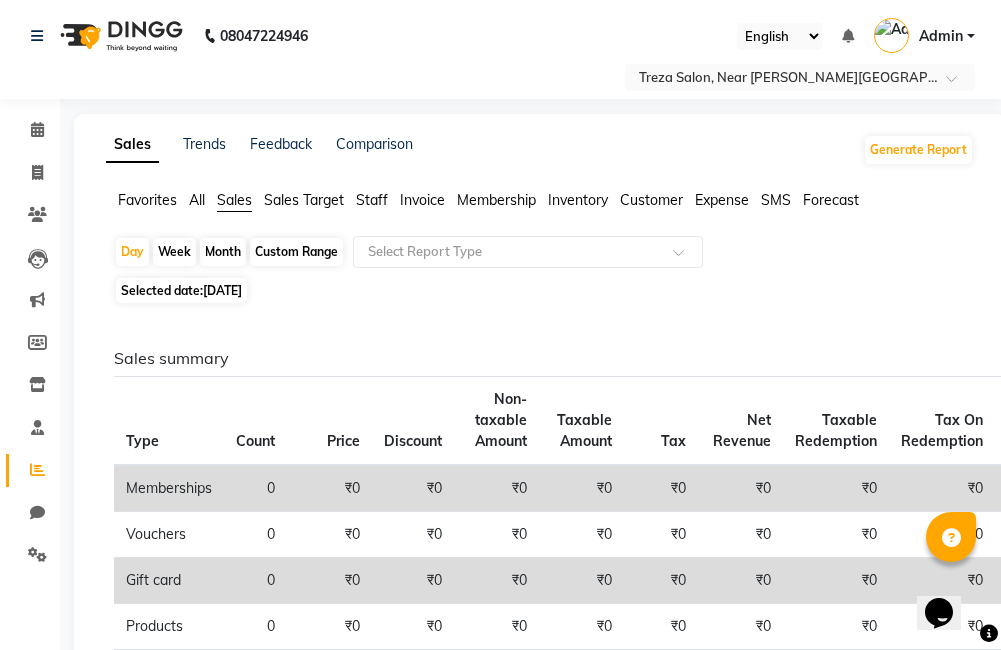 click on "Staff" 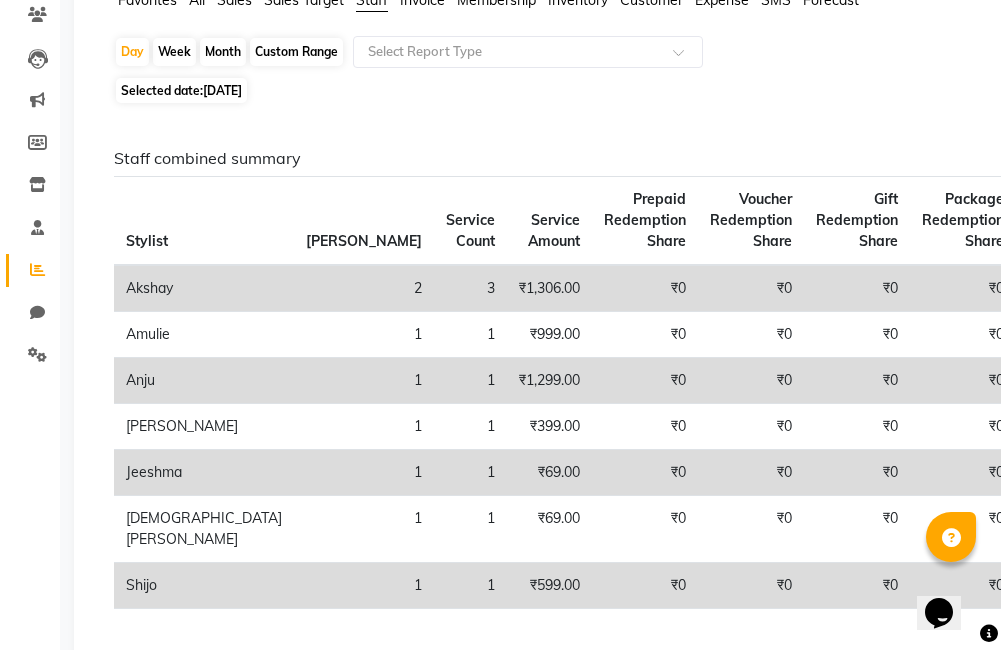 scroll, scrollTop: 0, scrollLeft: 0, axis: both 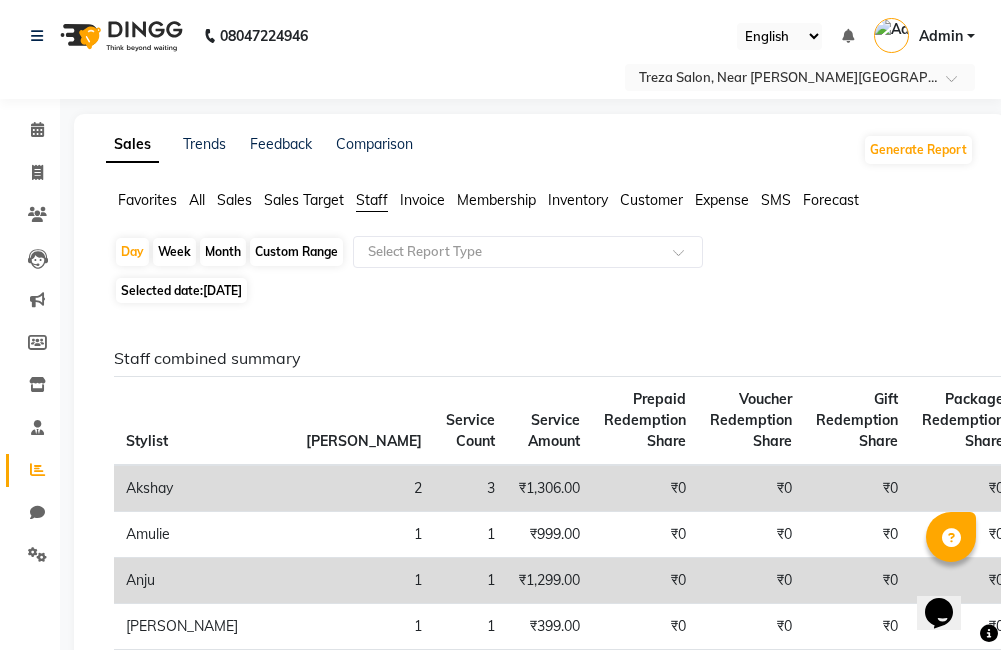 click on "Invoice" 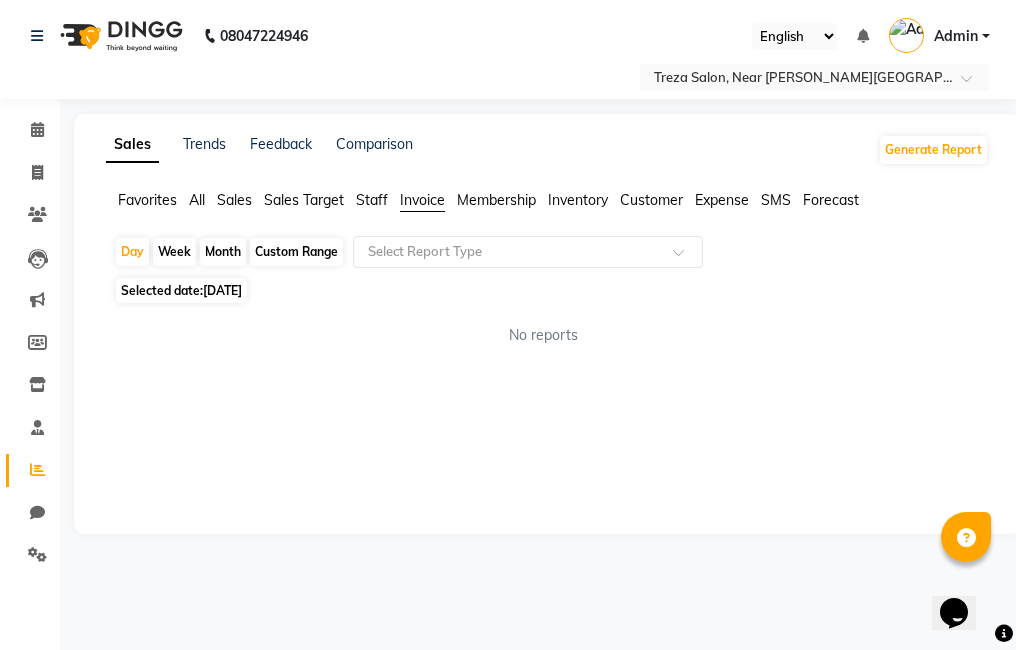 click on "[DATE]" 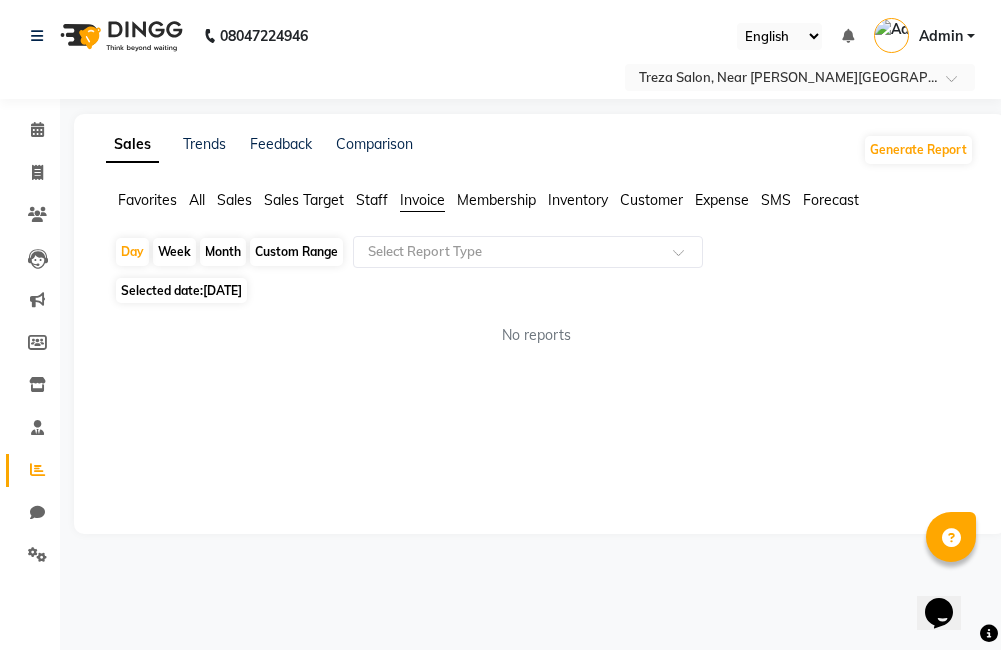 select on "7" 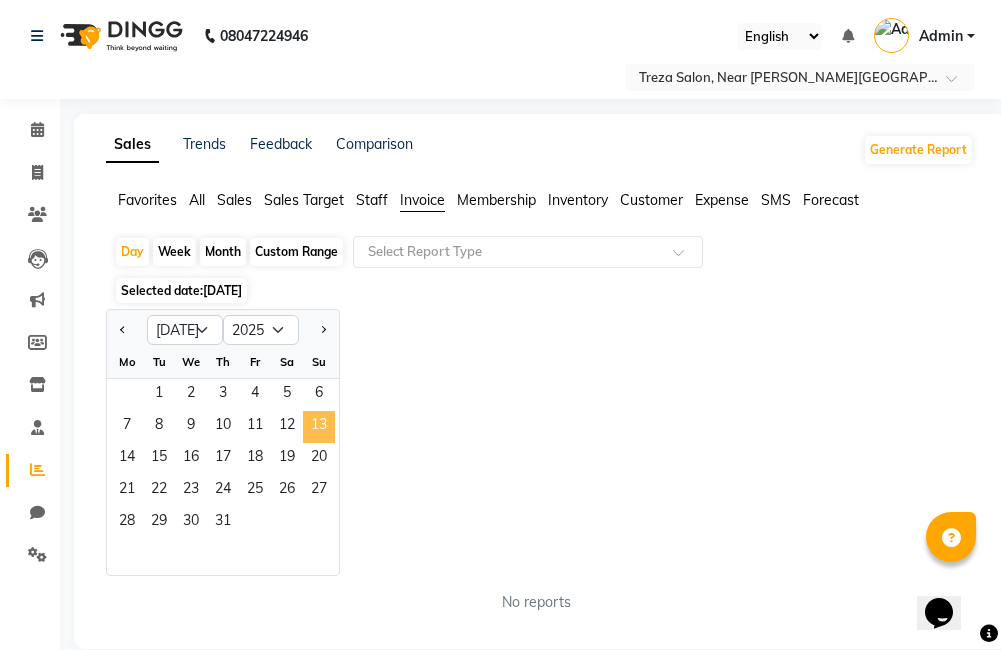 drag, startPoint x: 173, startPoint y: 386, endPoint x: 313, endPoint y: 419, distance: 143.83672 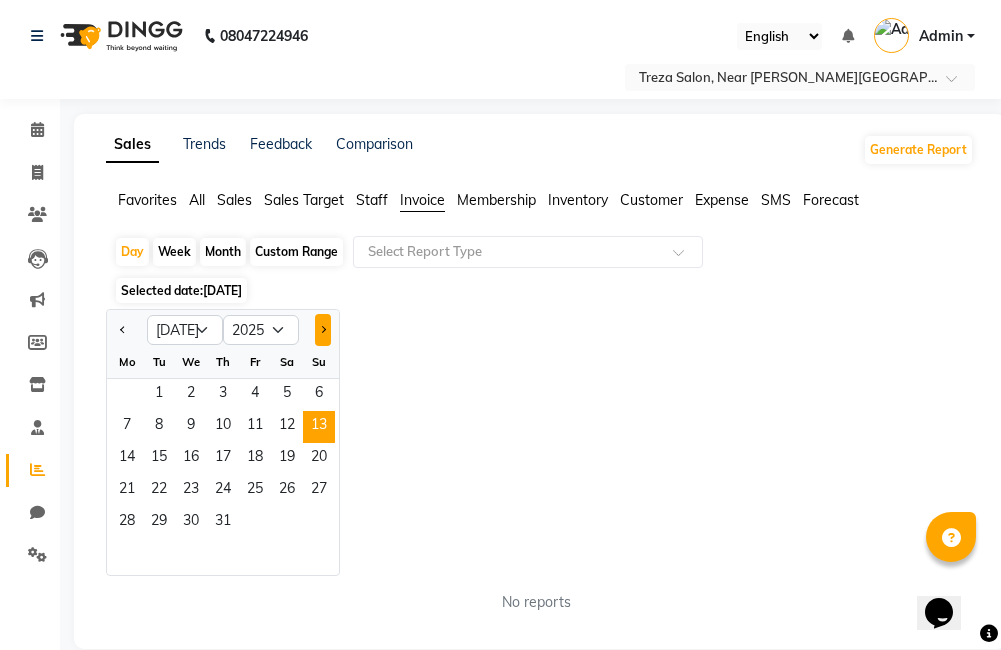 click 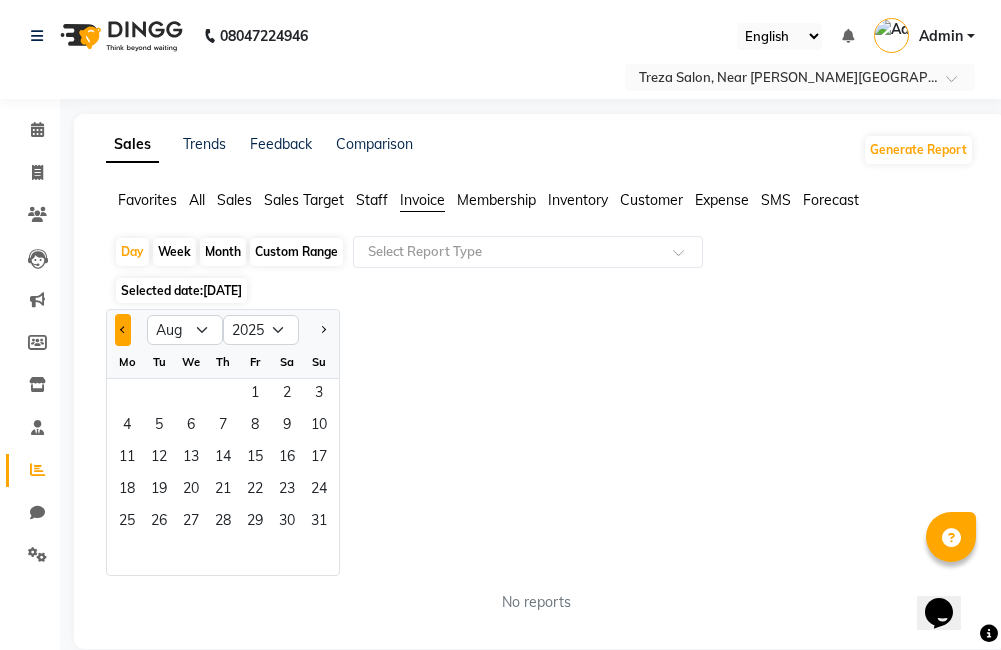 click 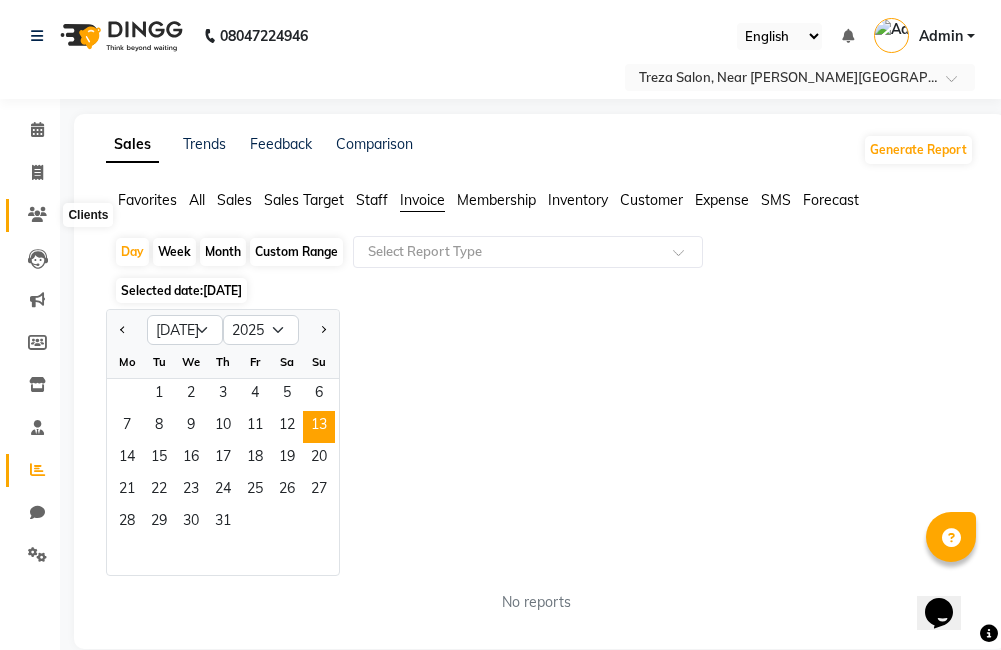 click 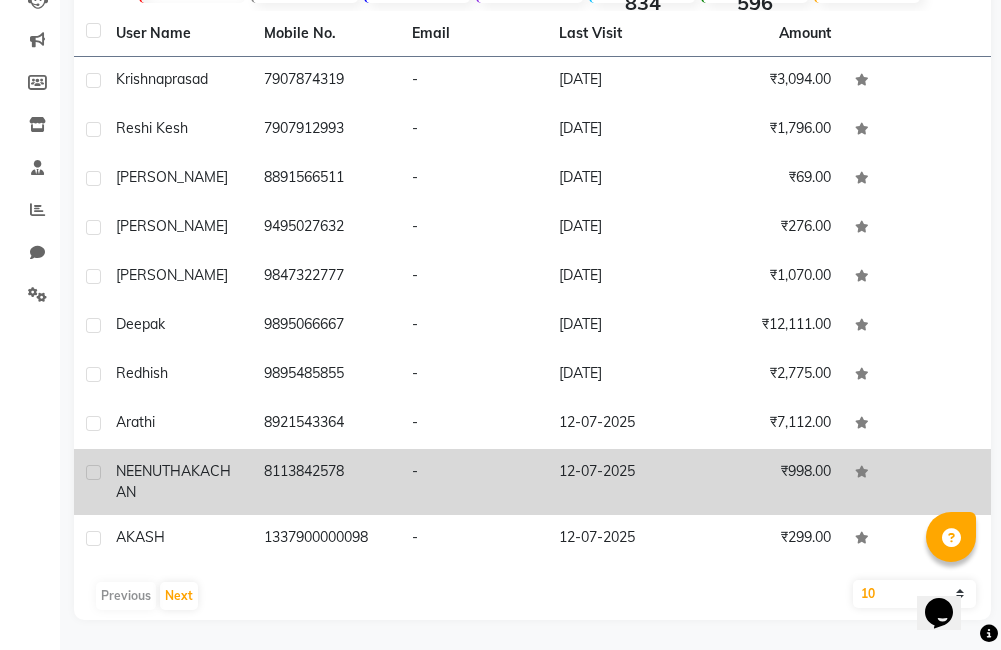 scroll, scrollTop: 0, scrollLeft: 0, axis: both 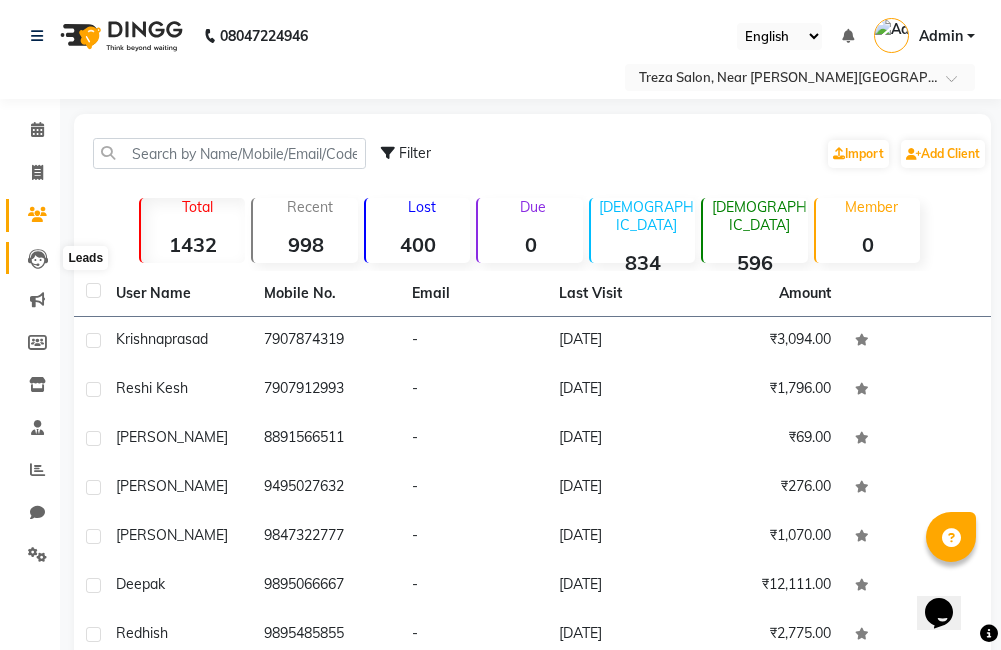 click 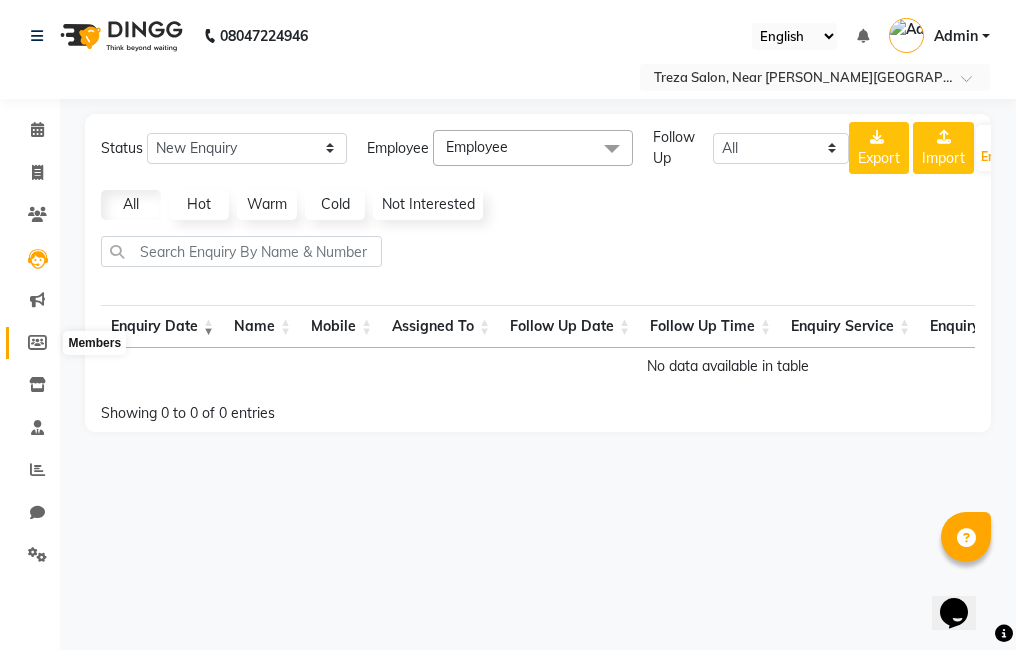 click 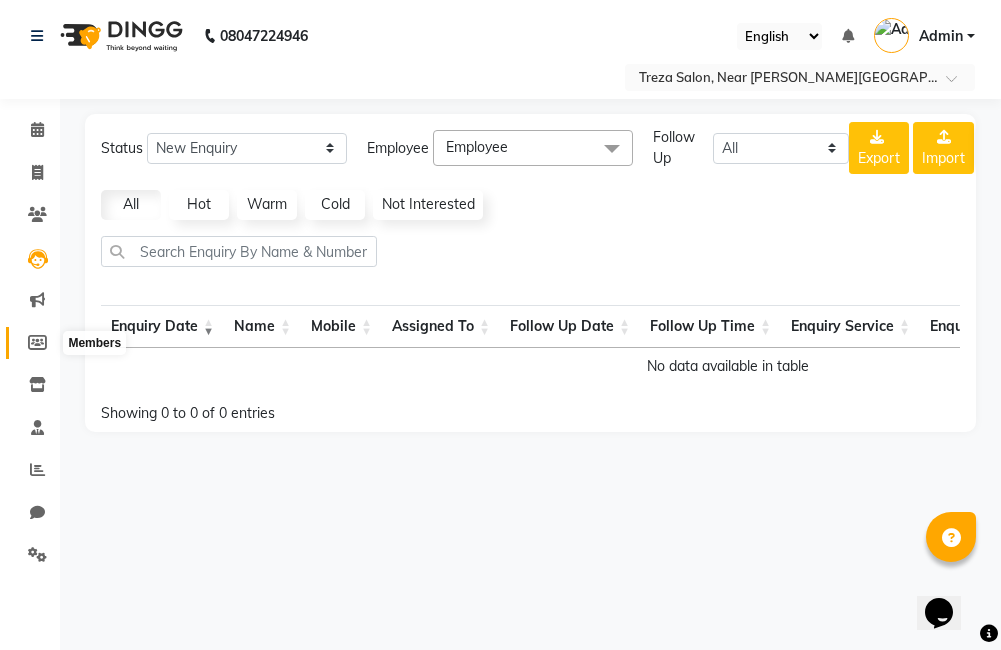 select 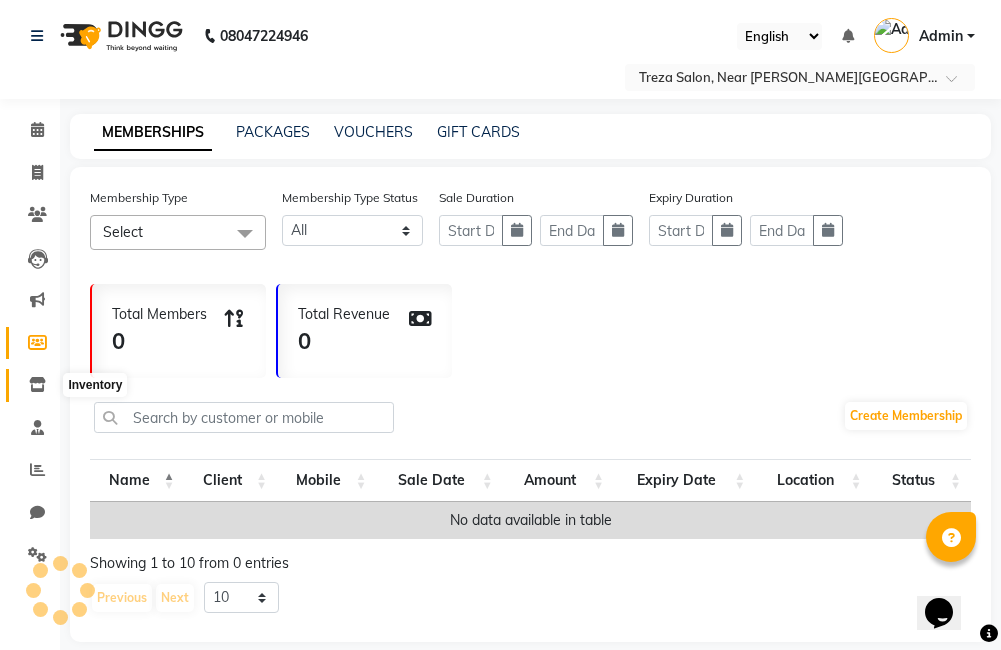 click 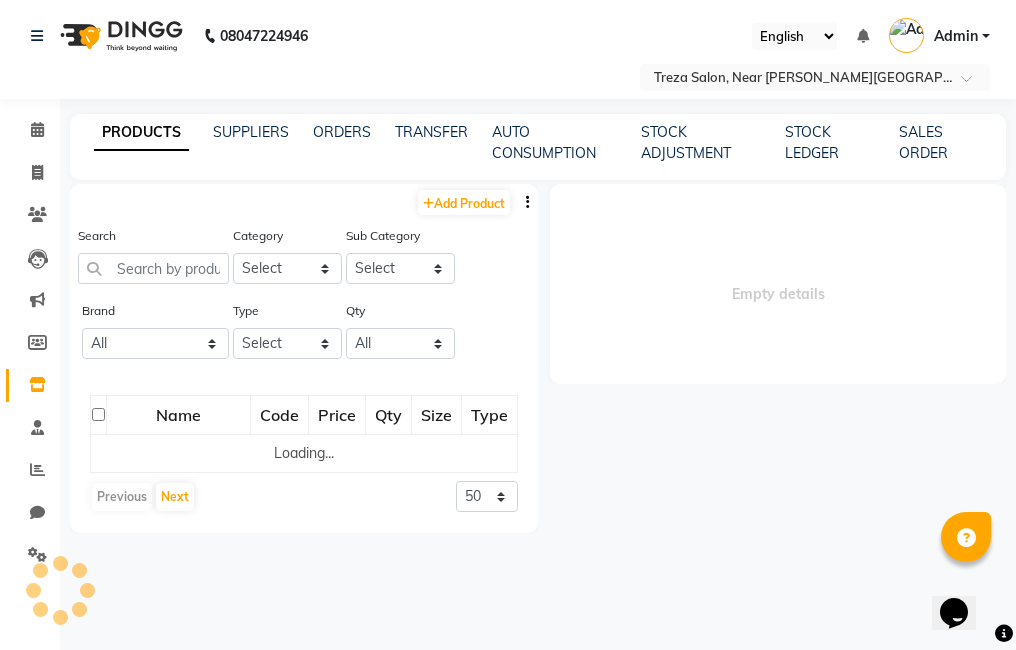 select 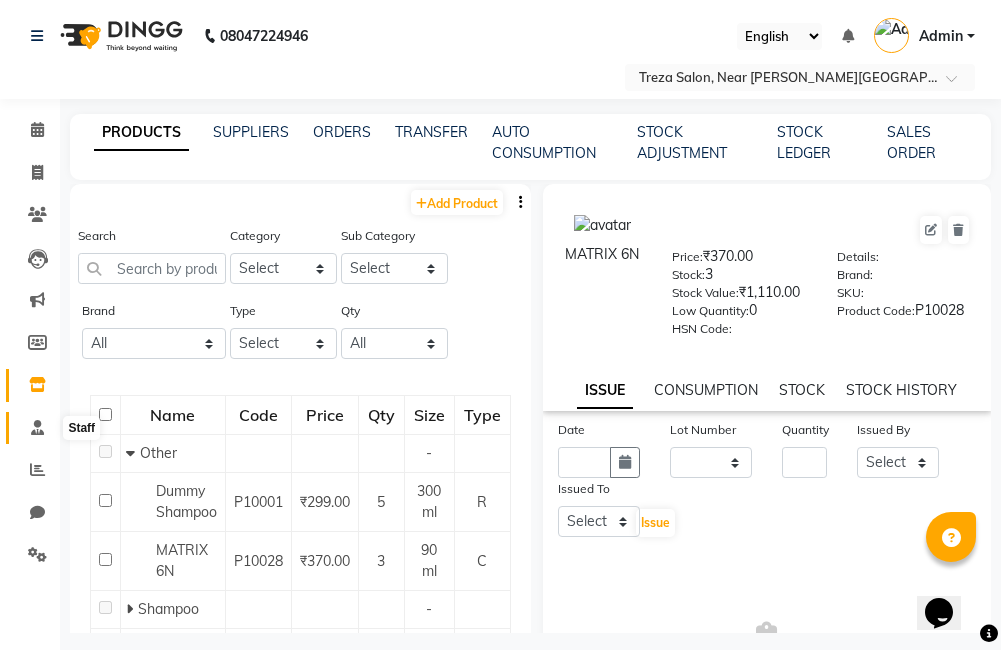 click 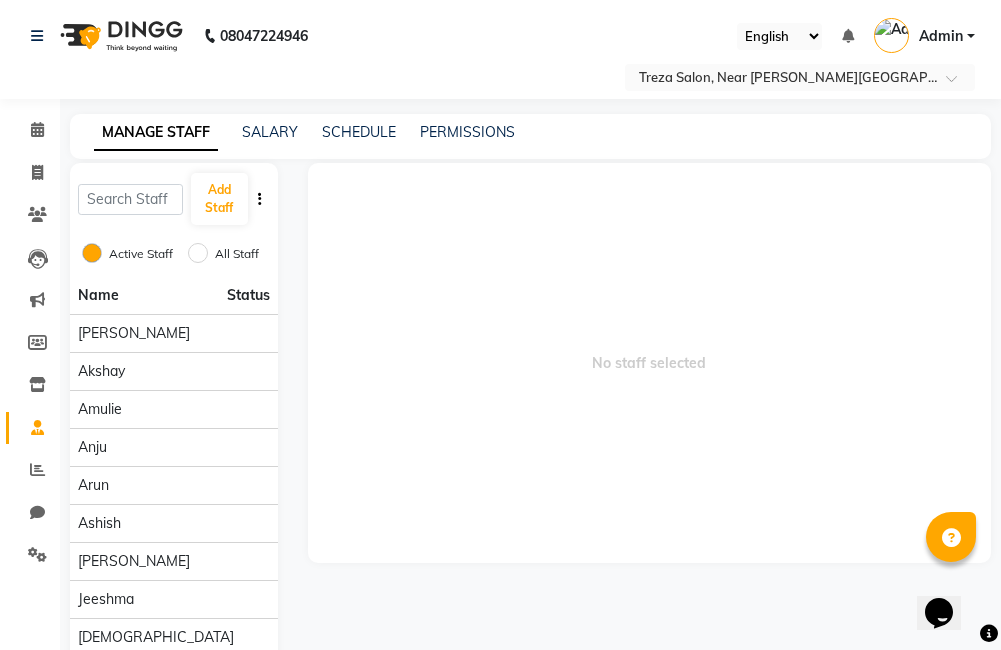 scroll, scrollTop: 100, scrollLeft: 0, axis: vertical 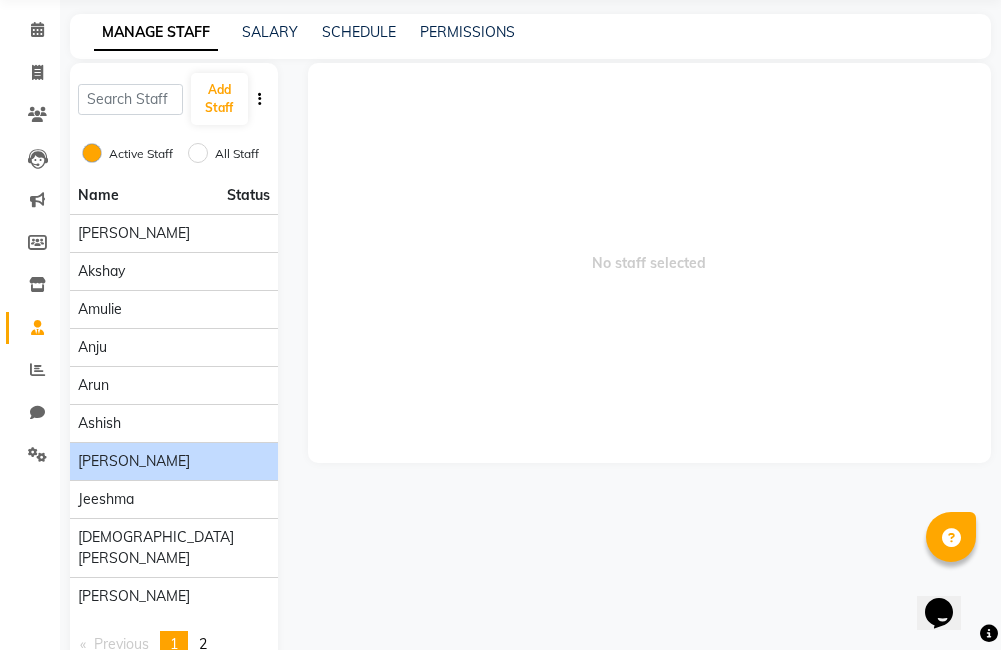 click on "[PERSON_NAME]" 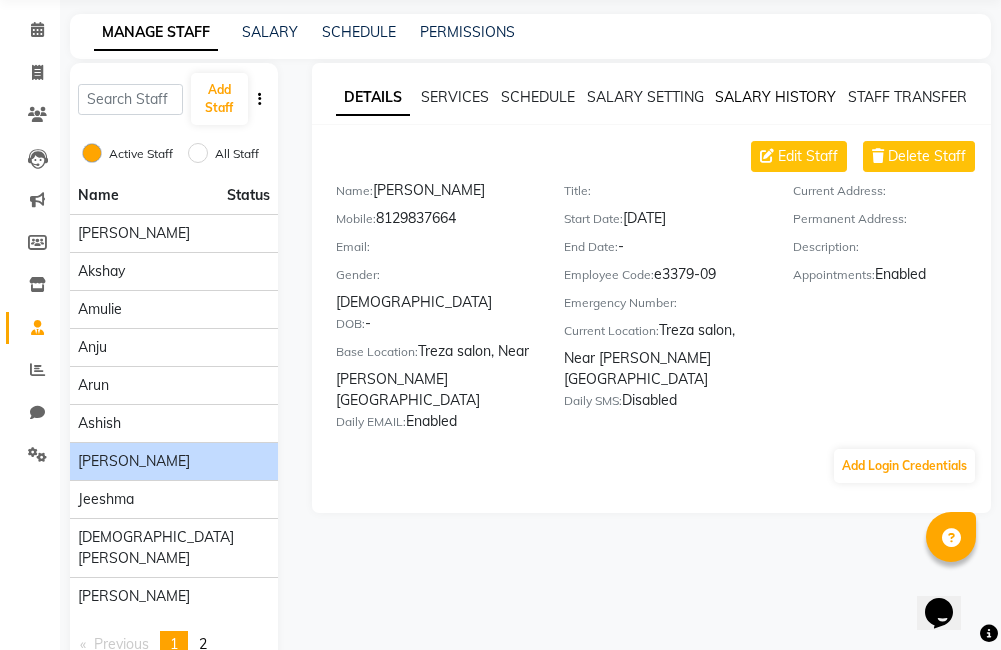 click on "SALARY HISTORY" 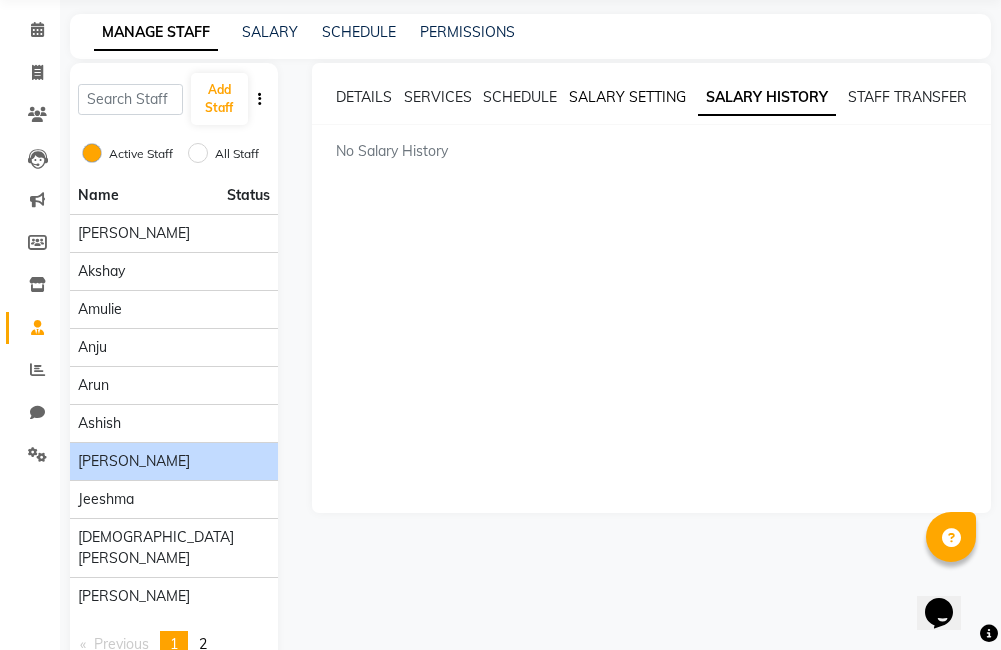 click on "SALARY SETTING" 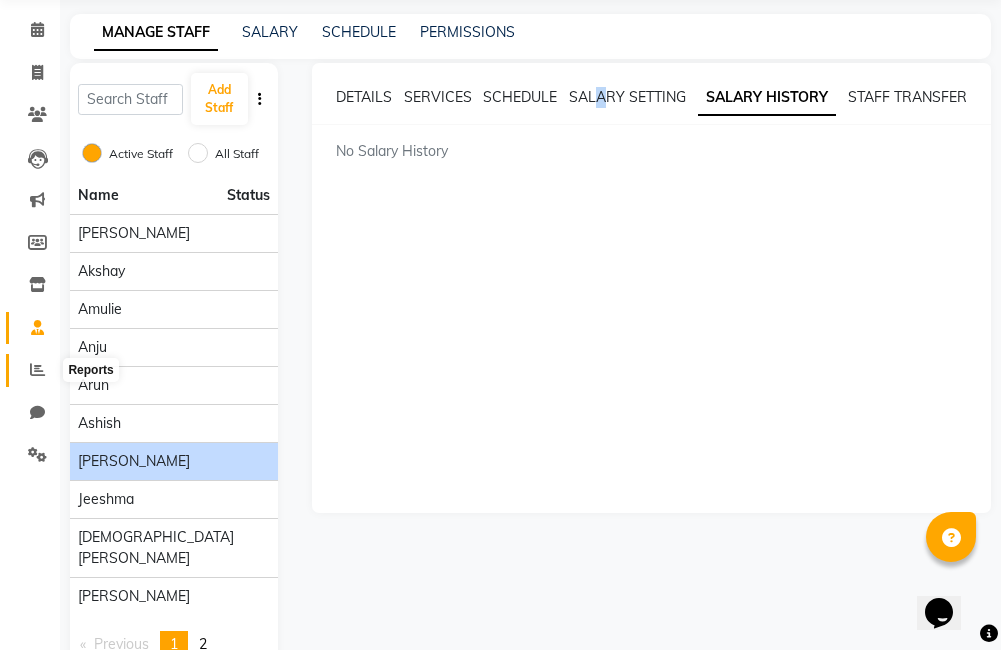 click 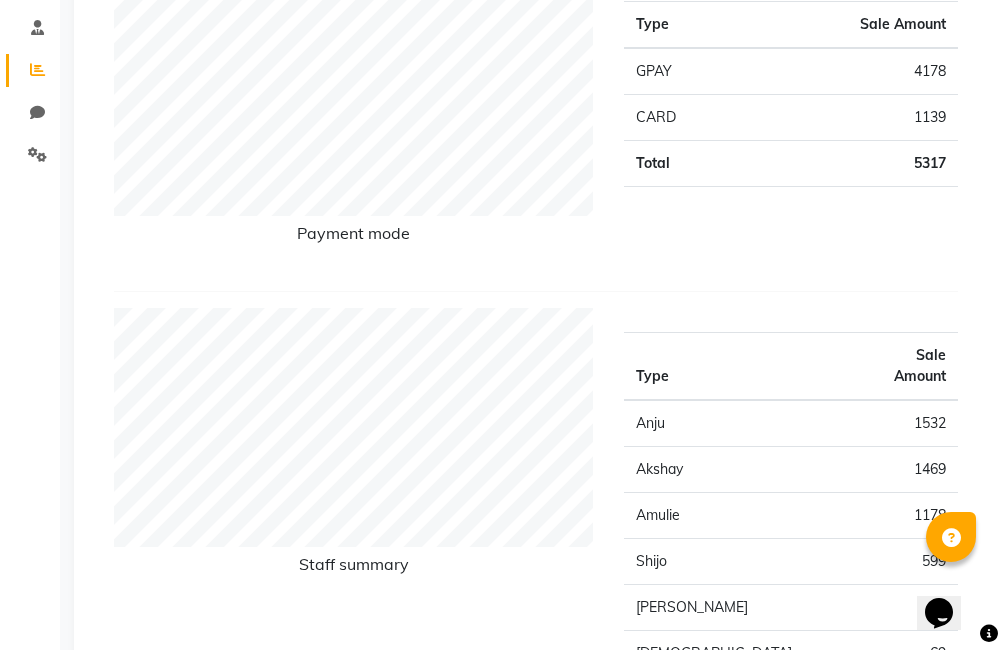 scroll, scrollTop: 300, scrollLeft: 0, axis: vertical 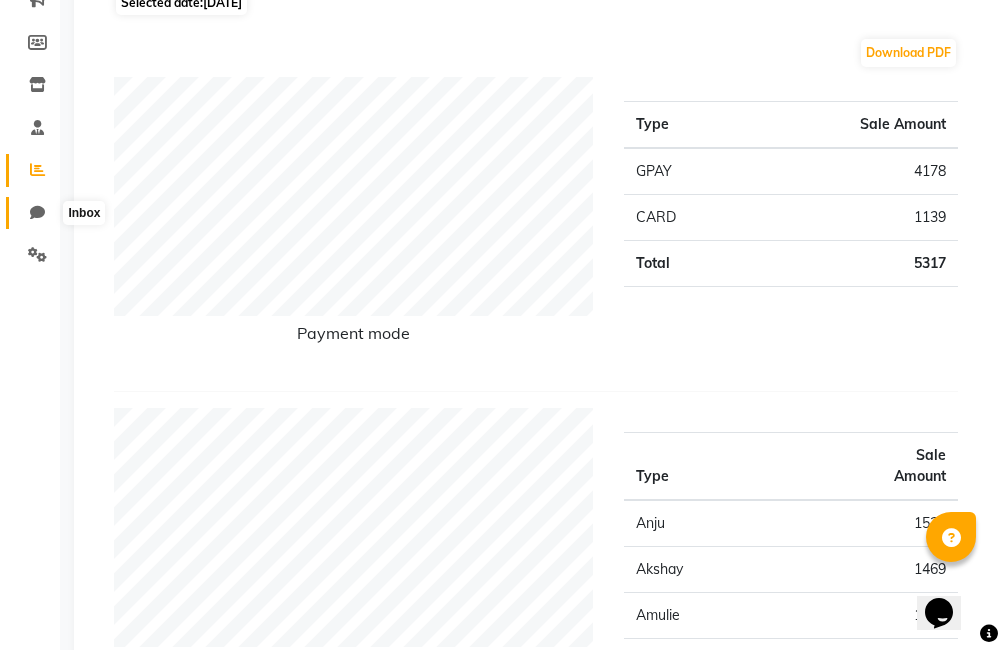 click 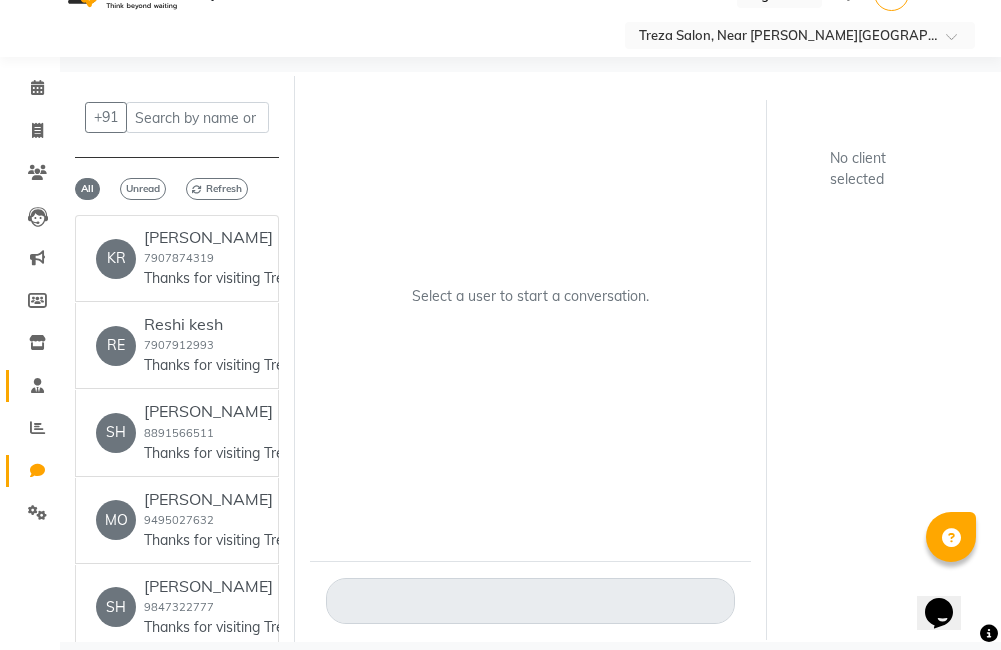 scroll, scrollTop: 0, scrollLeft: 0, axis: both 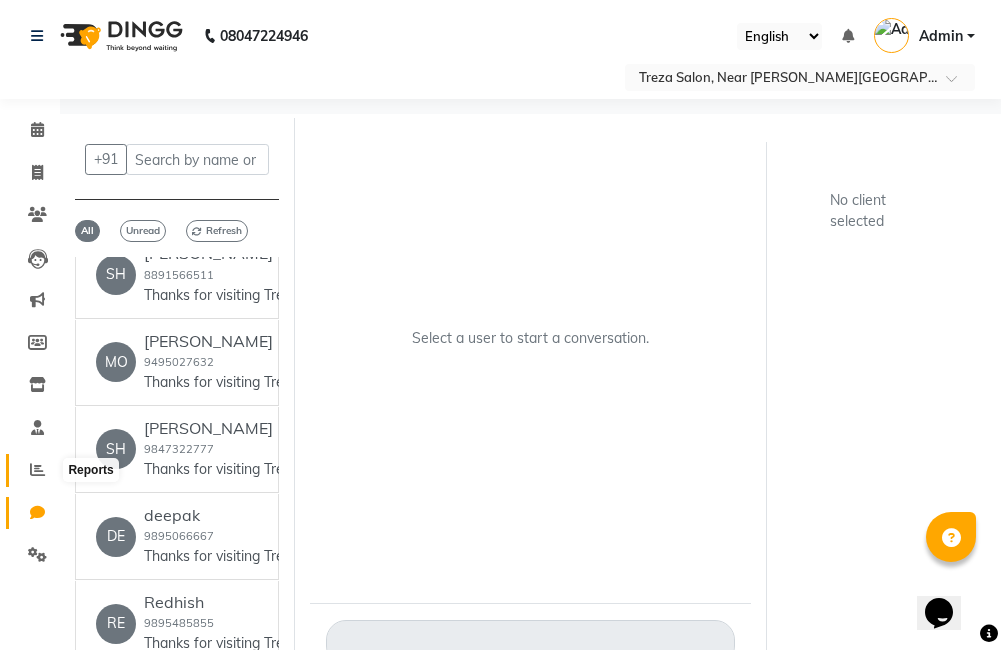 click 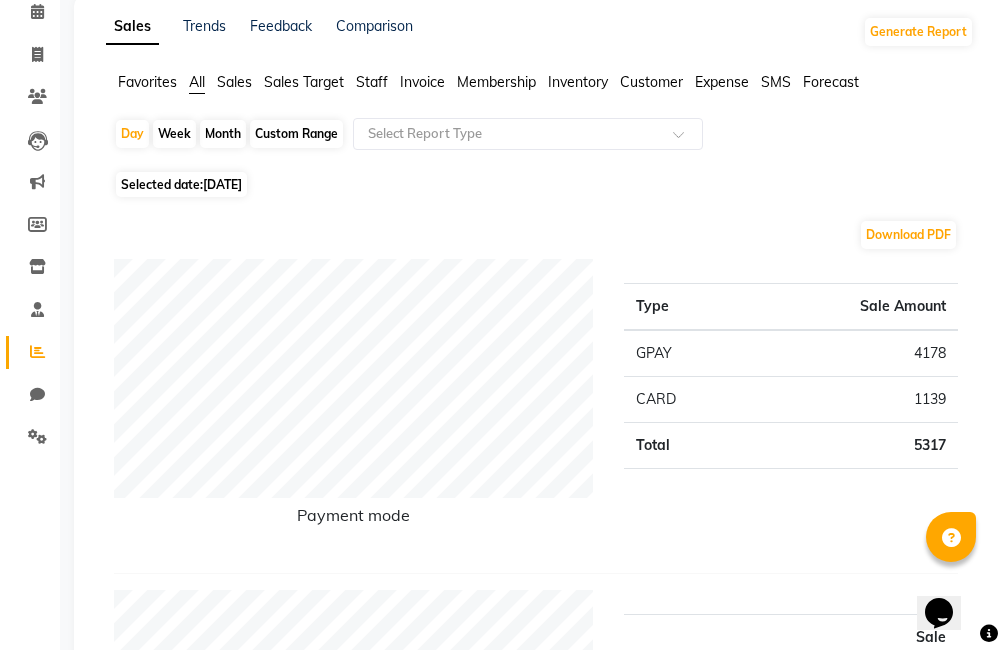 scroll, scrollTop: 0, scrollLeft: 0, axis: both 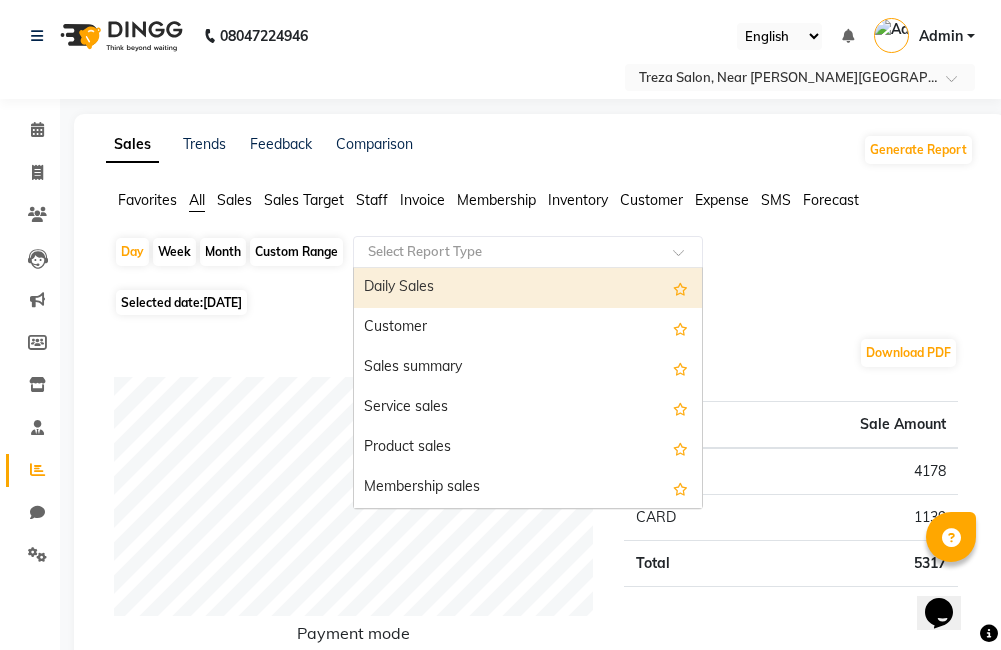click 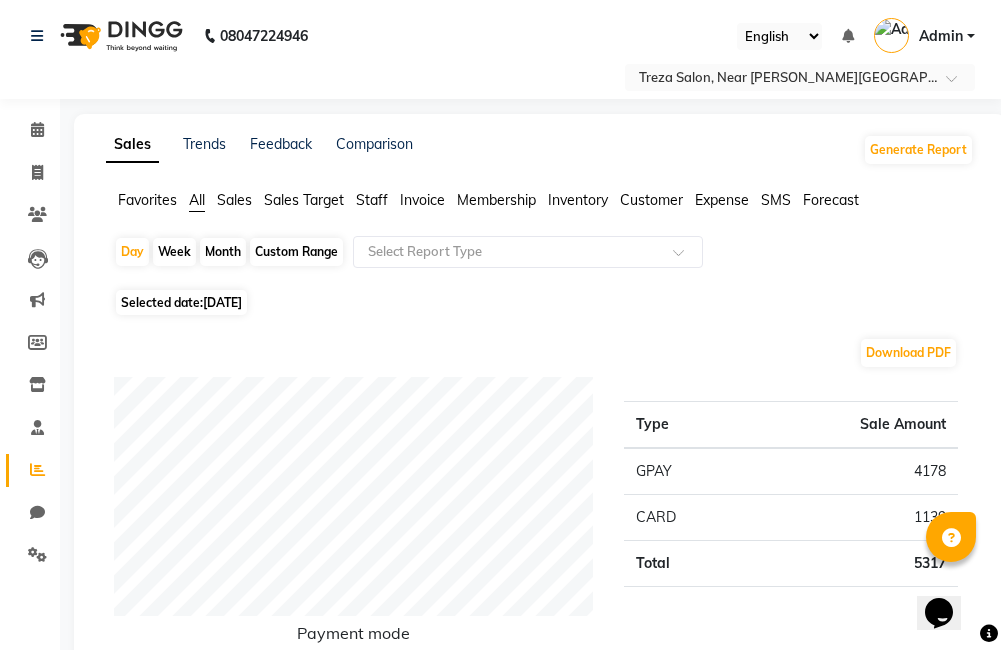 click on "Download PDF" 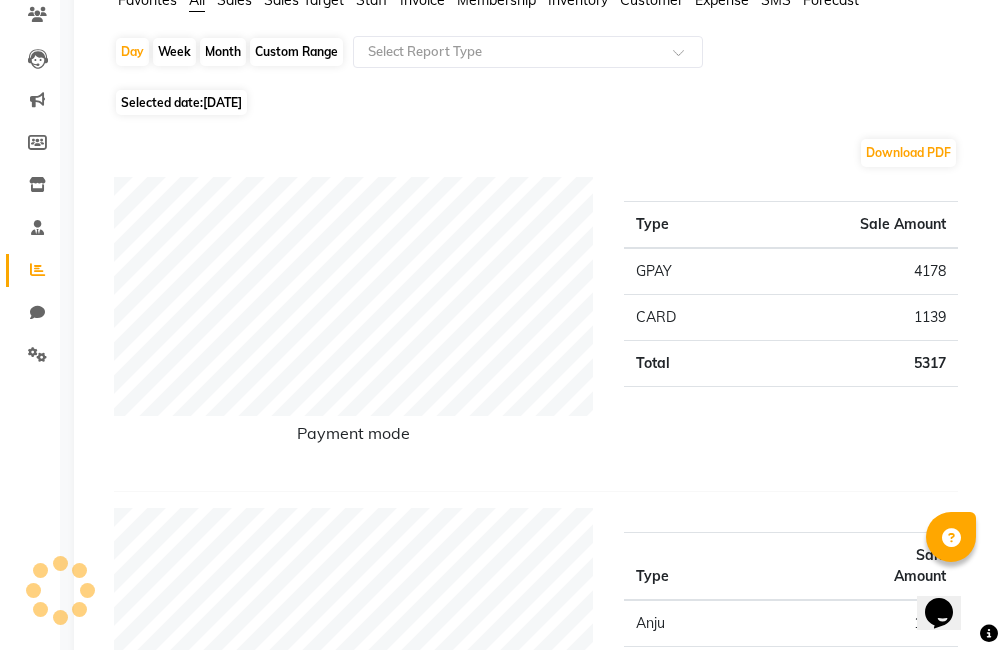 scroll, scrollTop: 0, scrollLeft: 0, axis: both 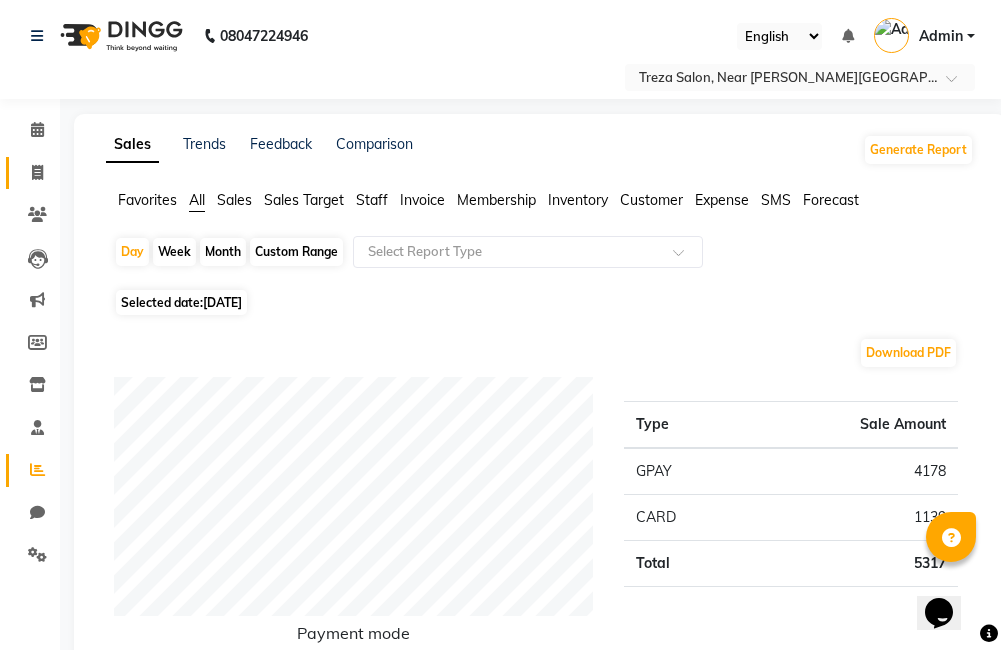 click 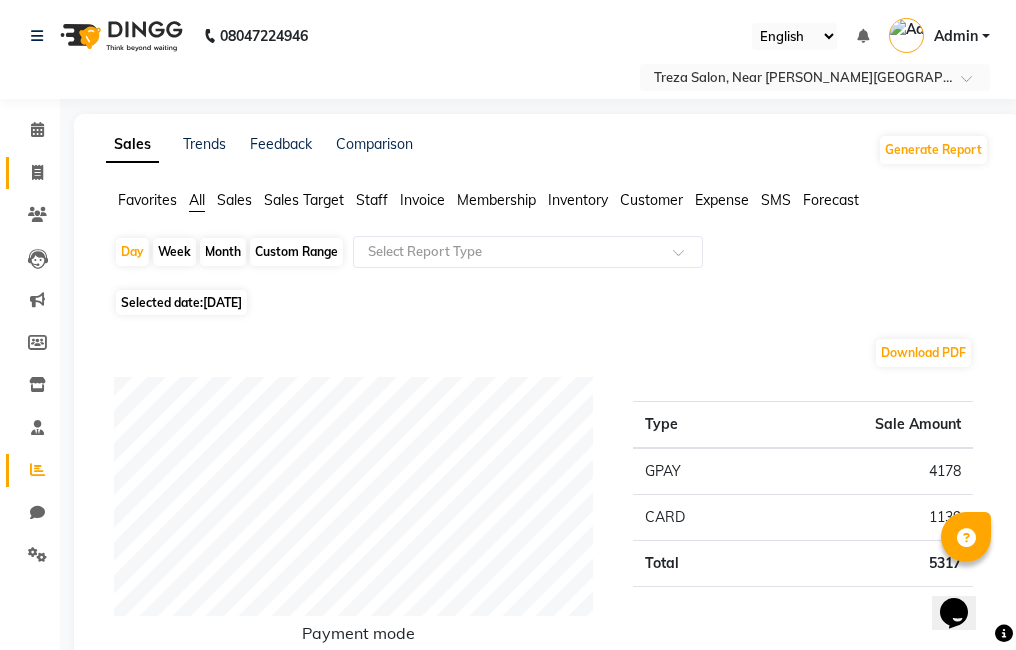 select on "service" 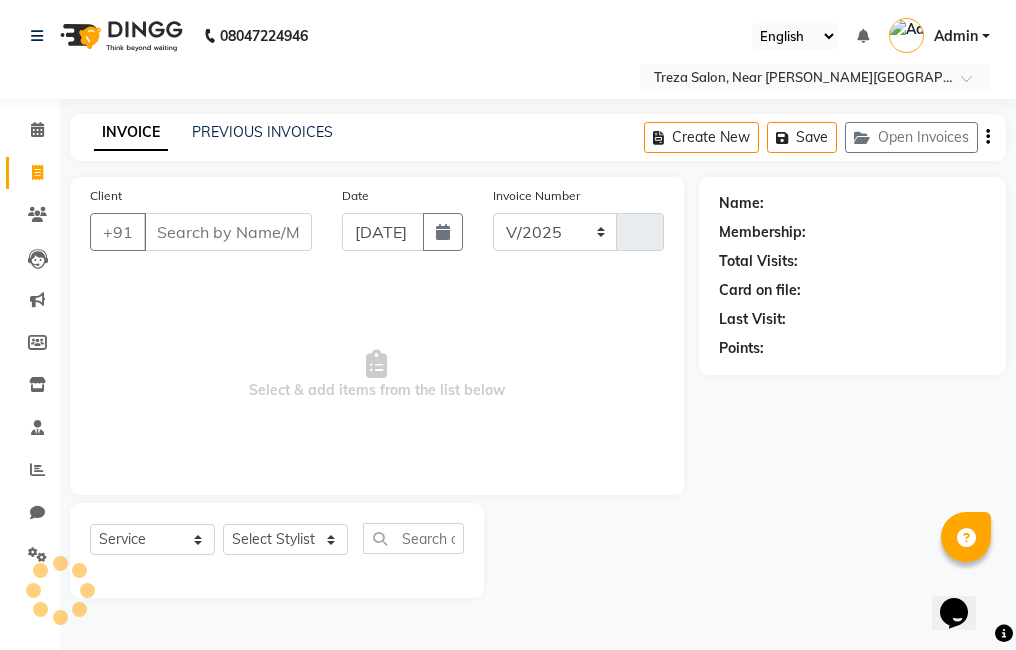 select on "7633" 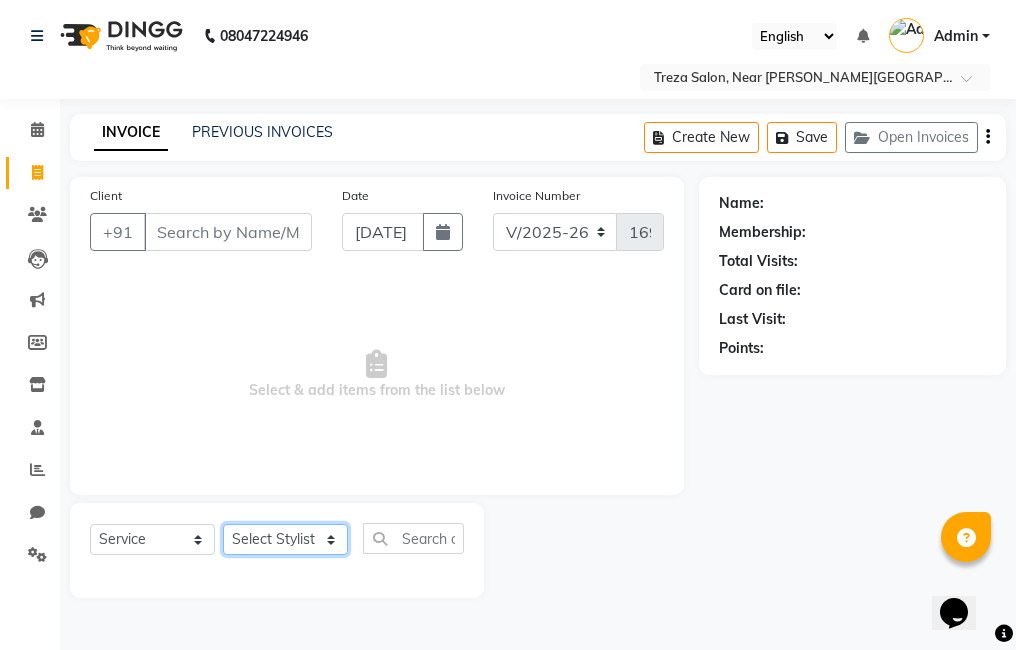 click on "Select Stylist [PERSON_NAME] Amulie Anju [PERSON_NAME] [PERSON_NAME] Jeeshma [PERSON_NAME] [PERSON_NAME] Shijo" 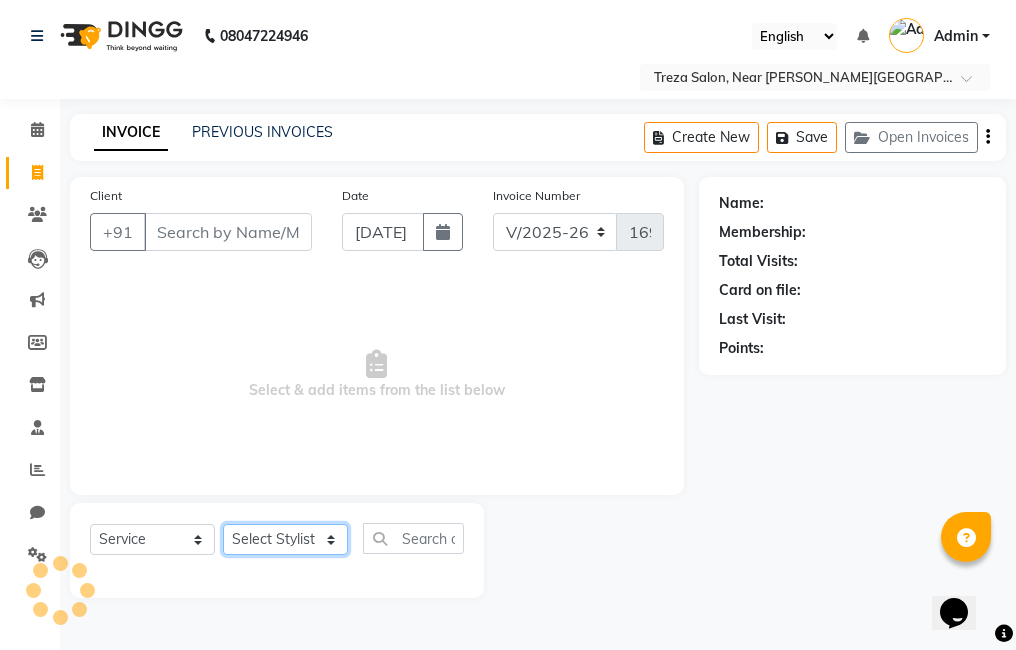 select on "85971" 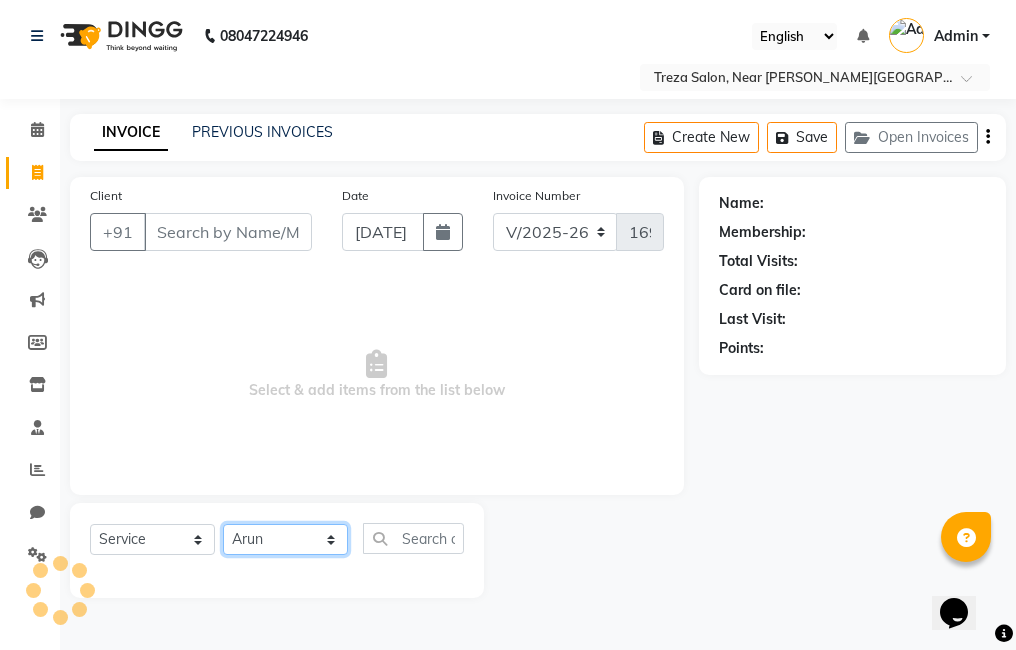 click on "Select Stylist [PERSON_NAME] Amulie Anju [PERSON_NAME] [PERSON_NAME] Jeeshma [PERSON_NAME] [PERSON_NAME] Shijo" 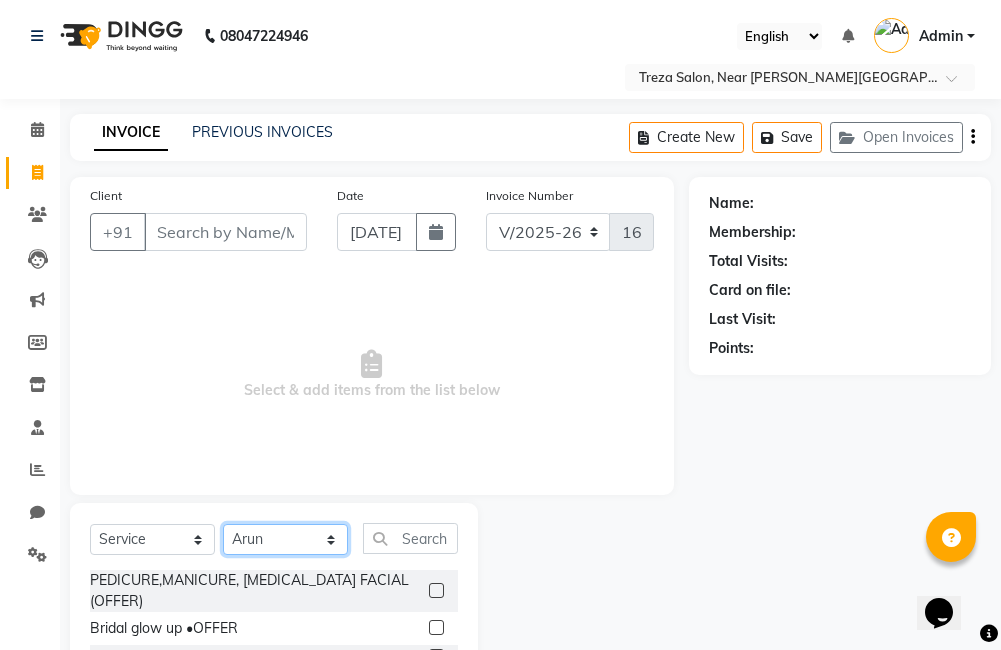 scroll, scrollTop: 178, scrollLeft: 0, axis: vertical 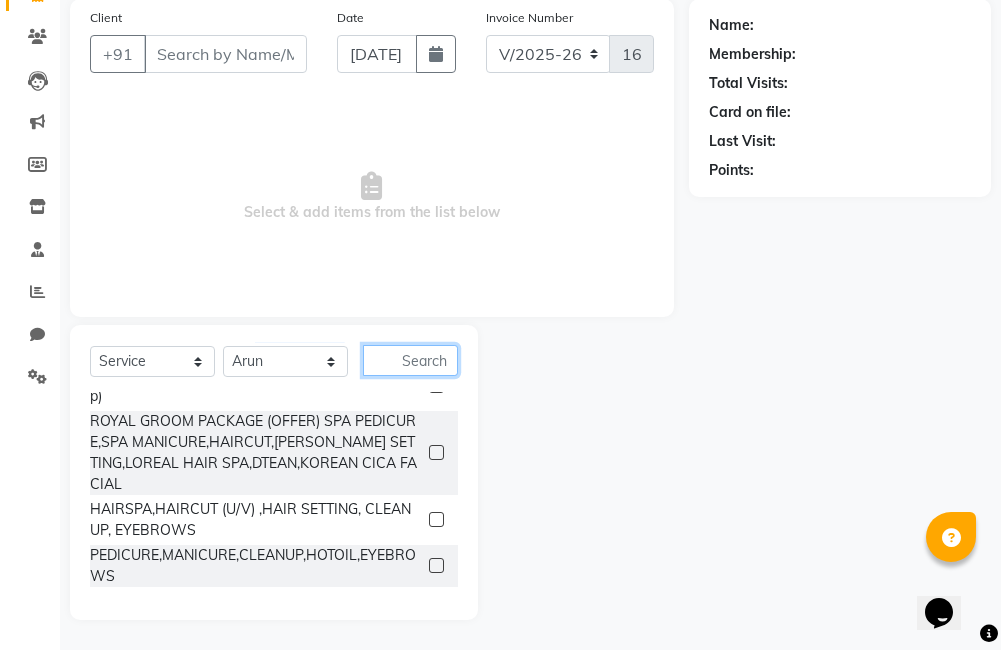 click 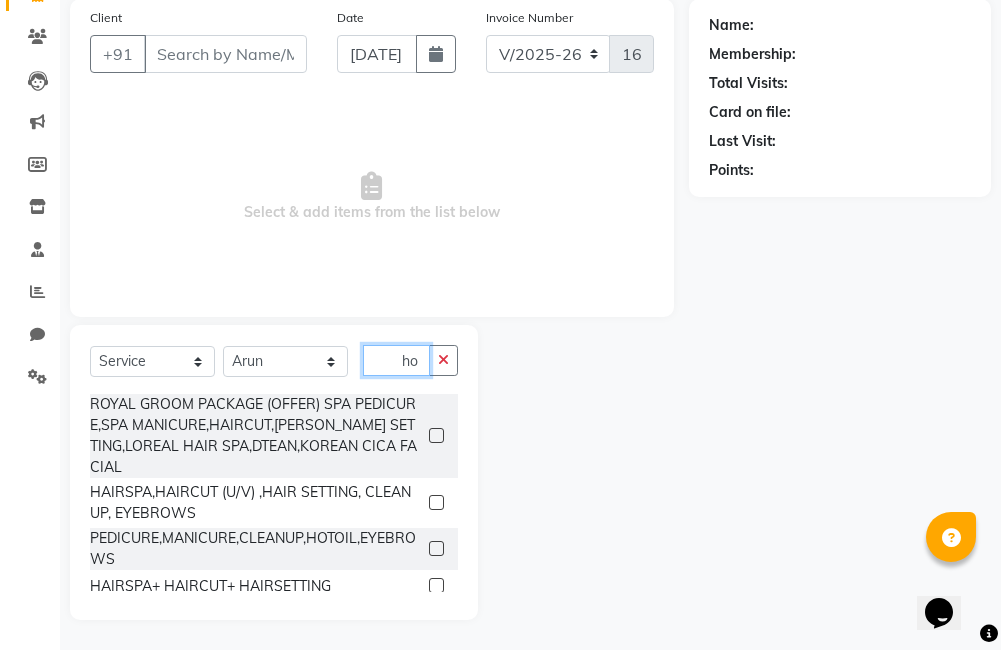 scroll, scrollTop: 0, scrollLeft: 0, axis: both 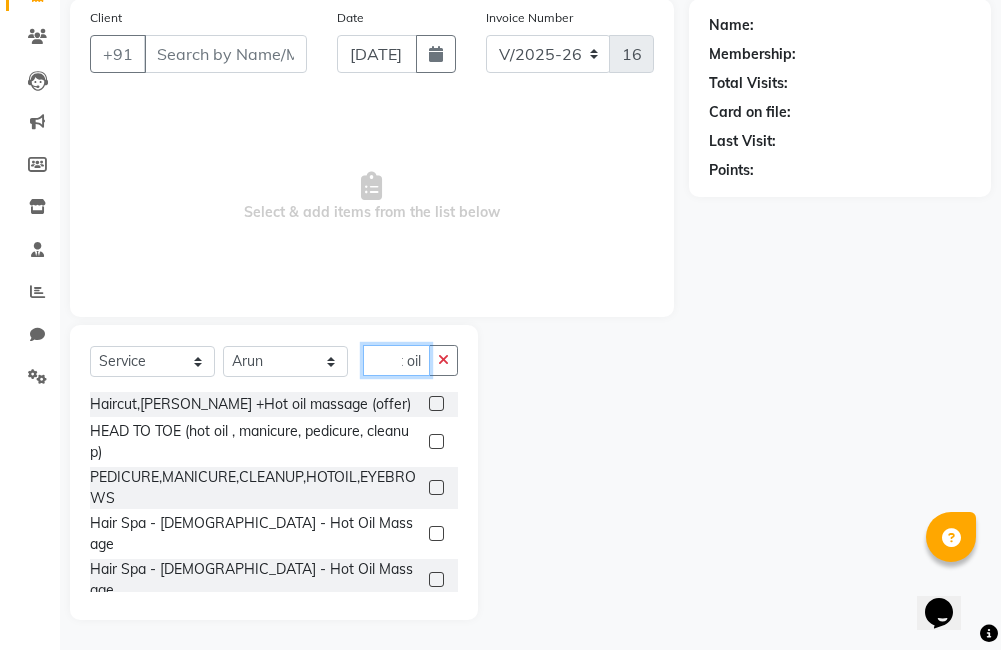 type on "hot oil" 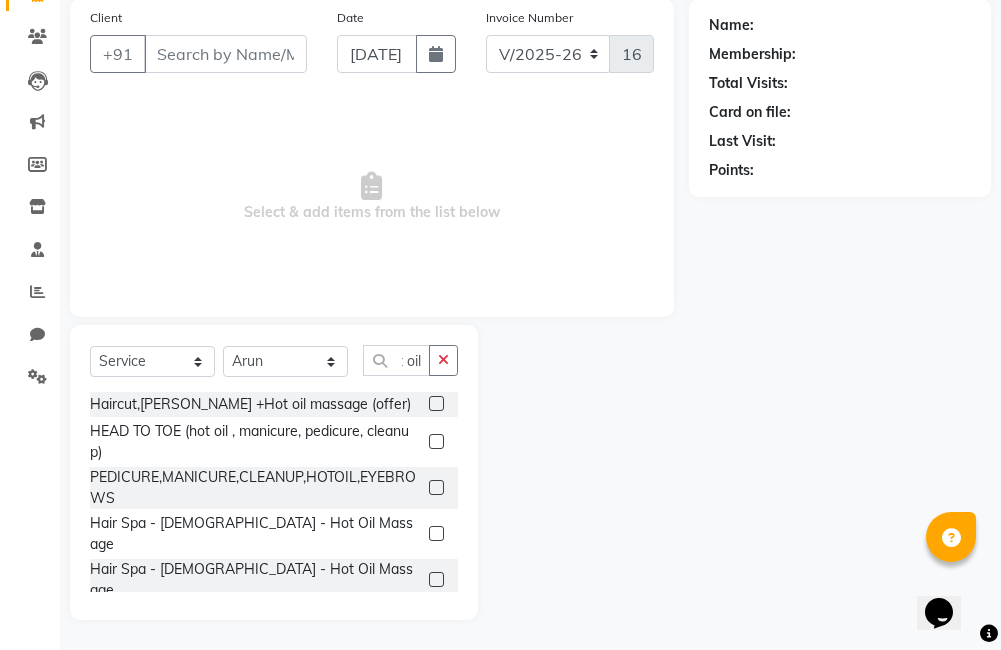 click 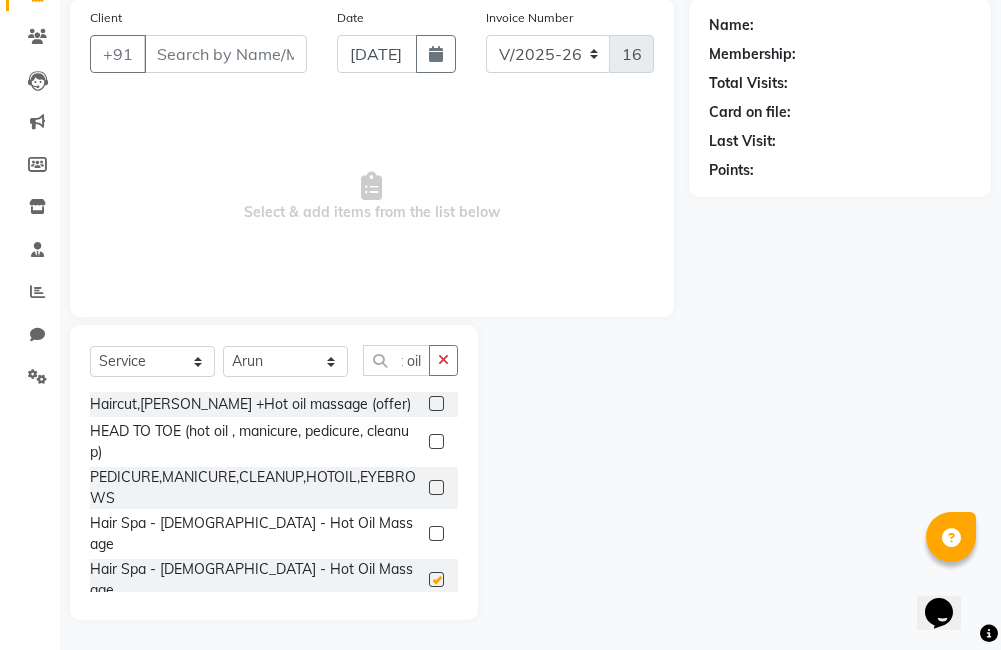 scroll, scrollTop: 0, scrollLeft: 0, axis: both 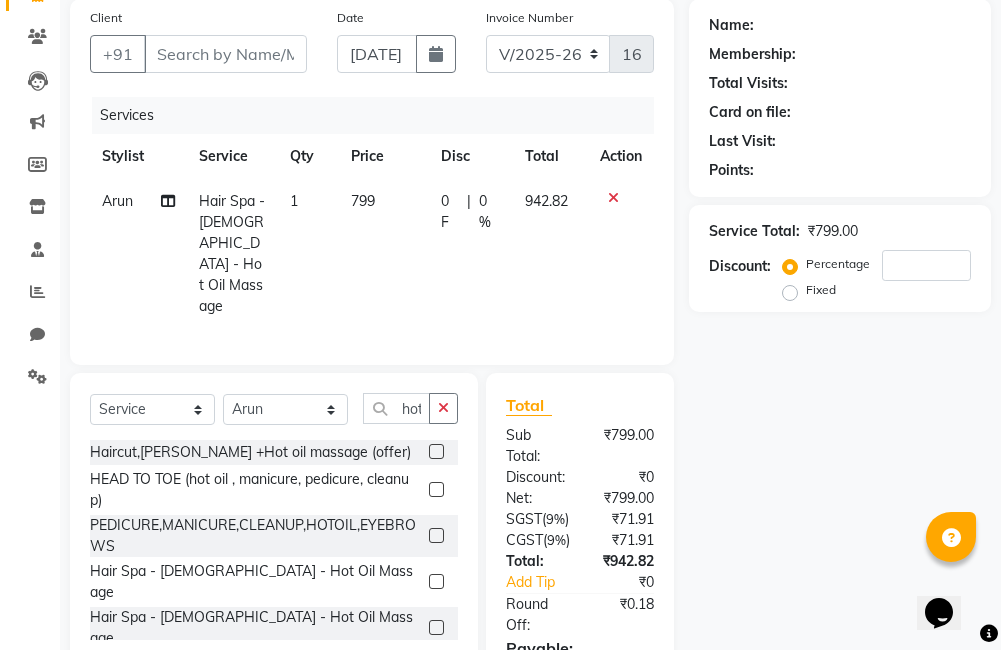 checkbox on "false" 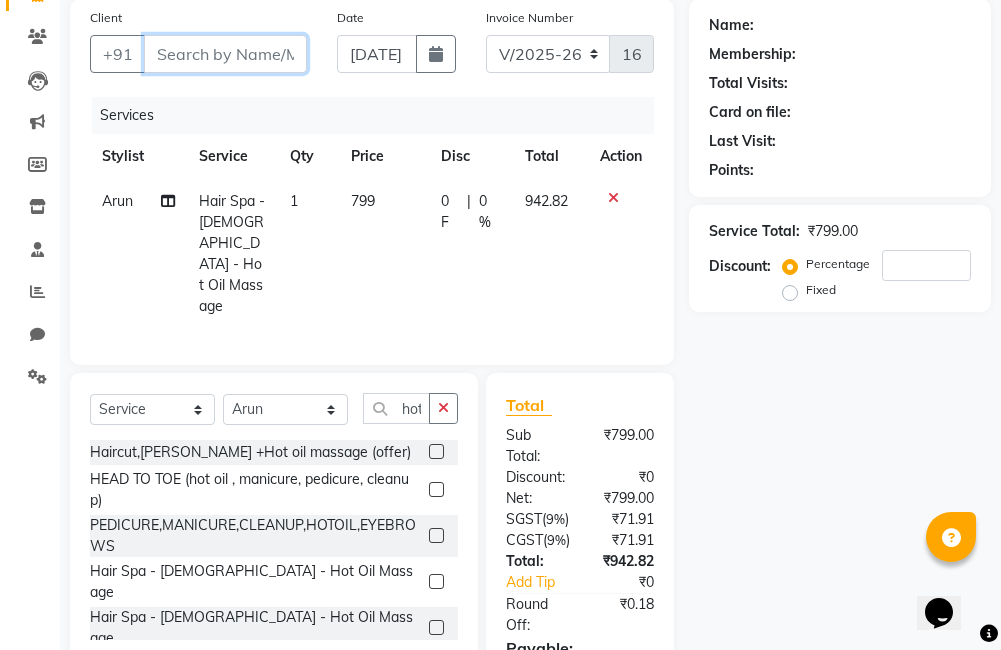 click on "Client" at bounding box center [225, 54] 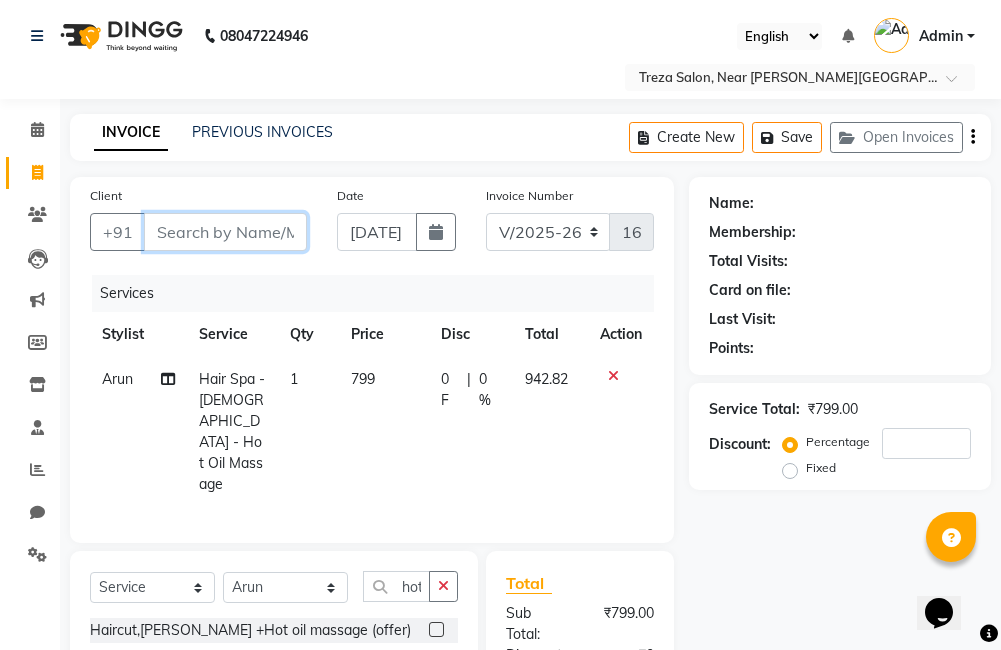 type on "6" 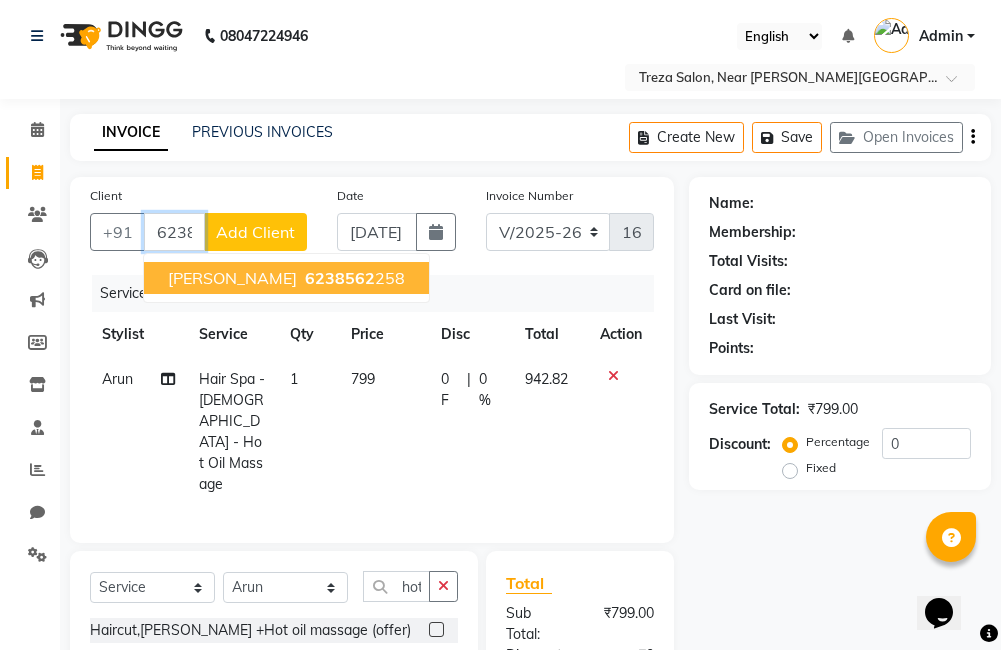 click on "[PERSON_NAME]" at bounding box center [232, 278] 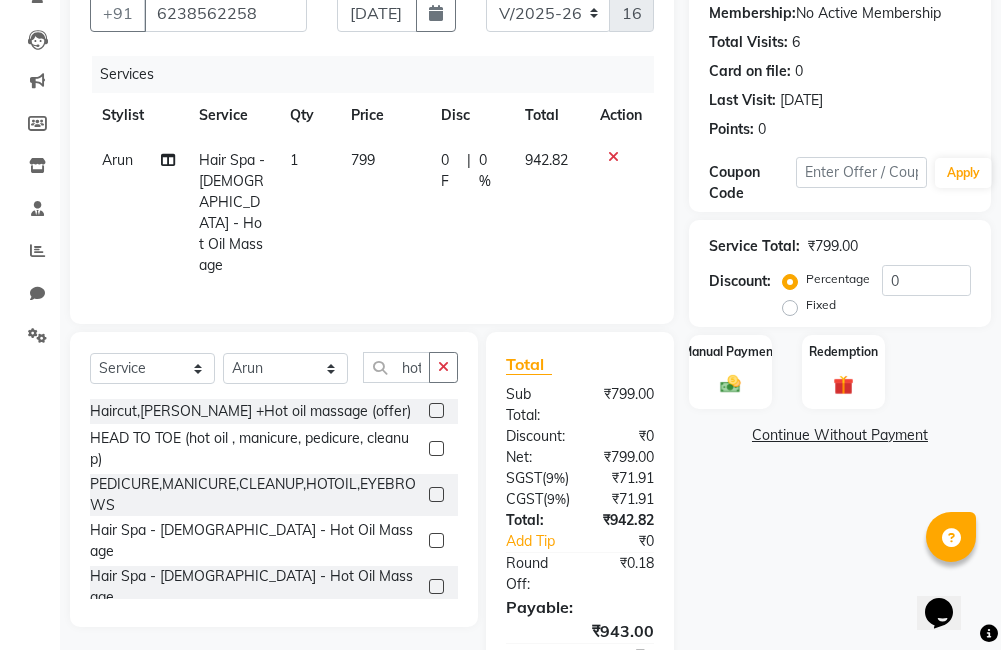 scroll, scrollTop: 222, scrollLeft: 0, axis: vertical 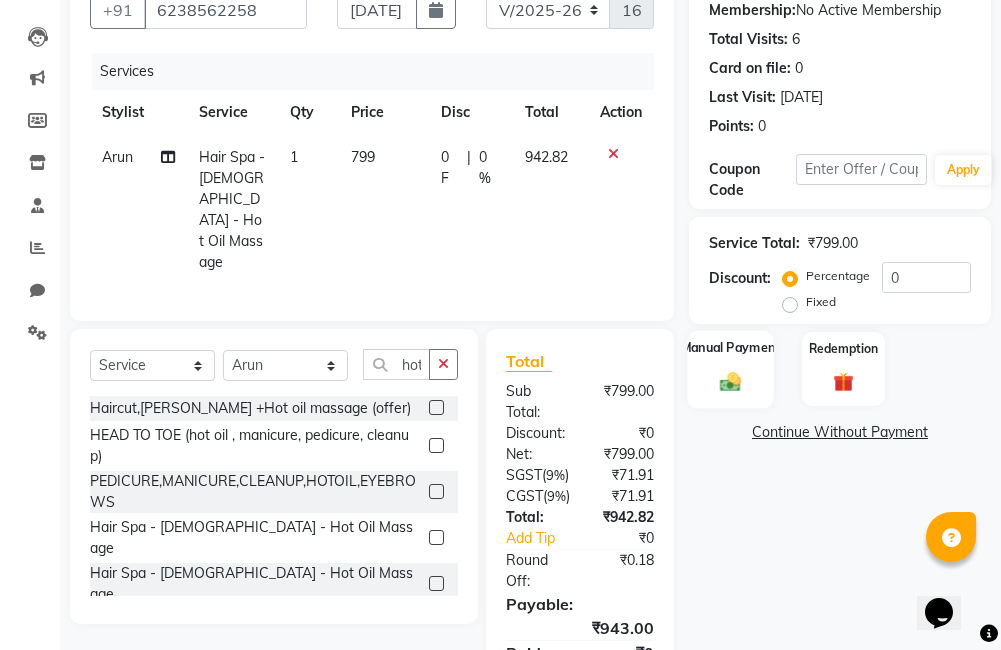 click on "Manual Payment" 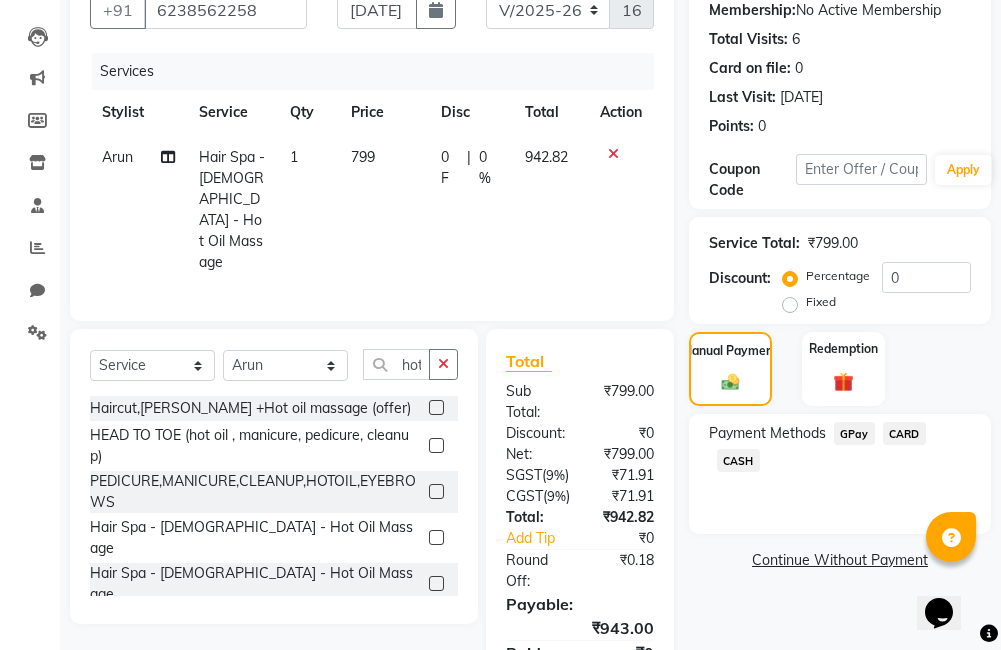 click on "GPay" 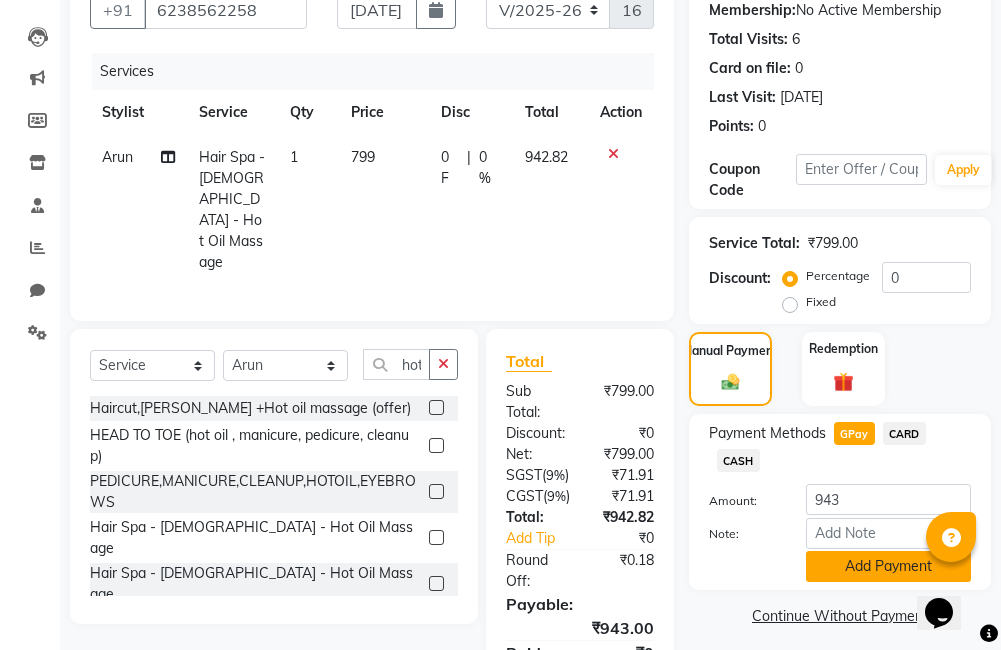 click on "Add Payment" 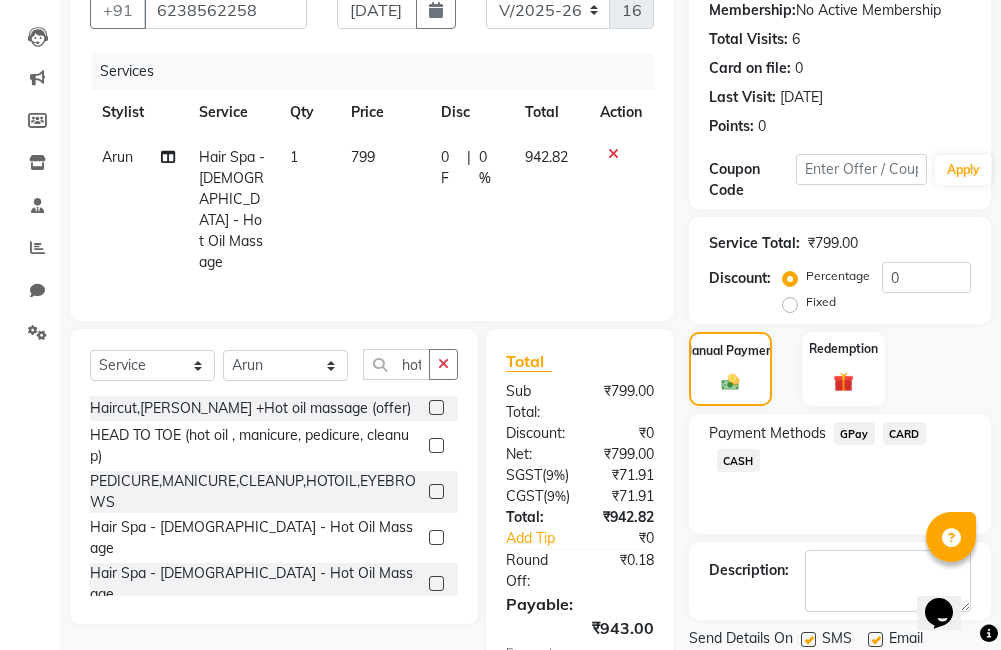 scroll, scrollTop: 411, scrollLeft: 0, axis: vertical 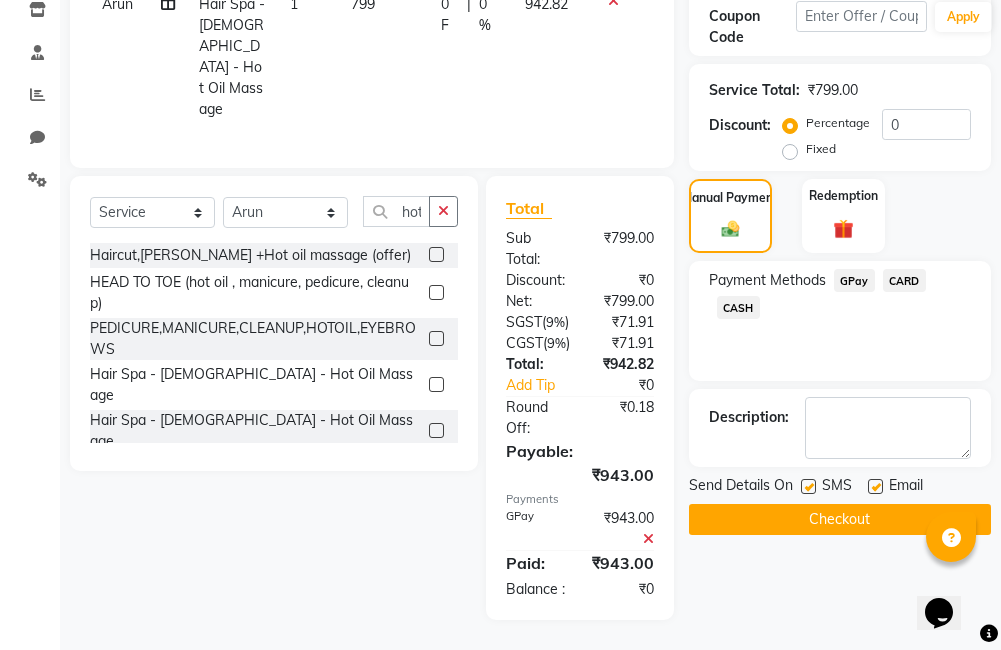 click on "Checkout" 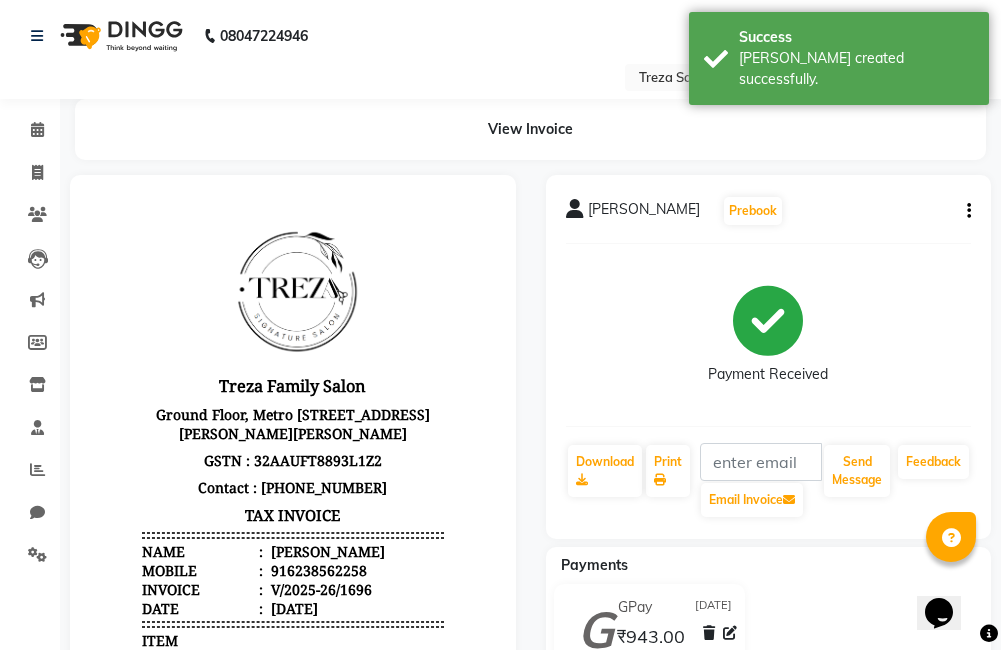 scroll, scrollTop: 0, scrollLeft: 0, axis: both 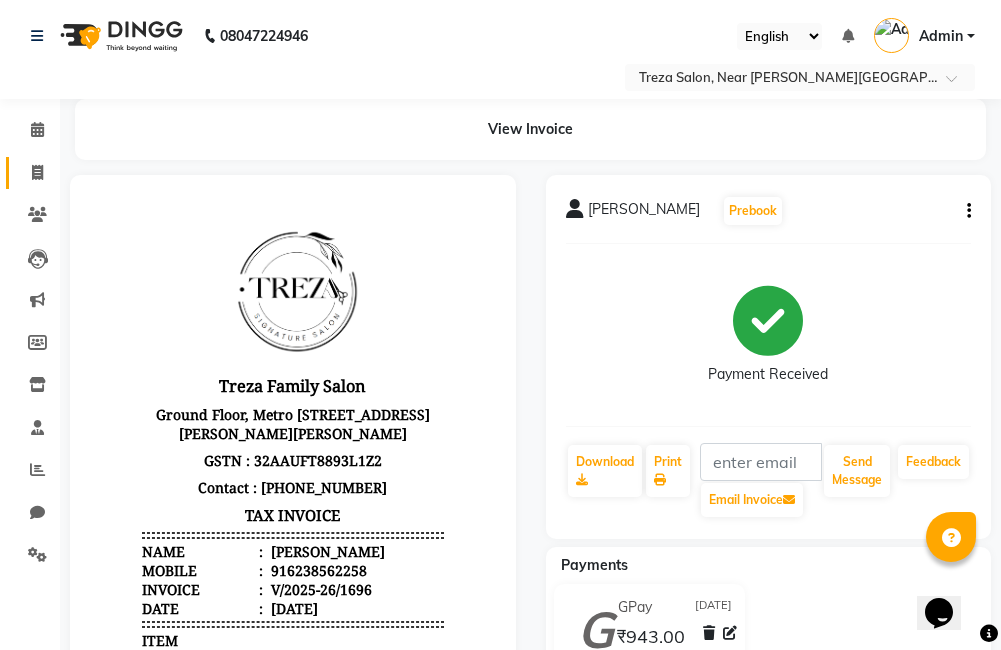 click 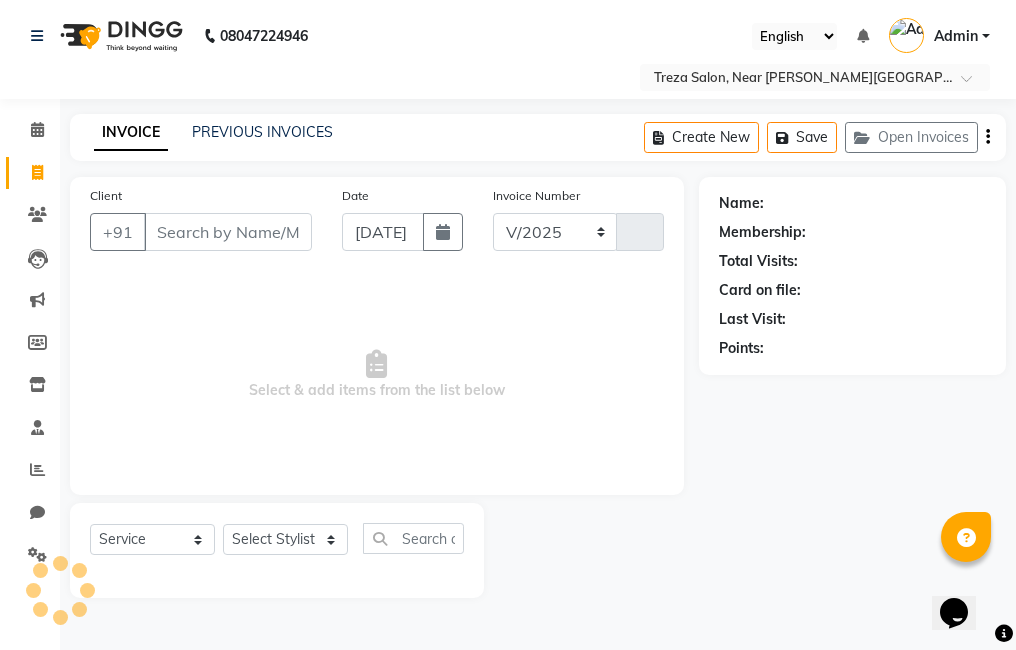 select on "7633" 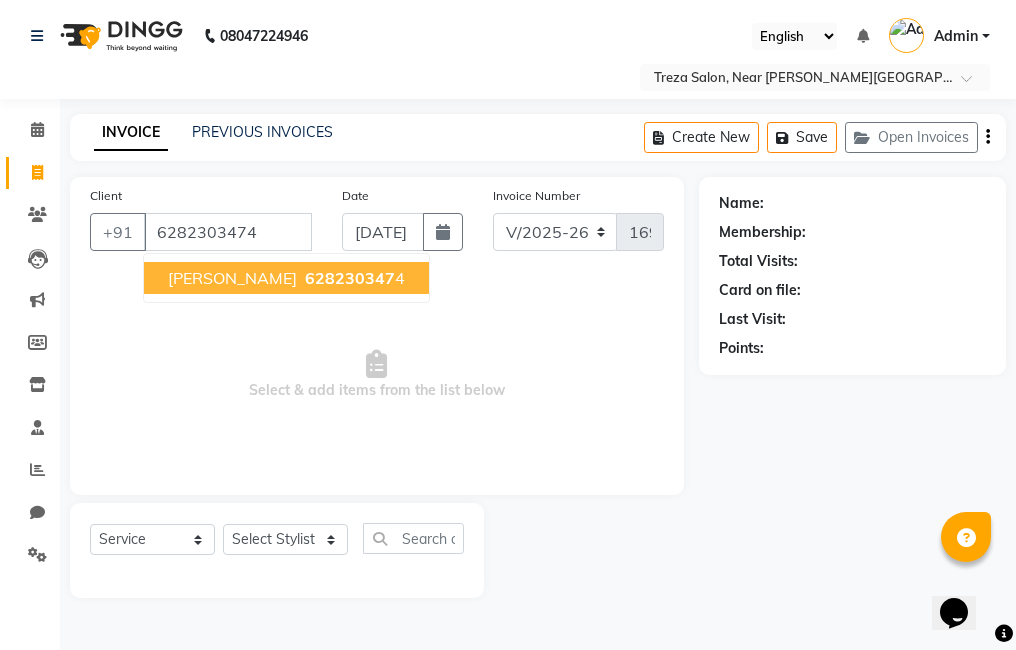 type on "6282303474" 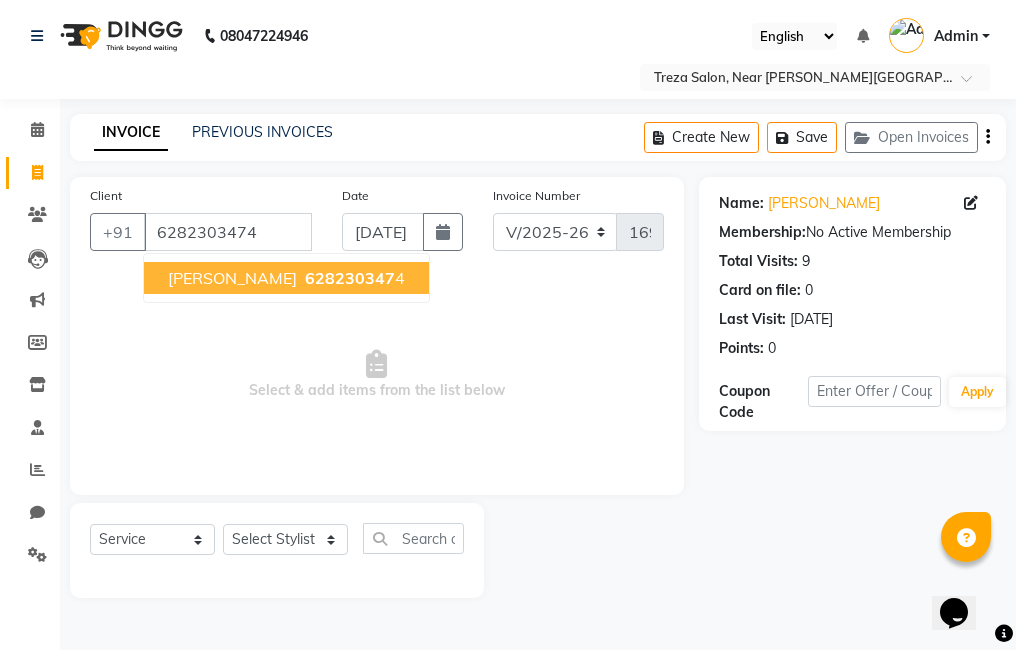 click on "628230347" at bounding box center (350, 278) 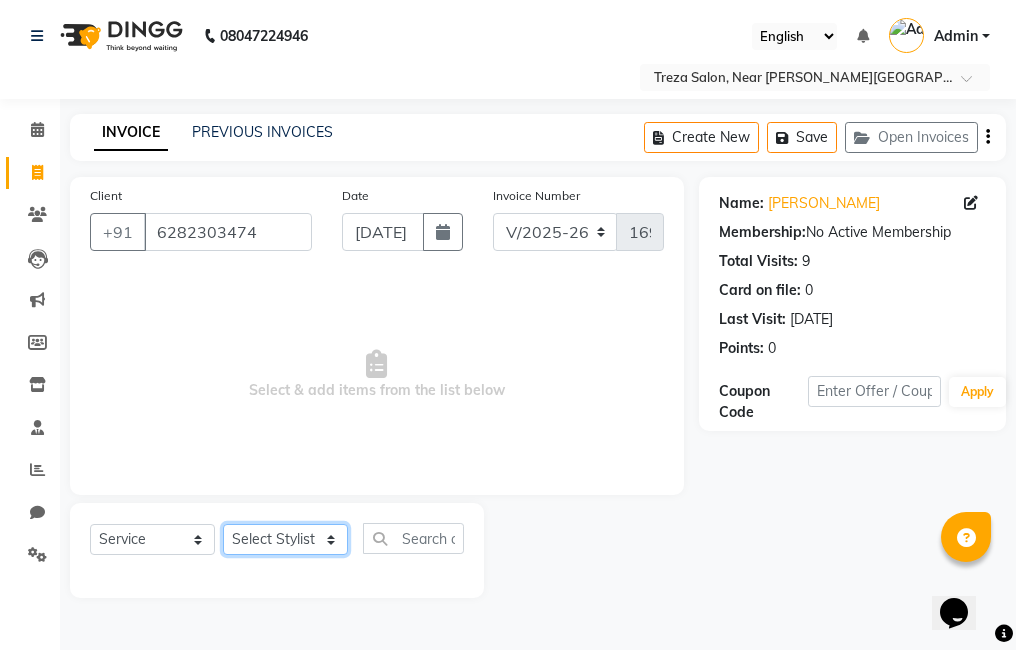 click on "Select Stylist [PERSON_NAME] Amulie Anju [PERSON_NAME] [PERSON_NAME] Jeeshma [PERSON_NAME] [PERSON_NAME] Shijo" 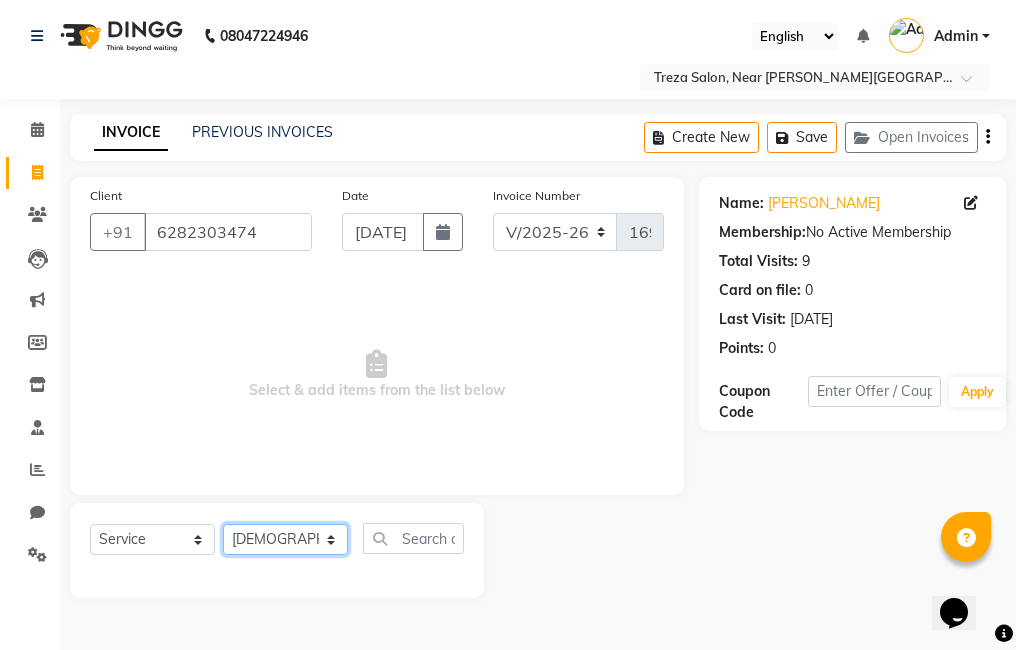 click on "Select Stylist [PERSON_NAME] Amulie Anju [PERSON_NAME] [PERSON_NAME] Jeeshma [PERSON_NAME] [PERSON_NAME] Shijo" 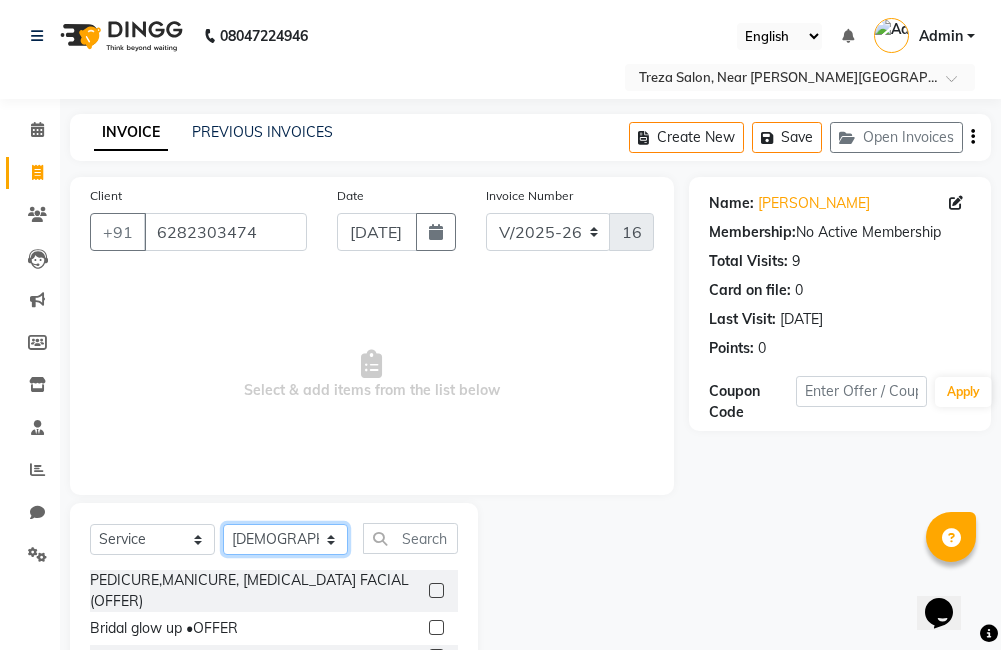 scroll, scrollTop: 158, scrollLeft: 0, axis: vertical 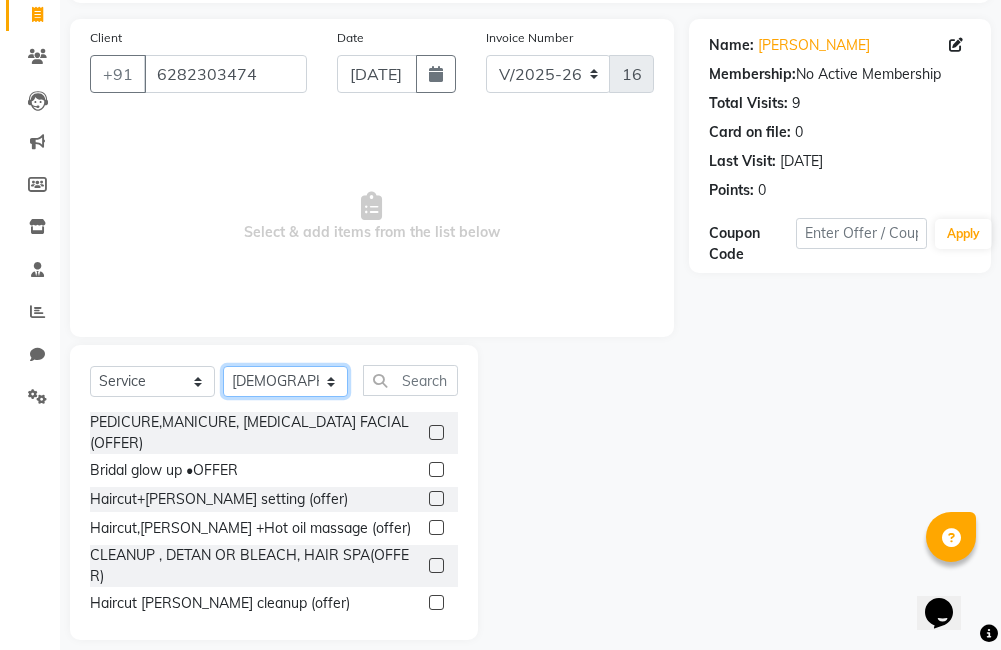 click on "Select Stylist [PERSON_NAME] Amulie Anju [PERSON_NAME] [PERSON_NAME] Jeeshma [PERSON_NAME] [PERSON_NAME] Shijo" 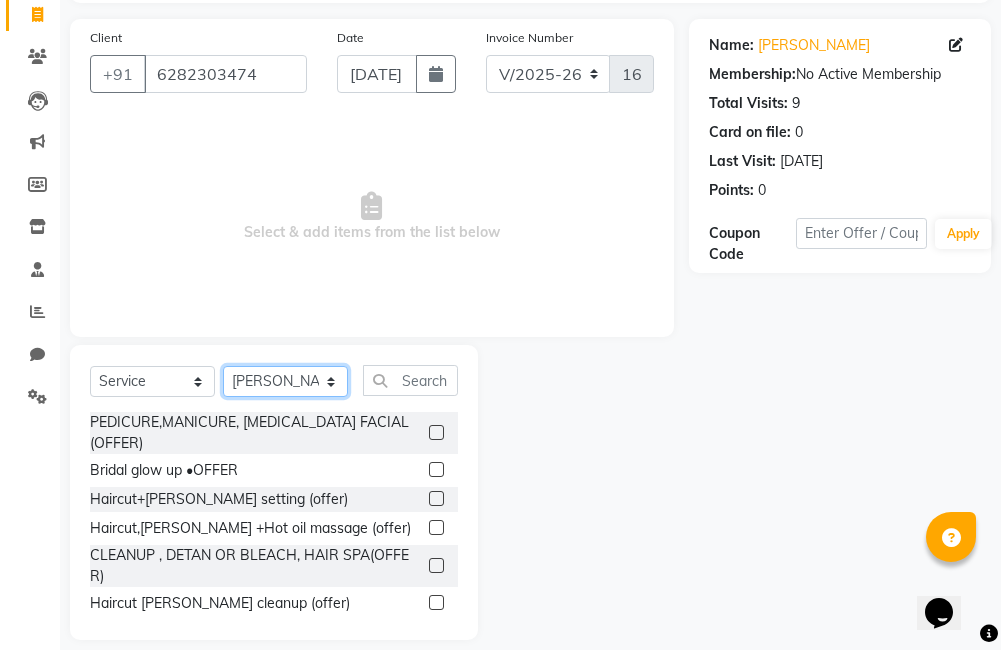 click on "Select Stylist [PERSON_NAME] Amulie Anju [PERSON_NAME] [PERSON_NAME] Jeeshma [PERSON_NAME] [PERSON_NAME] Shijo" 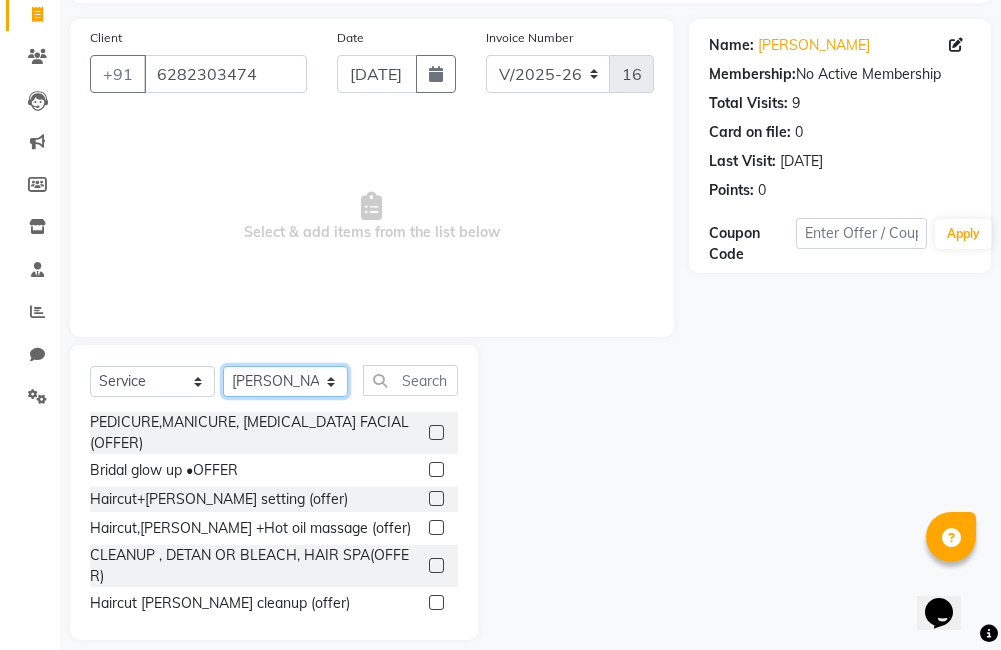 scroll, scrollTop: 178, scrollLeft: 0, axis: vertical 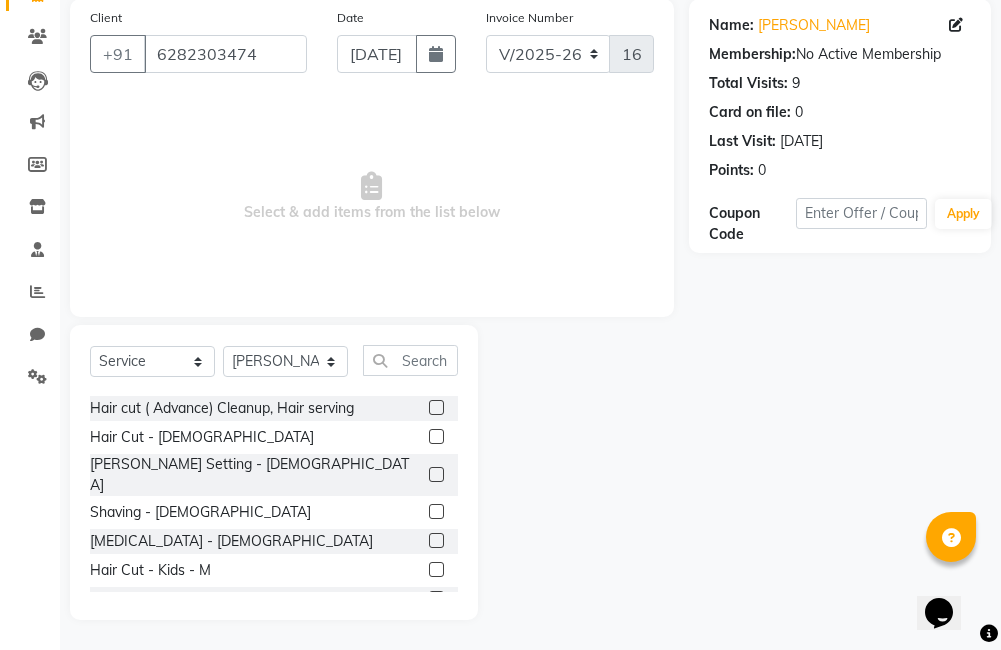 click 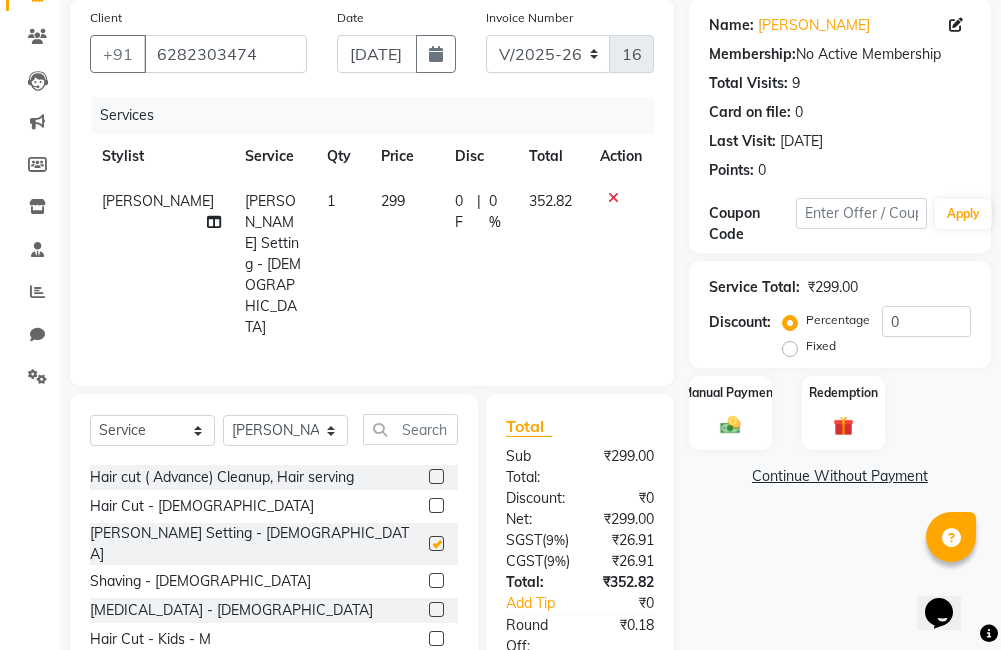 checkbox on "false" 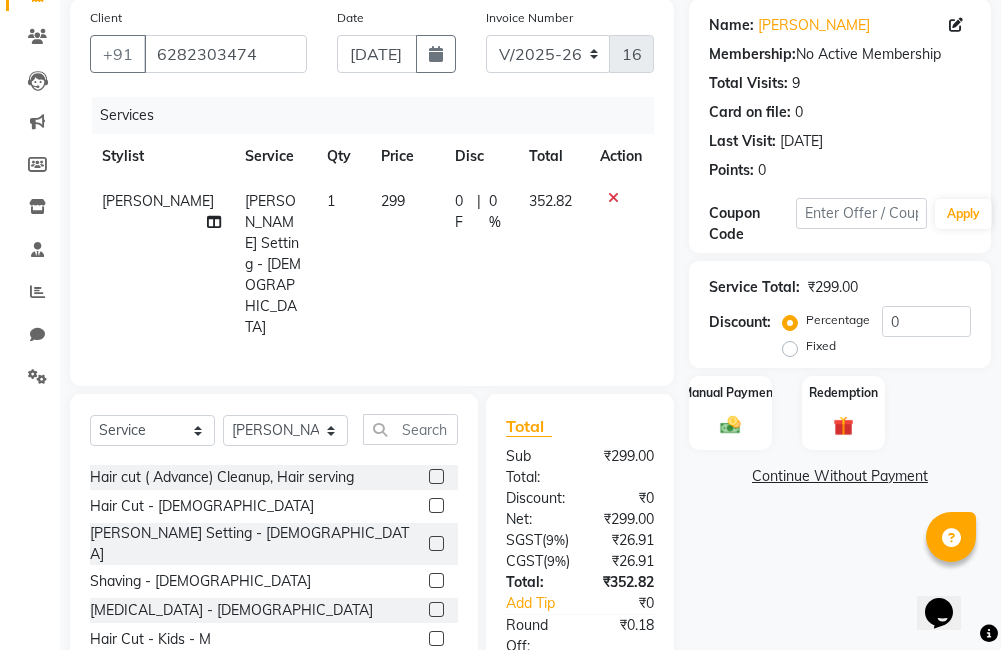 scroll, scrollTop: 0, scrollLeft: 0, axis: both 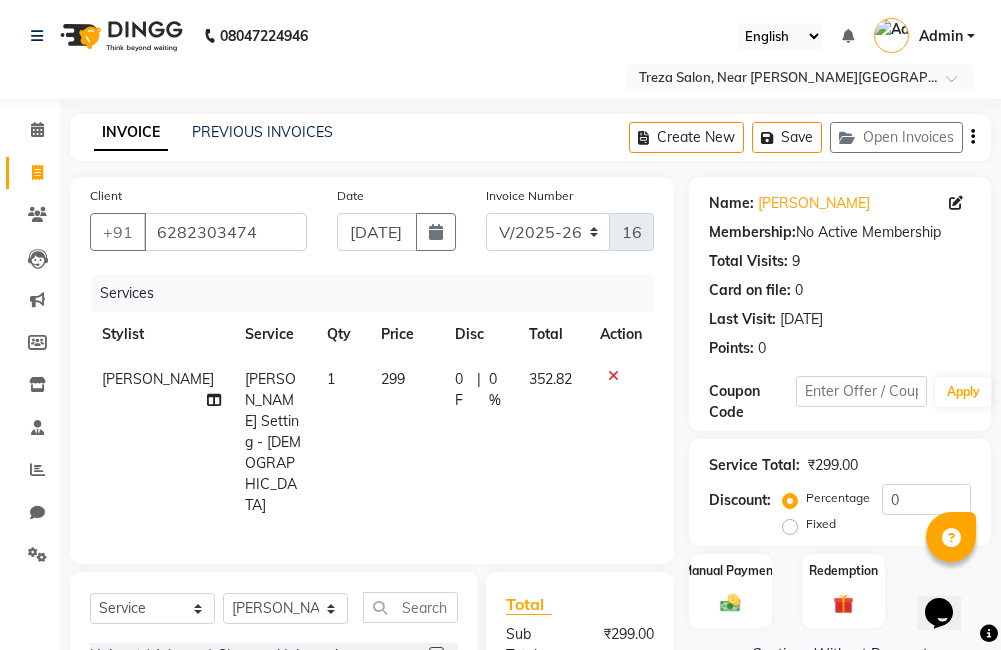 click 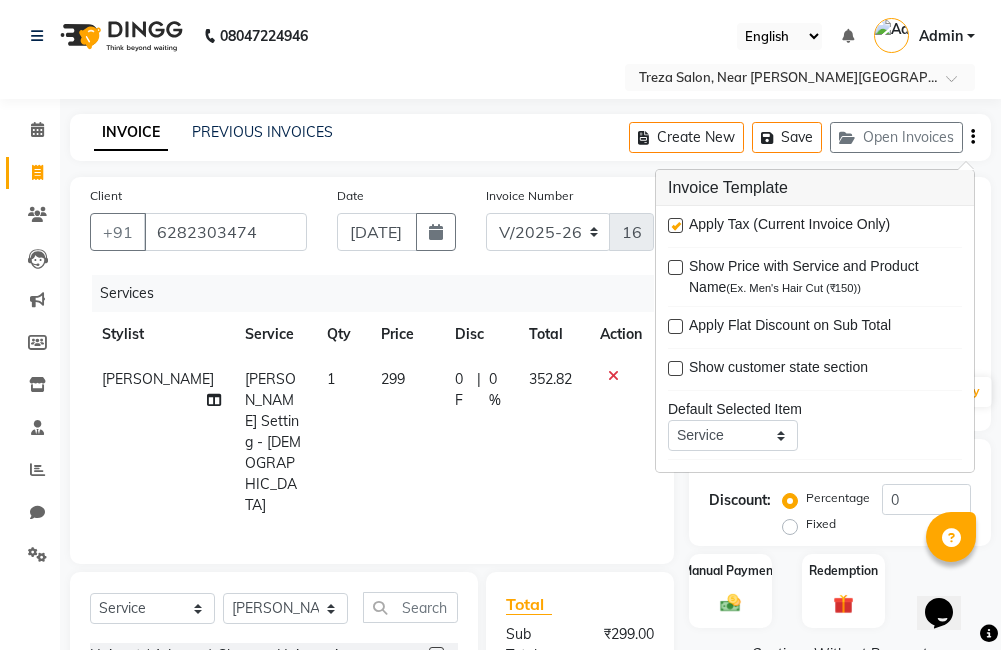 click at bounding box center [675, 225] 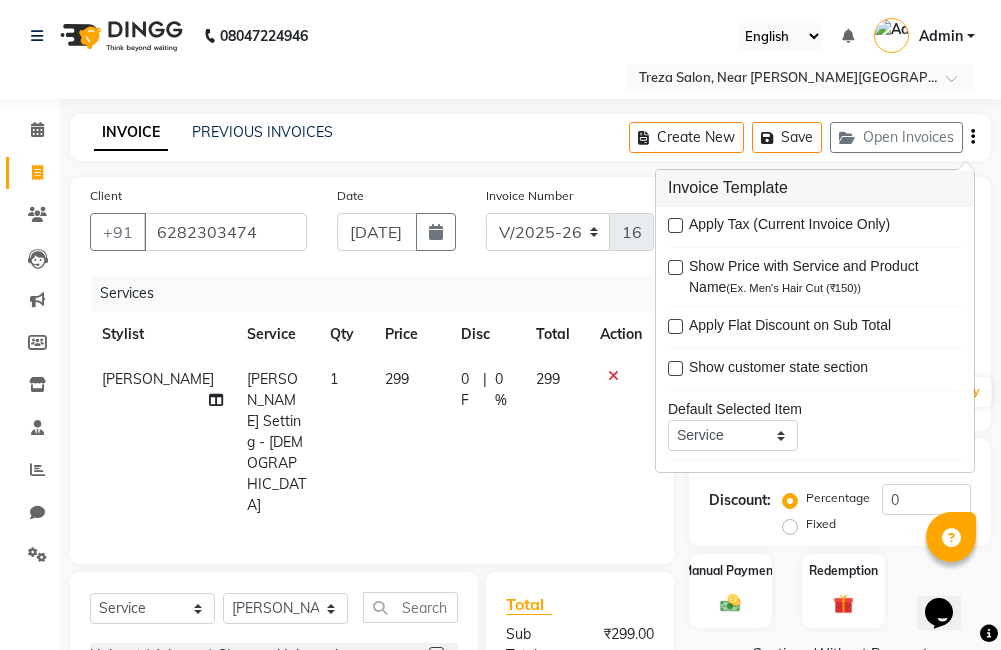 scroll, scrollTop: 201, scrollLeft: 0, axis: vertical 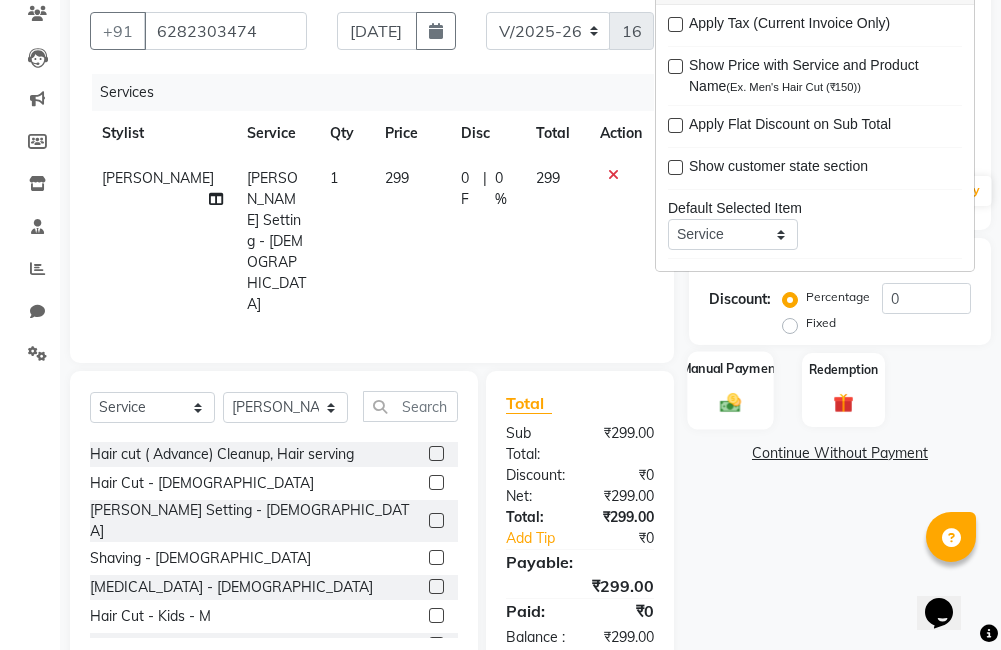 click on "Manual Payment" 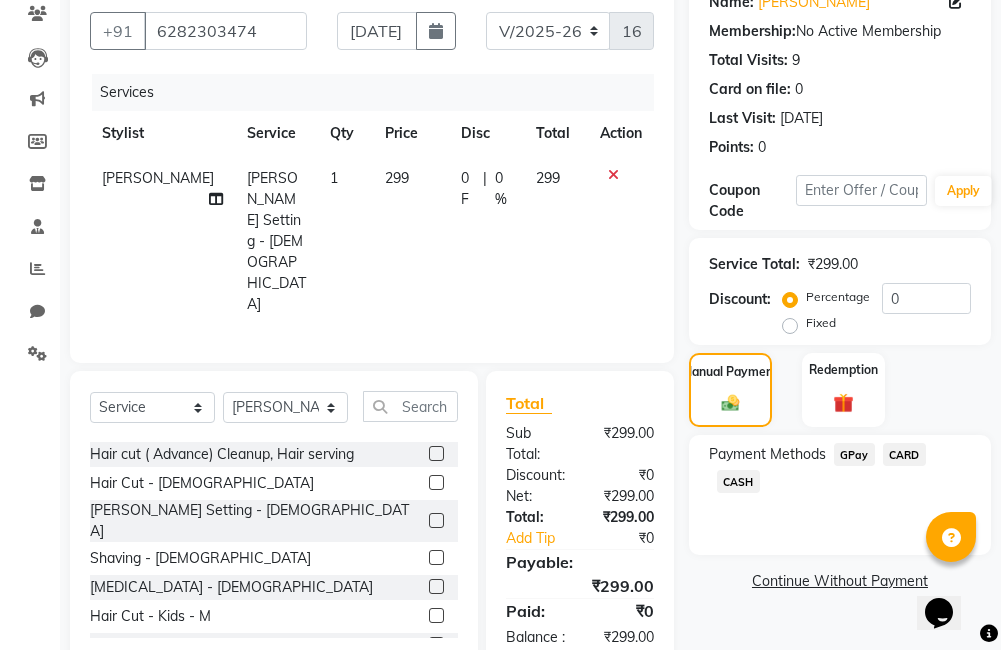 click on "GPay" 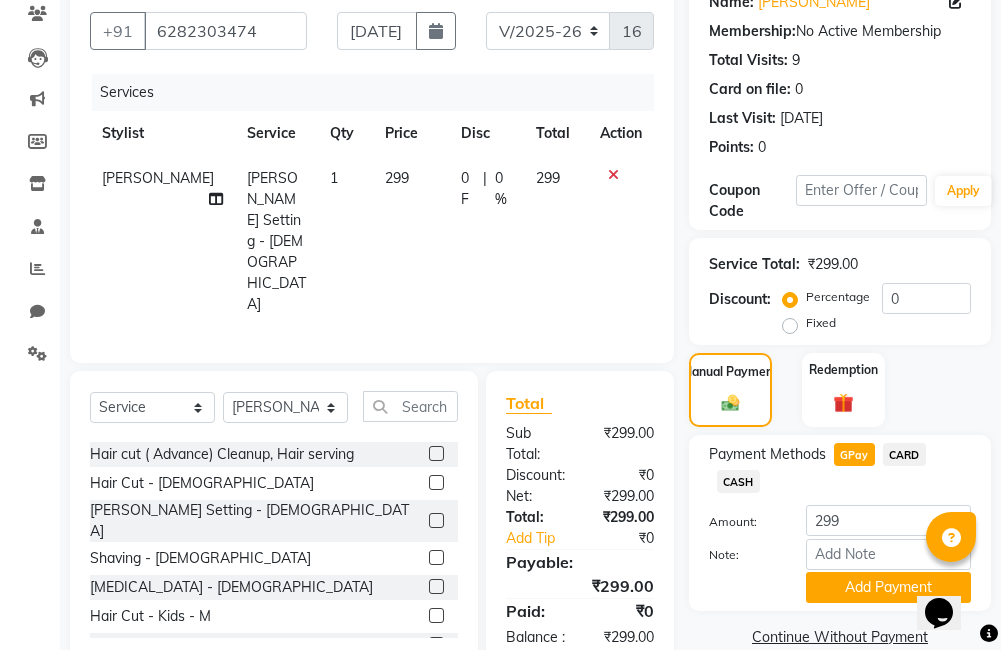 click on "CASH" 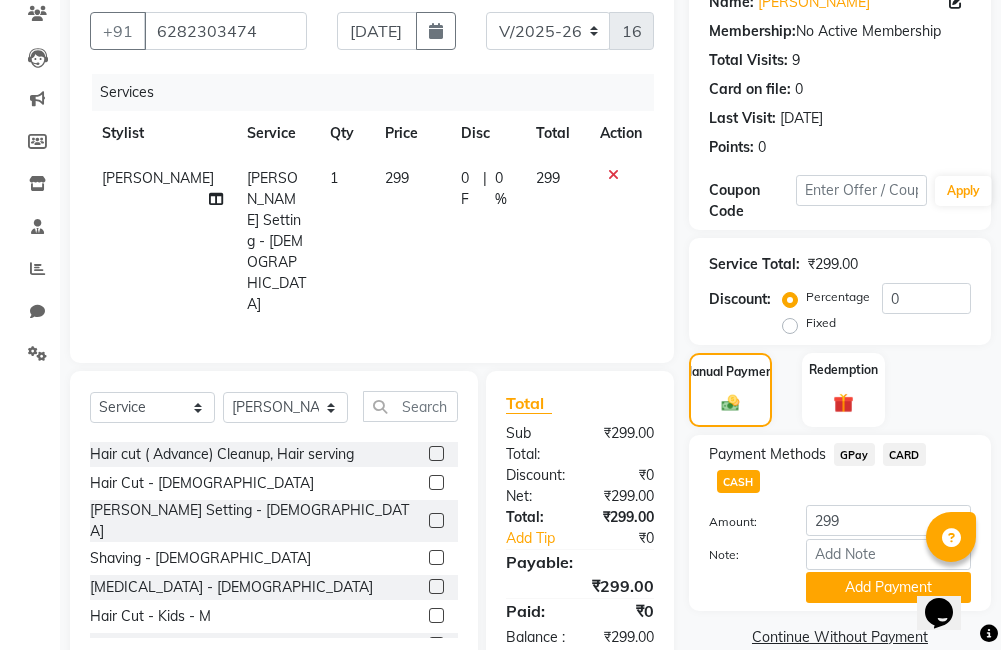 scroll, scrollTop: 233, scrollLeft: 0, axis: vertical 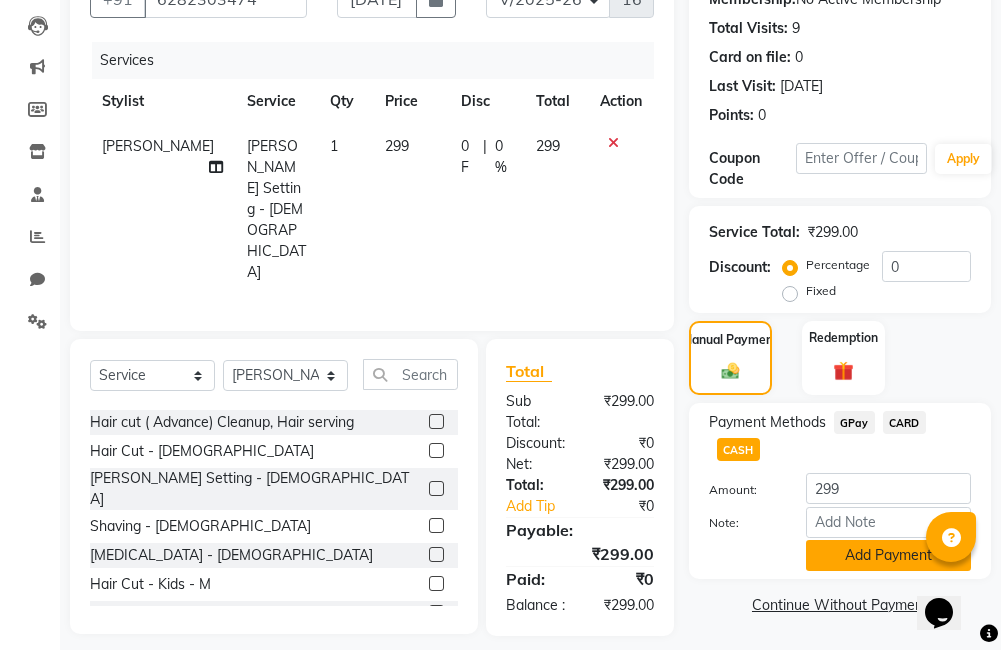 click on "Add Payment" 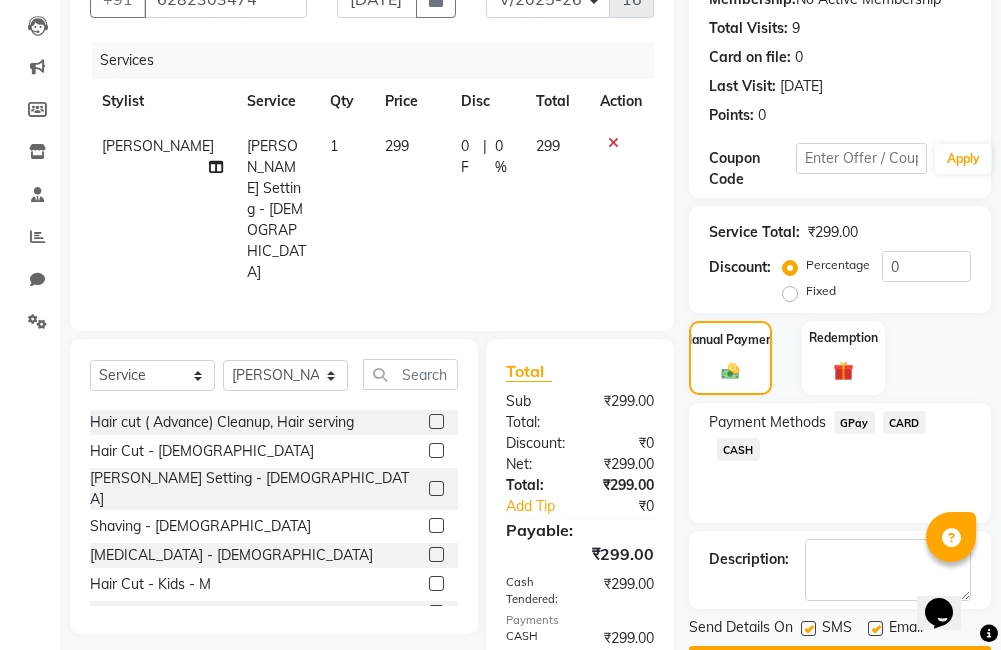 scroll, scrollTop: 305, scrollLeft: 0, axis: vertical 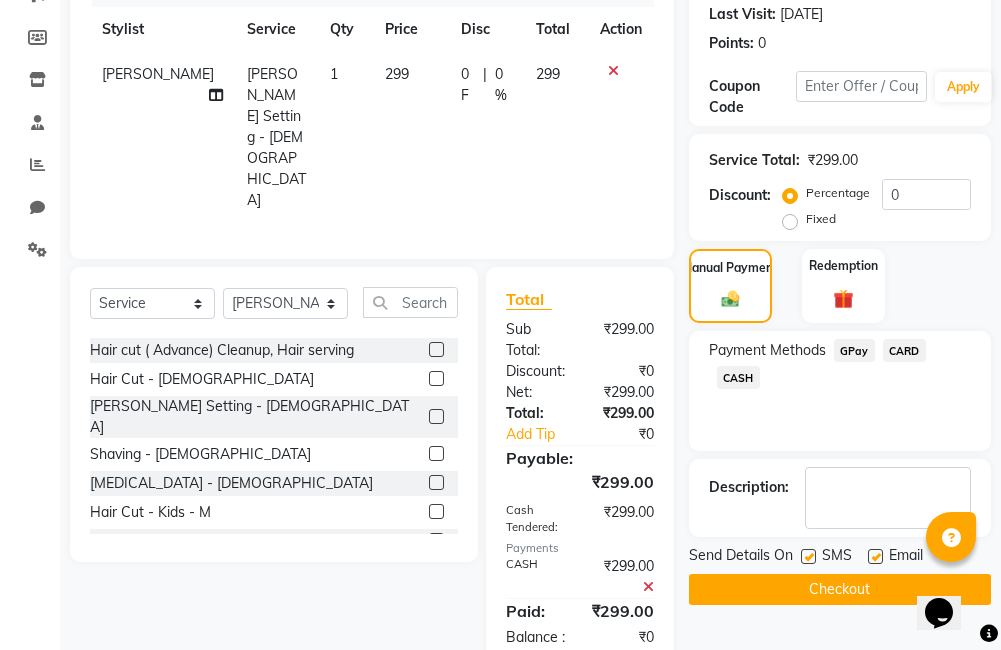 click on "Checkout" 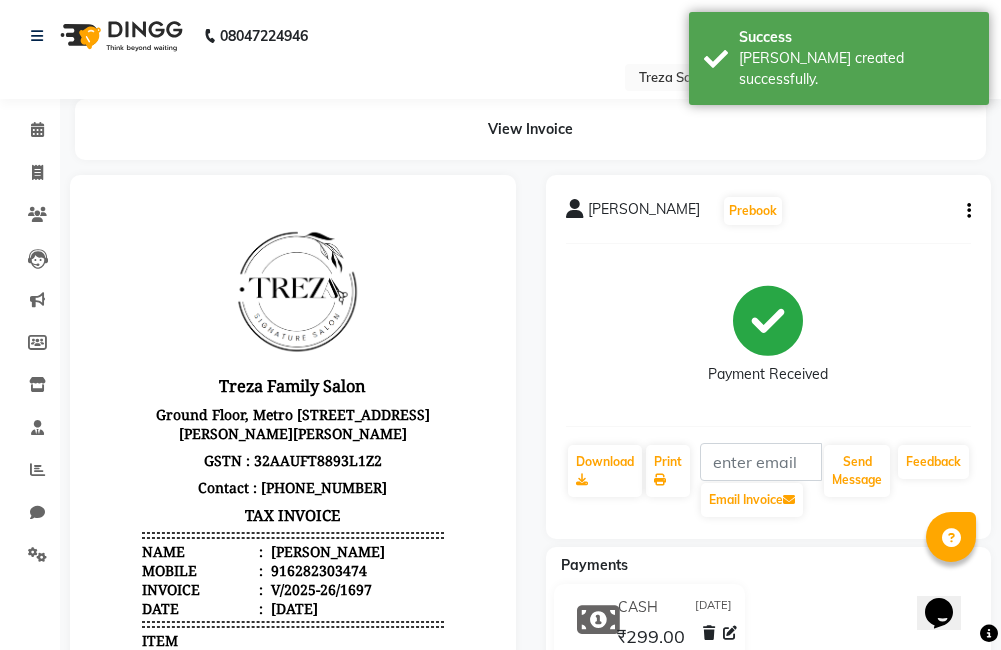 scroll, scrollTop: 0, scrollLeft: 0, axis: both 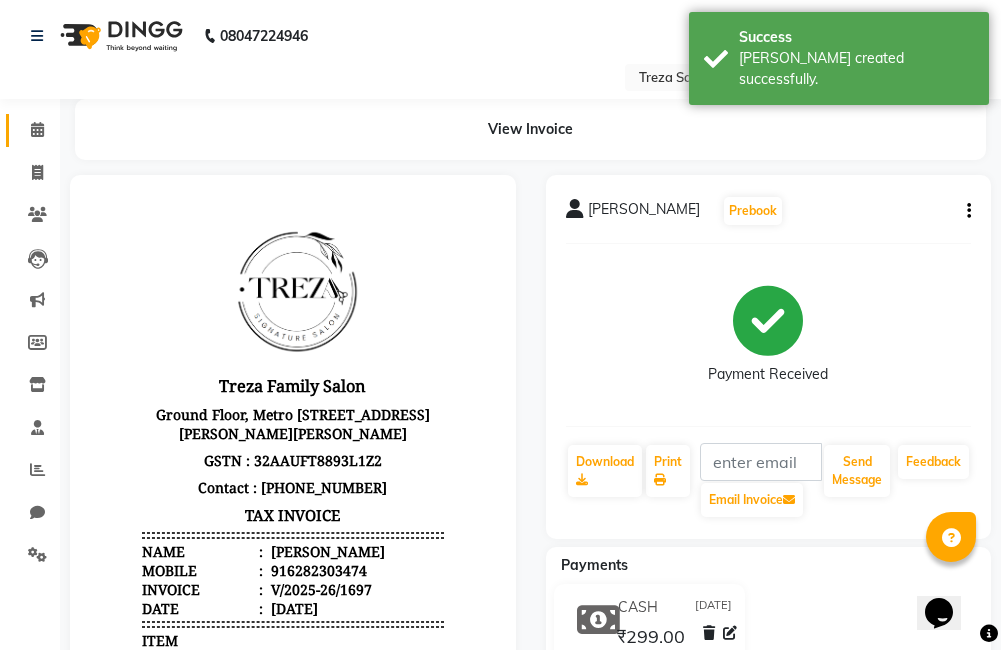 click on "Calendar" 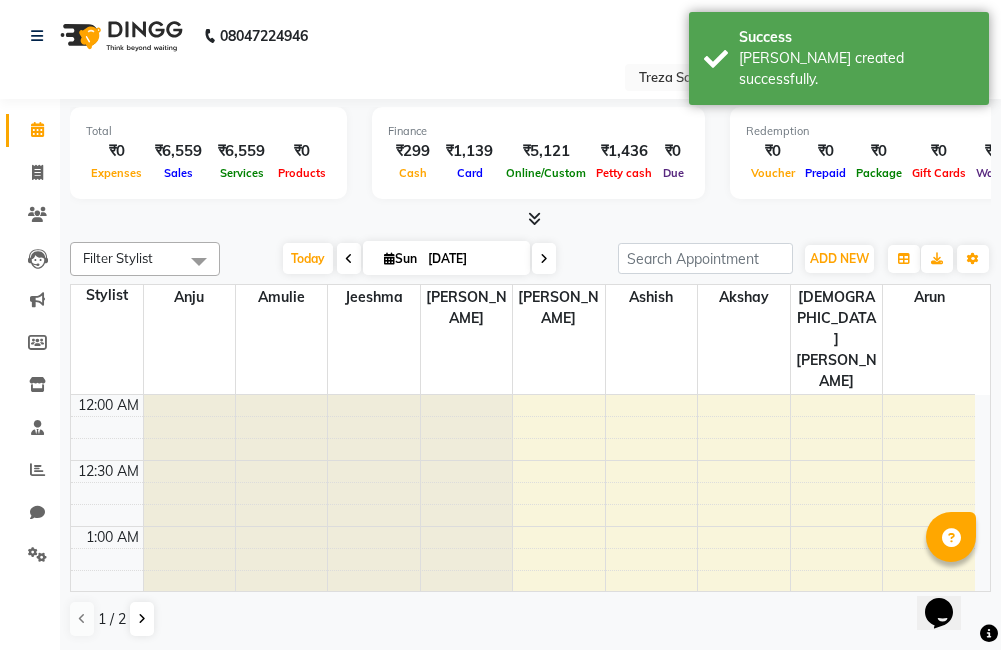 scroll, scrollTop: 793, scrollLeft: 0, axis: vertical 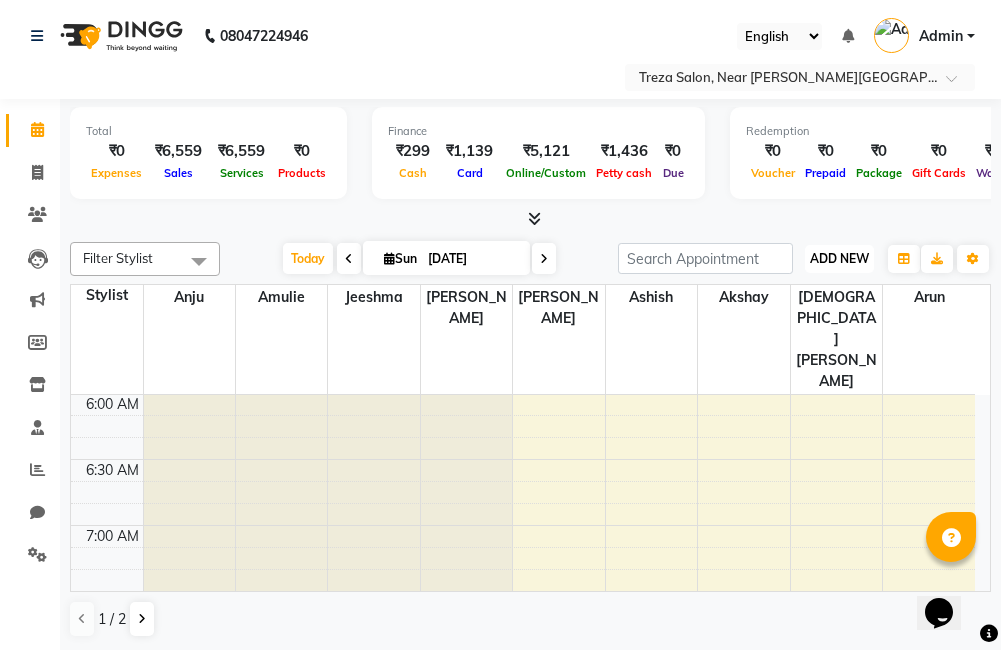click on "ADD NEW Toggle Dropdown" at bounding box center [839, 259] 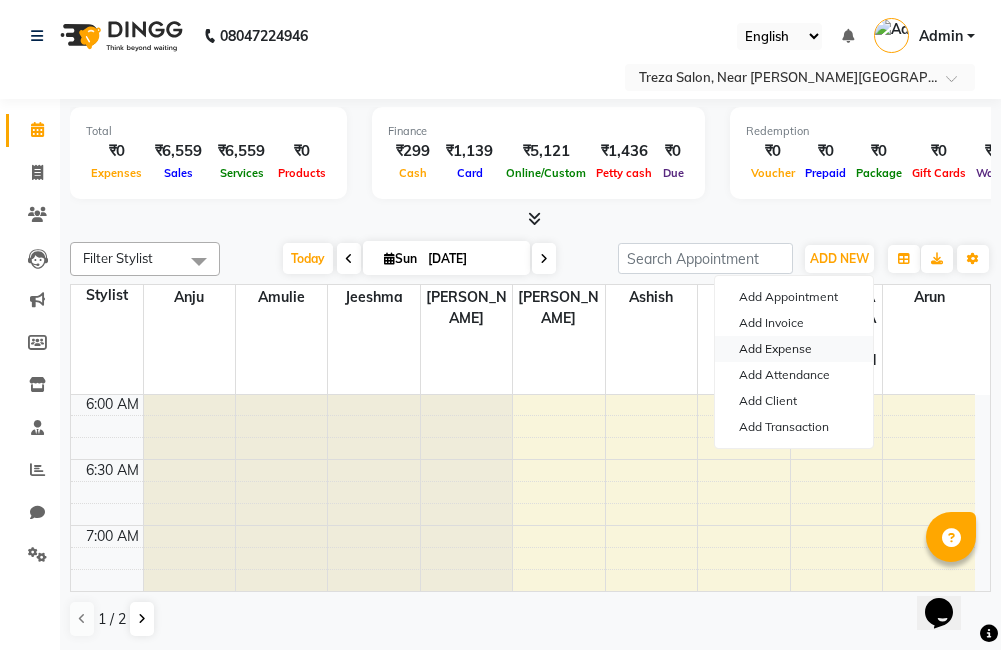 click on "Add Expense" at bounding box center (794, 349) 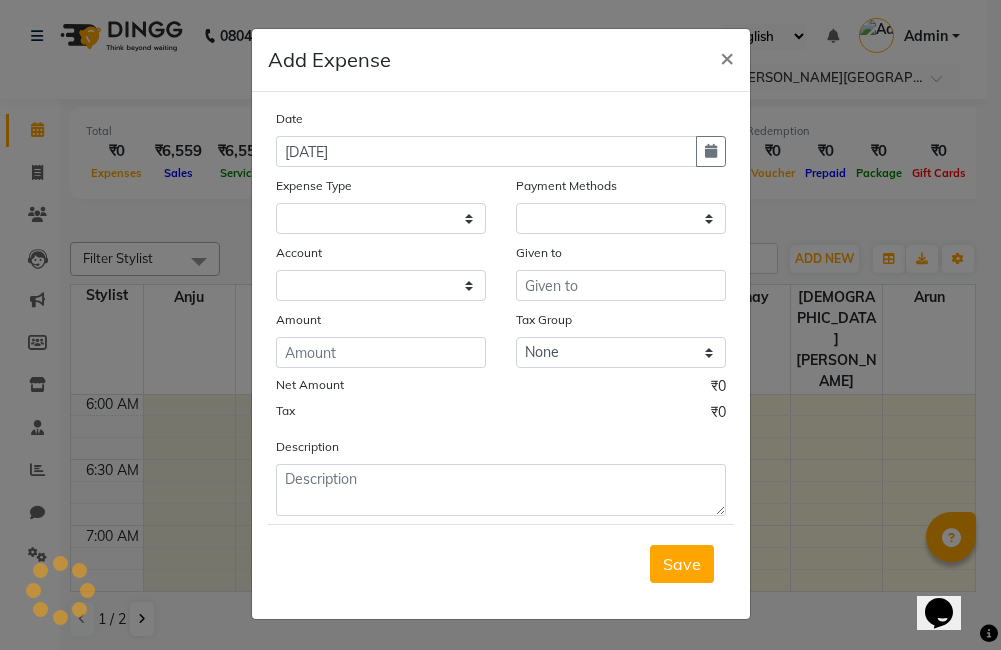select 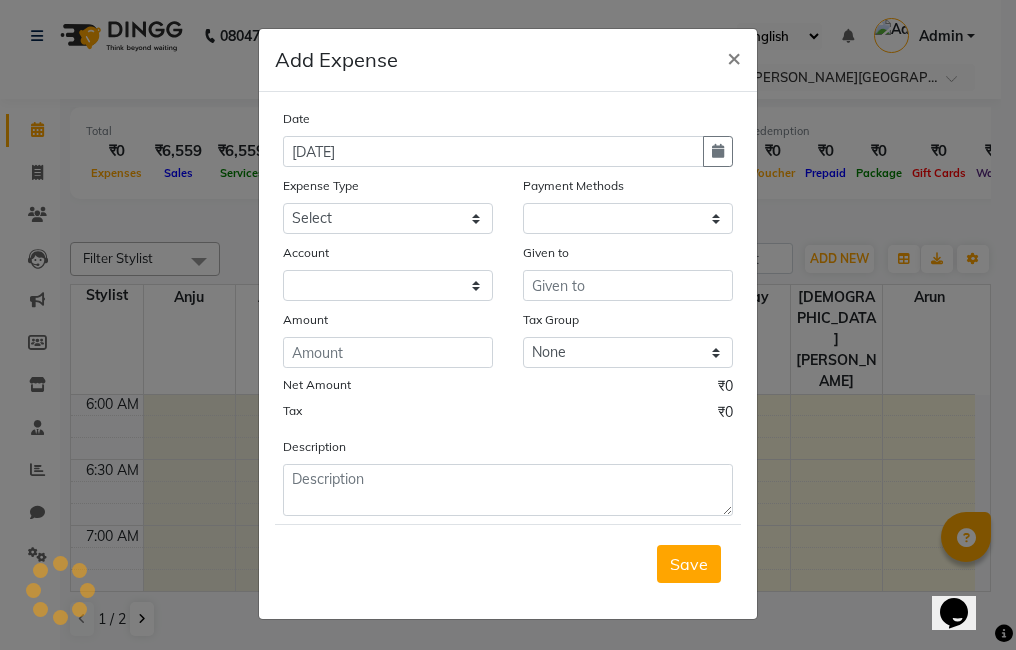 select on "1" 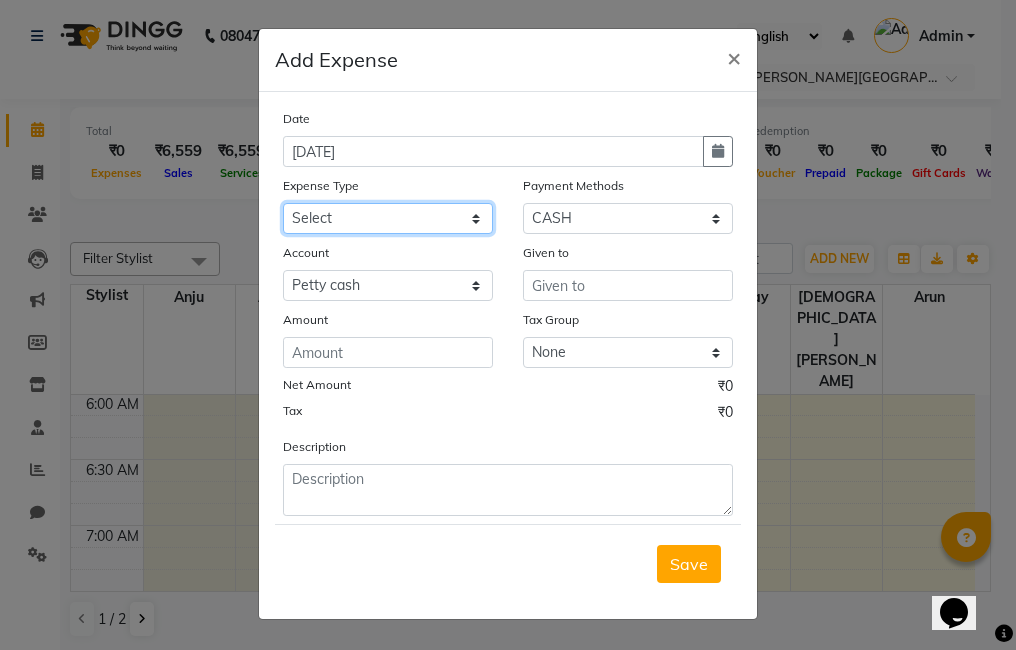 click on "Select Advance Salary Bank charges Car maintenance  Cash transfer to bank Cash transfer to hub Client Snacks Clinical charges Equipment foil paper Fuel Govt fee harpic Incentive Insurance International purchase Loan Repayment Maintenance Marketing milk Miscellaneous MRA Other over time cash over time cash Pantry Product Rent Salary Staff Snacks Tax Tea & Refreshment Utilities Utilities water can room water can salon" 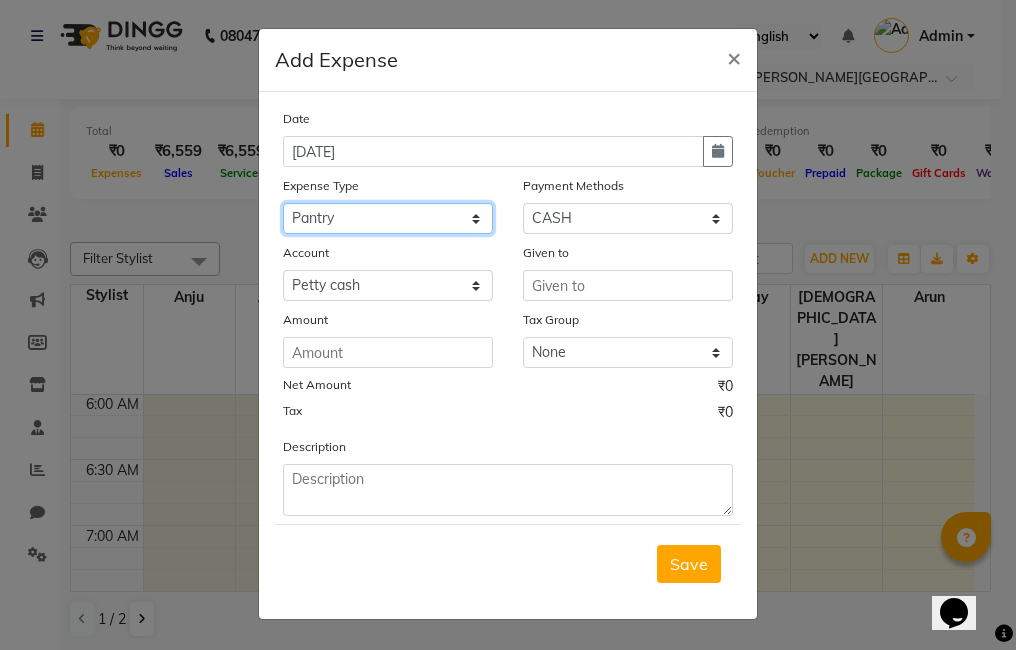 click on "Select Advance Salary Bank charges Car maintenance  Cash transfer to bank Cash transfer to hub Client Snacks Clinical charges Equipment foil paper Fuel Govt fee harpic Incentive Insurance International purchase Loan Repayment Maintenance Marketing milk Miscellaneous MRA Other over time cash over time cash Pantry Product Rent Salary Staff Snacks Tax Tea & Refreshment Utilities Utilities water can room water can salon" 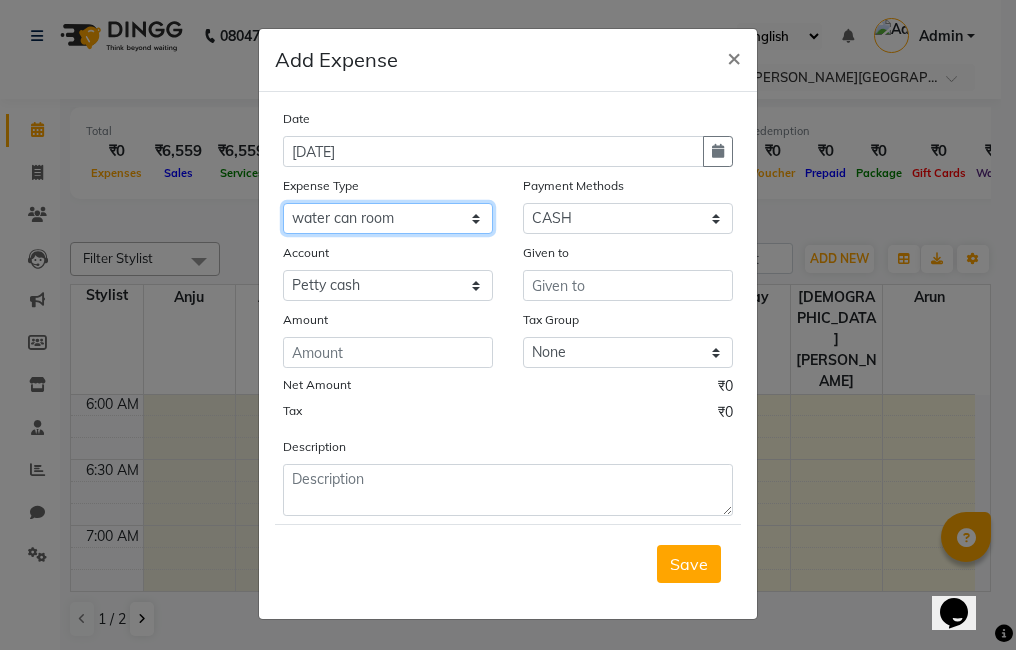 click on "Select Advance Salary Bank charges Car maintenance  Cash transfer to bank Cash transfer to hub Client Snacks Clinical charges Equipment foil paper Fuel Govt fee harpic Incentive Insurance International purchase Loan Repayment Maintenance Marketing milk Miscellaneous MRA Other over time cash over time cash Pantry Product Rent Salary Staff Snacks Tax Tea & Refreshment Utilities Utilities water can room water can salon" 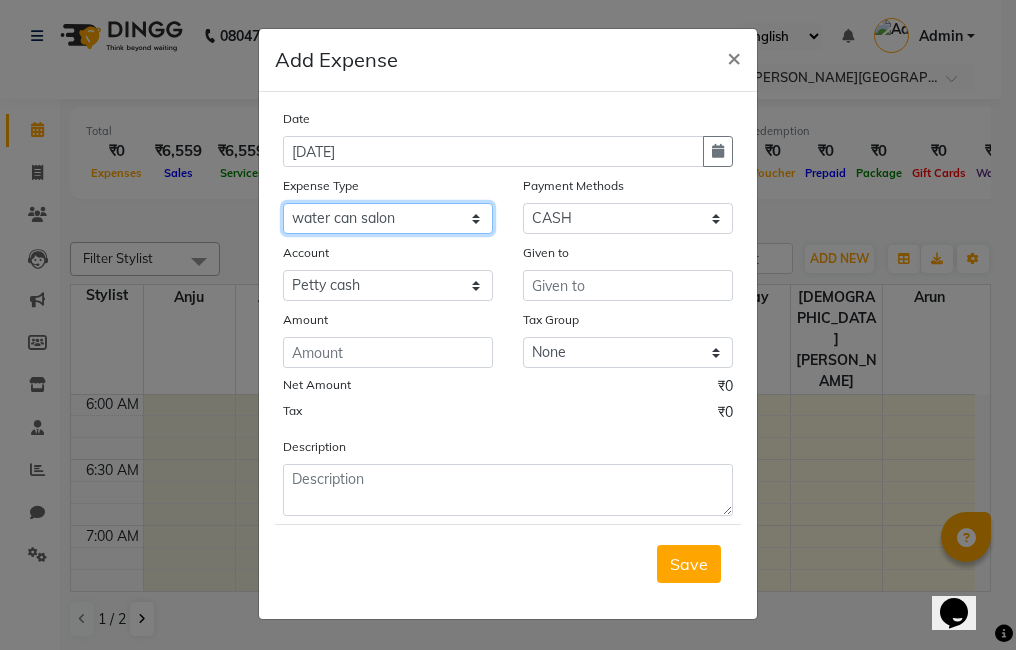 click on "Select Advance Salary Bank charges Car maintenance  Cash transfer to bank Cash transfer to hub Client Snacks Clinical charges Equipment foil paper Fuel Govt fee harpic Incentive Insurance International purchase Loan Repayment Maintenance Marketing milk Miscellaneous MRA Other over time cash over time cash Pantry Product Rent Salary Staff Snacks Tax Tea & Refreshment Utilities Utilities water can room water can salon" 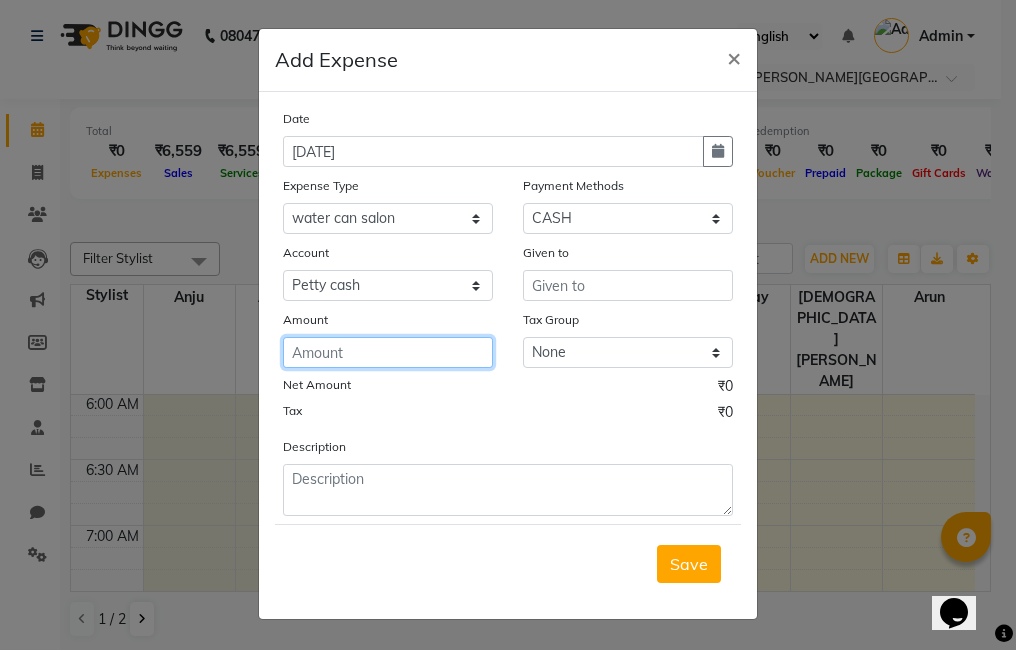 click 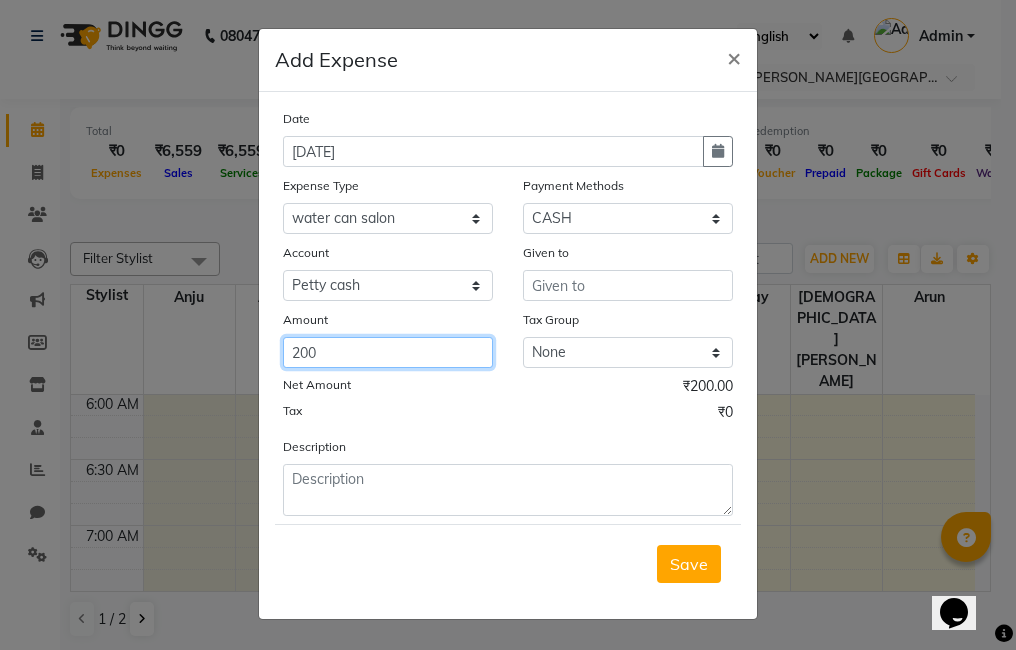 type on "200" 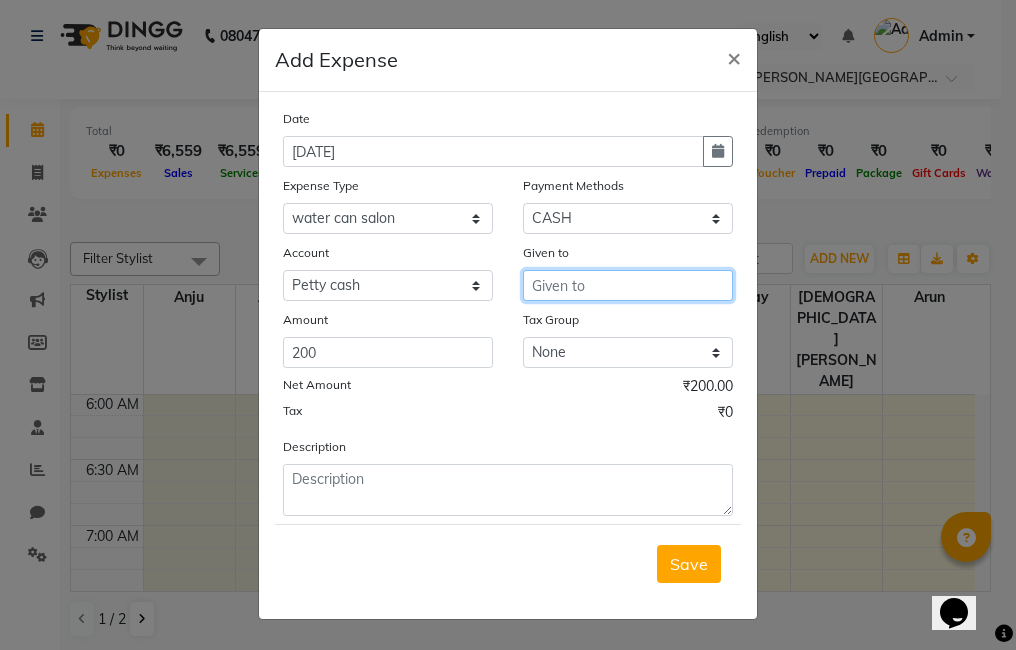 click at bounding box center (628, 285) 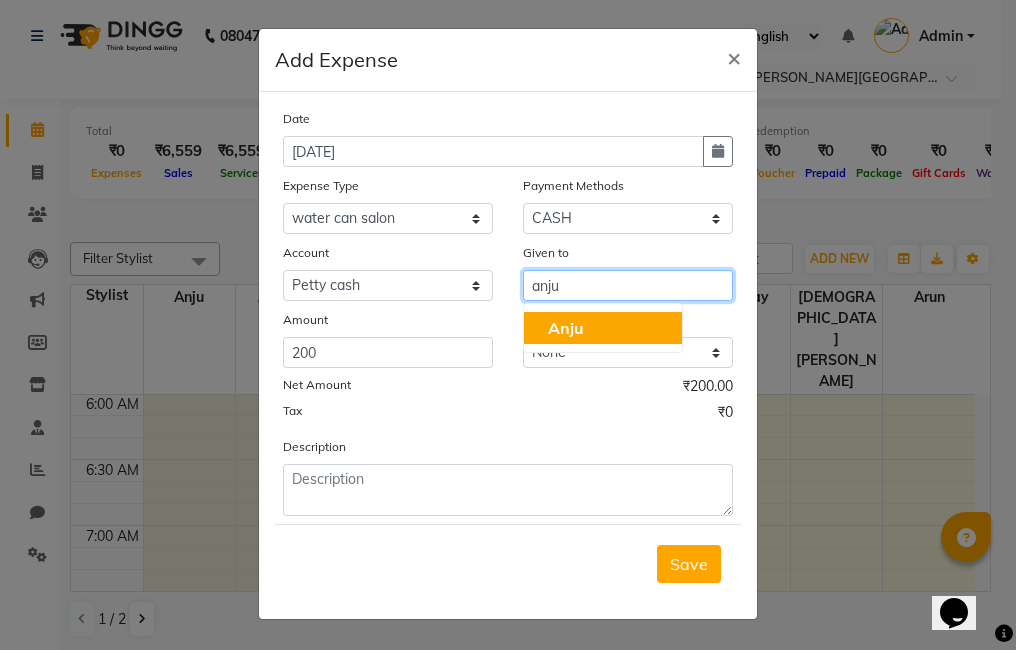 click on "Anju" 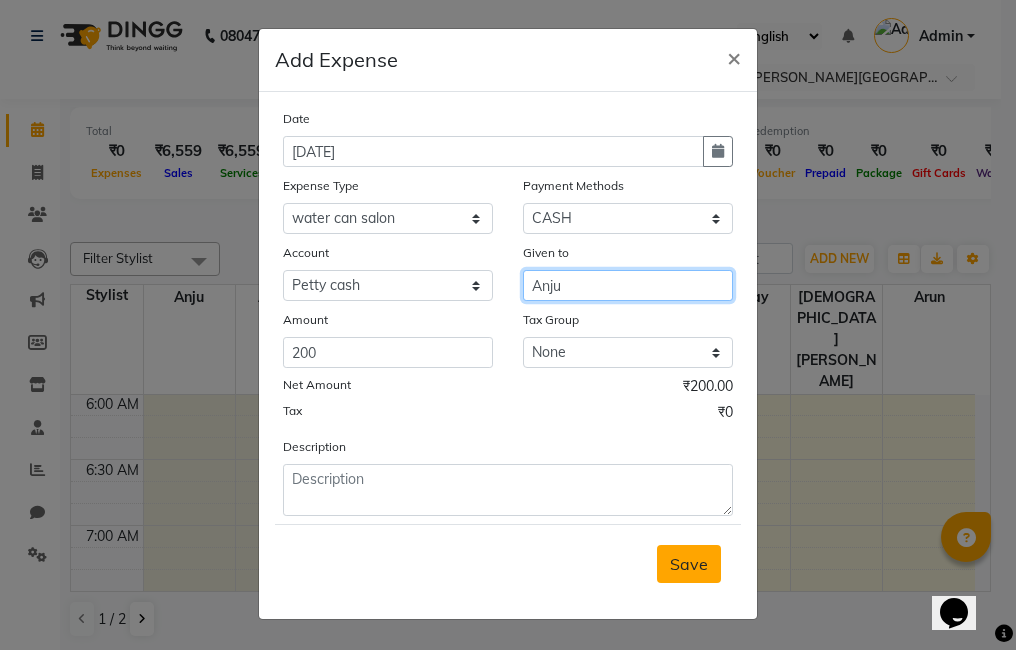 type on "Anju" 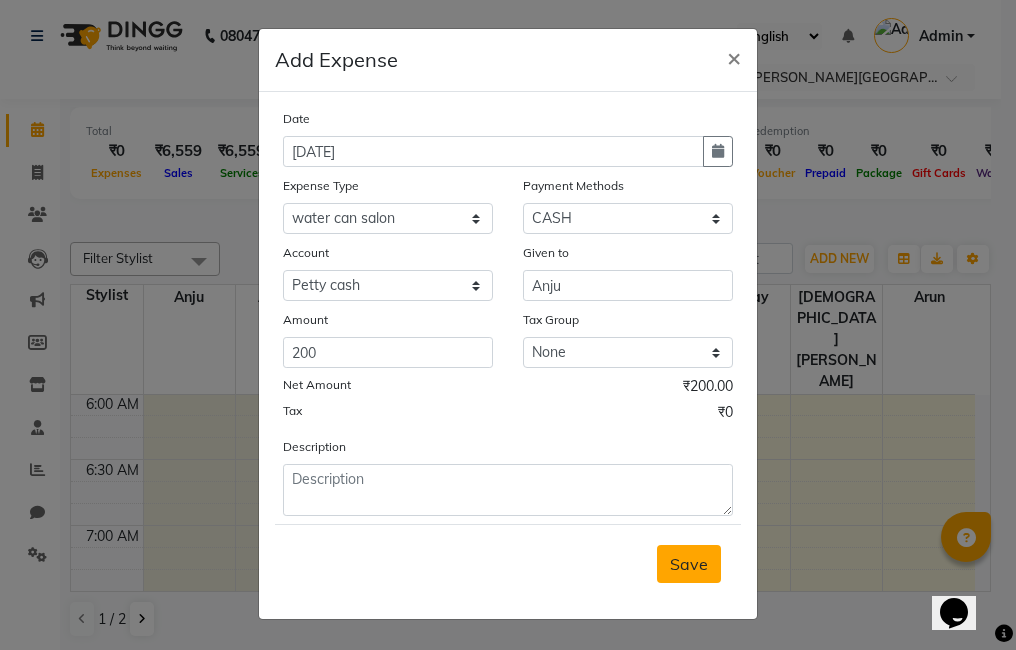 click on "Save" at bounding box center (689, 564) 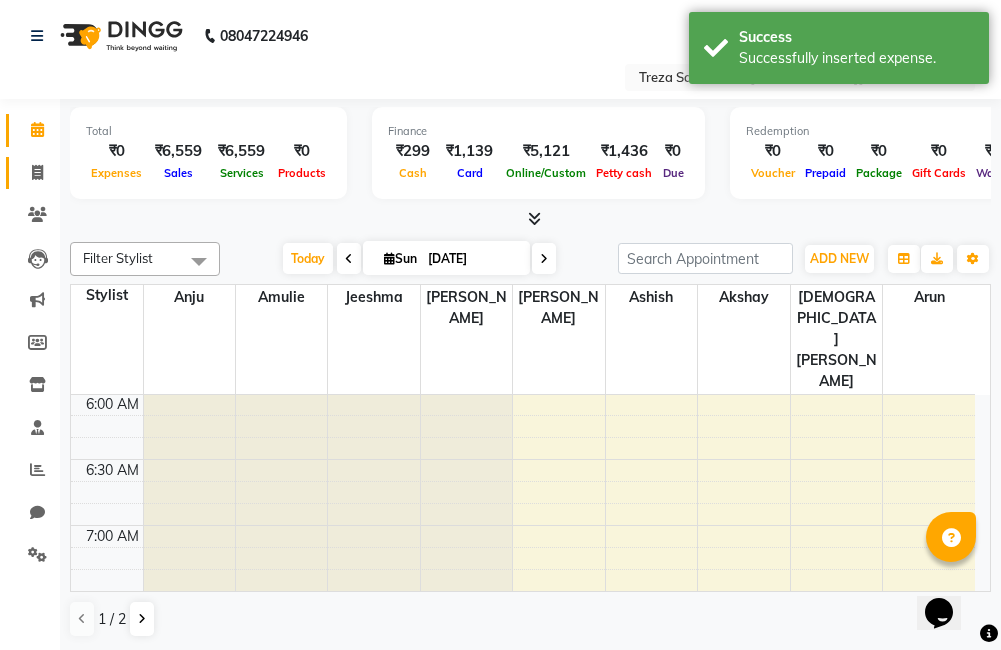 click 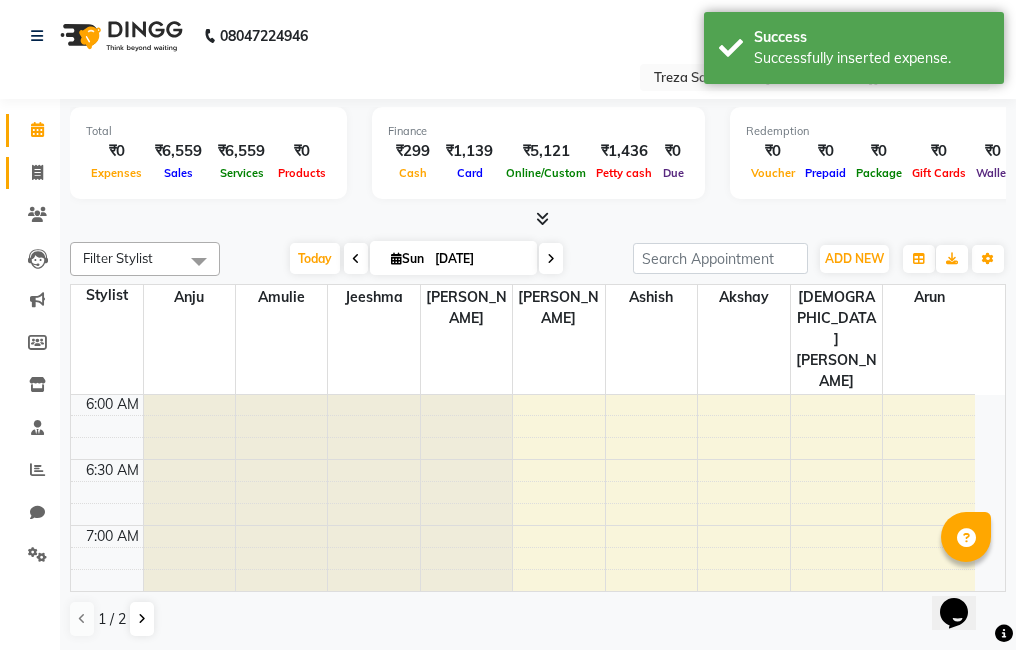 select on "service" 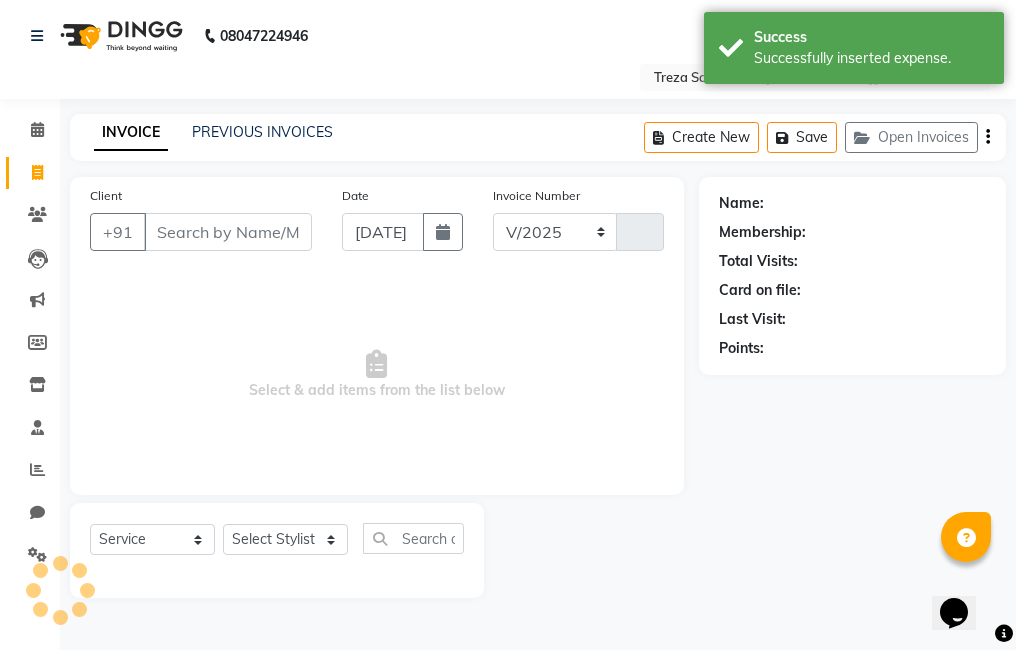 select on "7633" 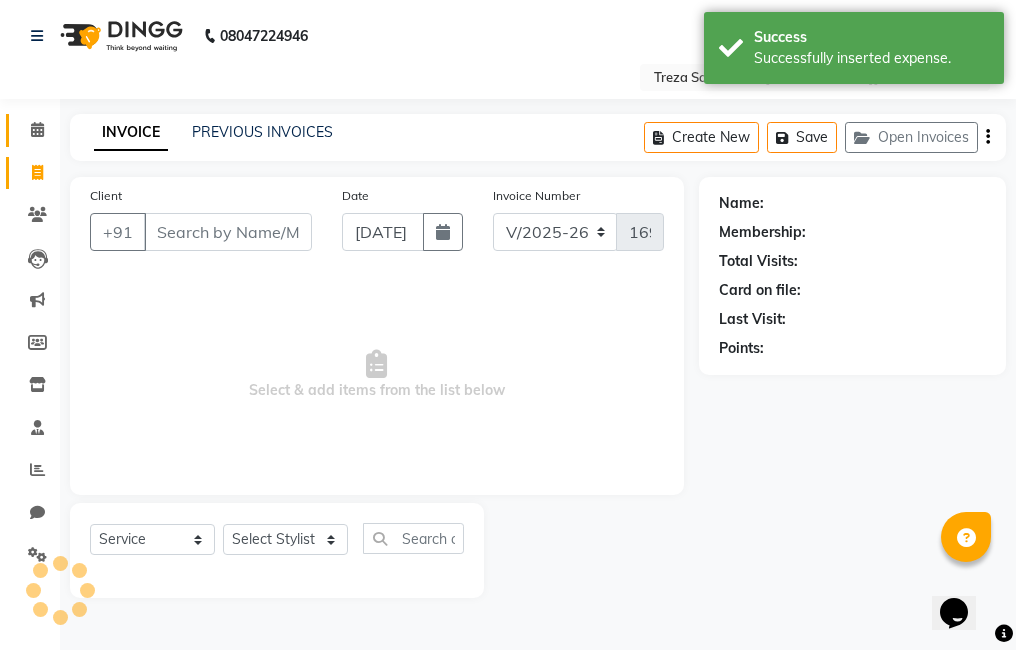 click 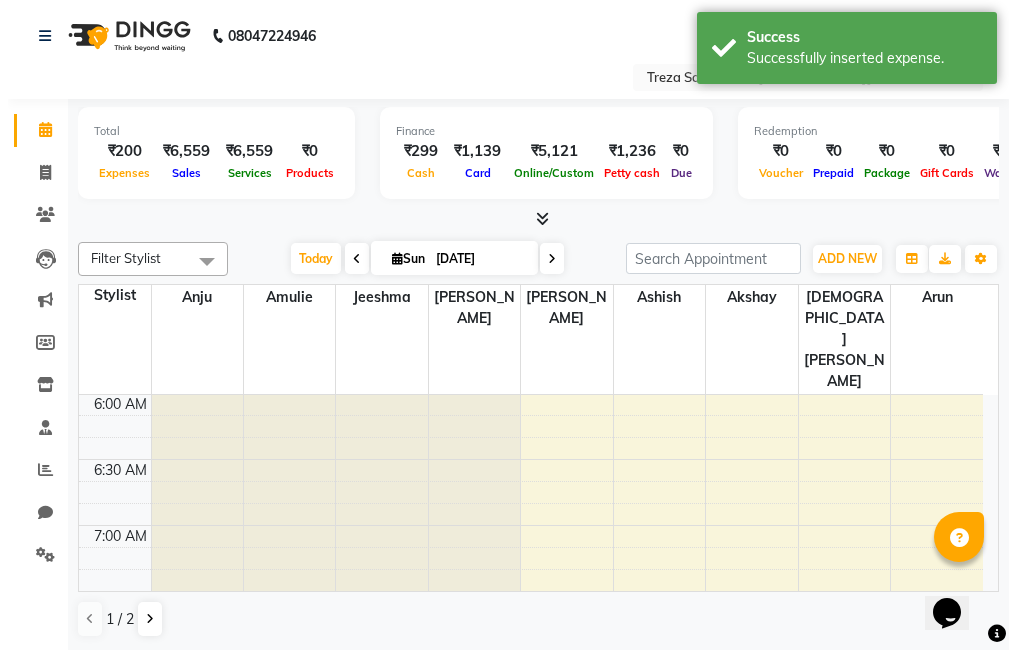 scroll, scrollTop: 793, scrollLeft: 0, axis: vertical 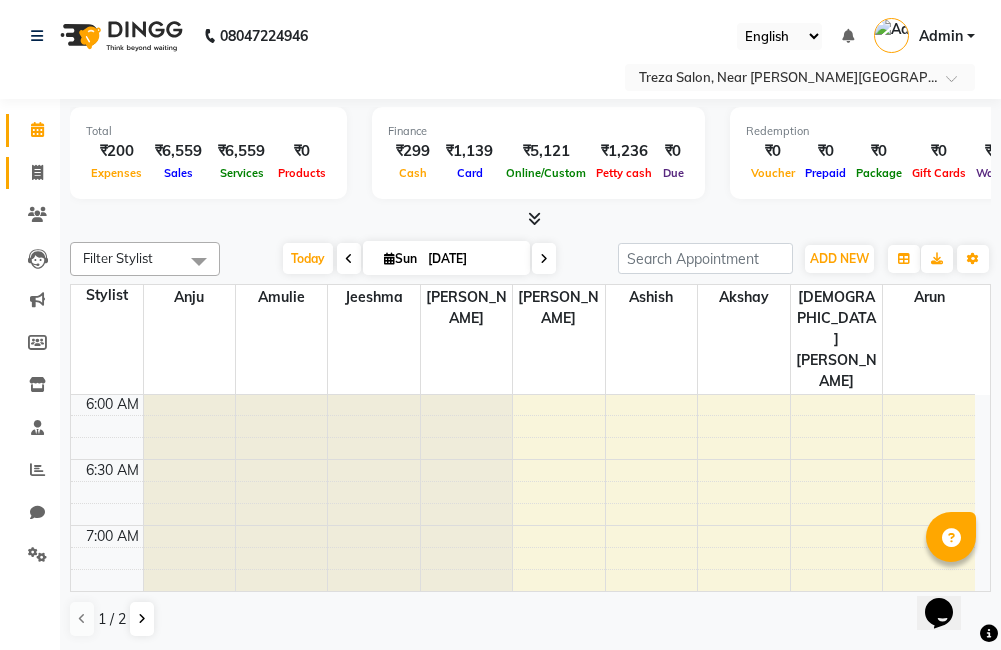 click 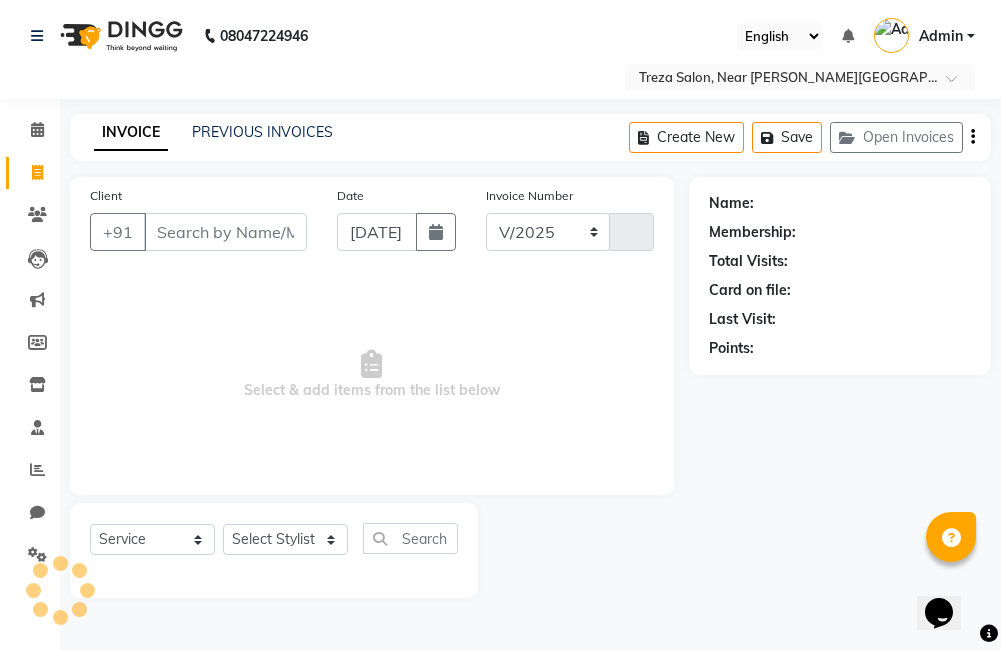 select on "7633" 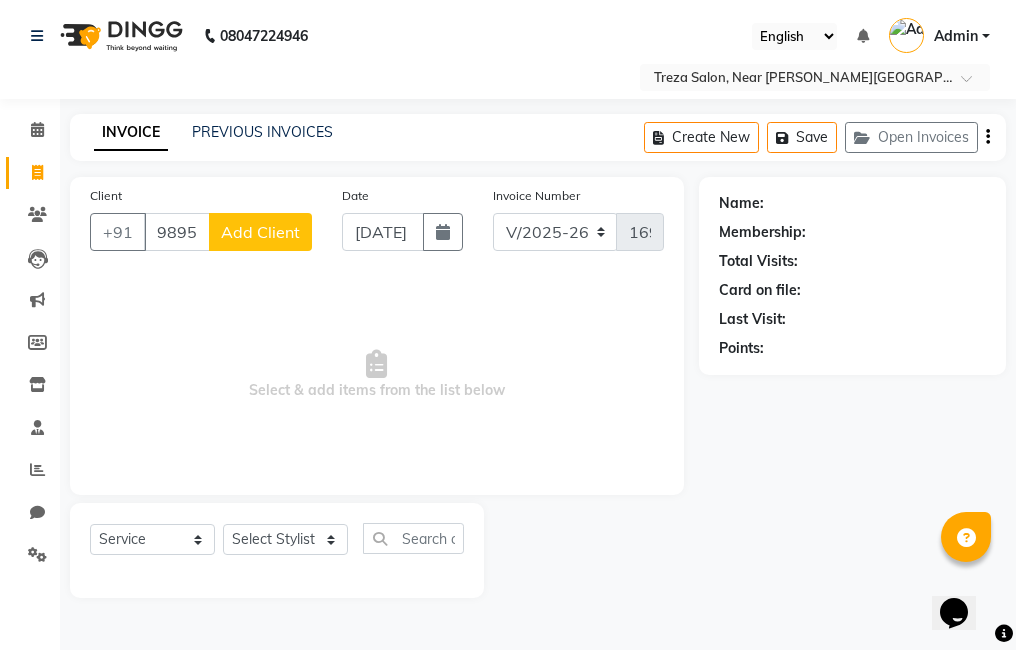 type on "9895977700" 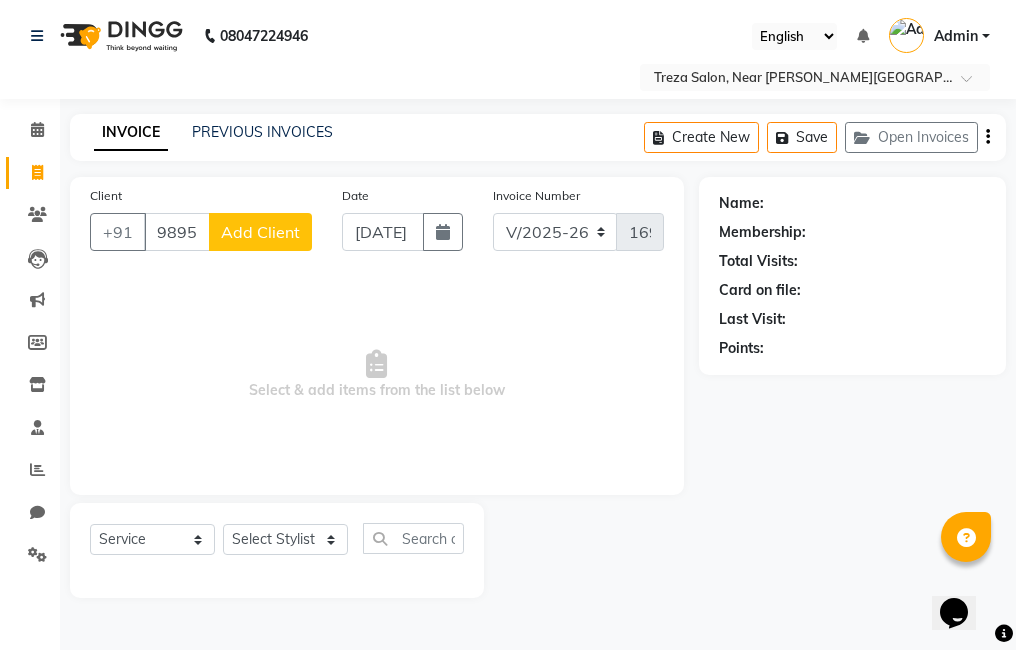 click on "Add Client" 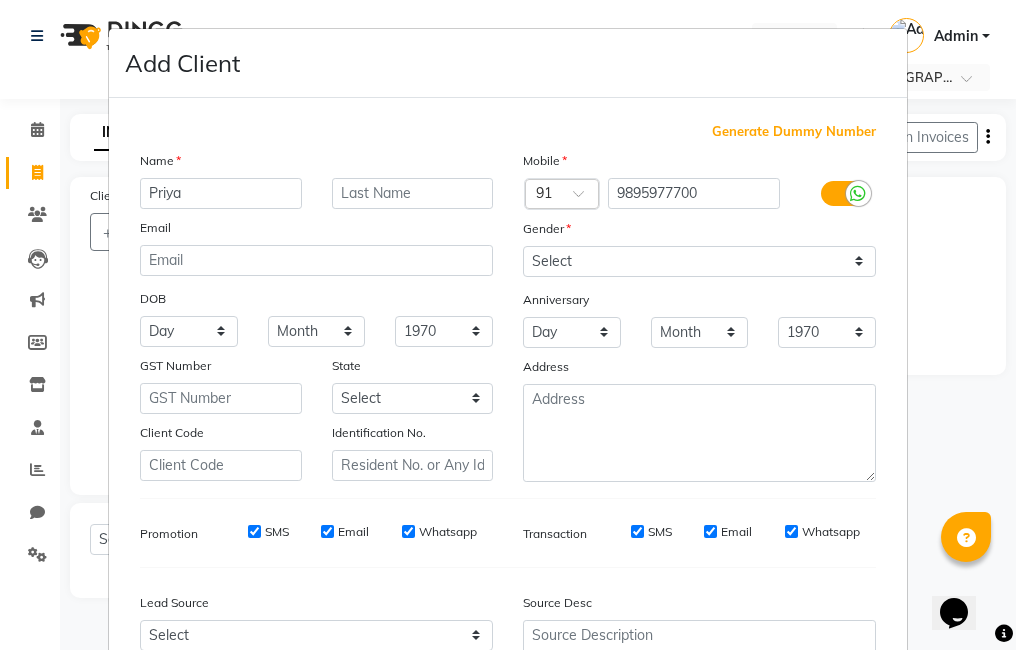 type on "Priya" 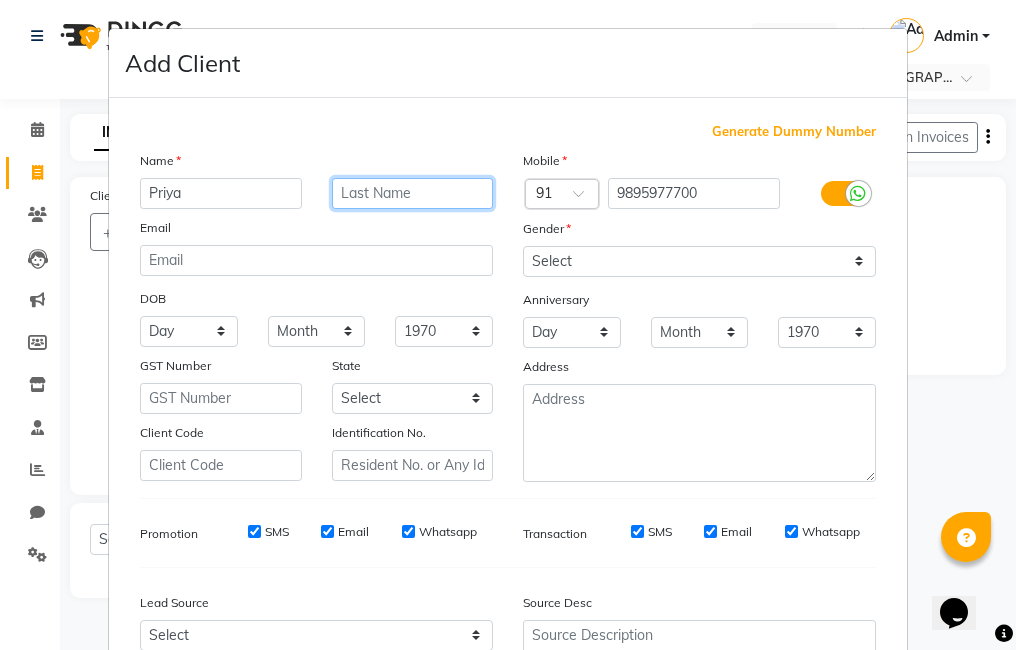 click at bounding box center (413, 193) 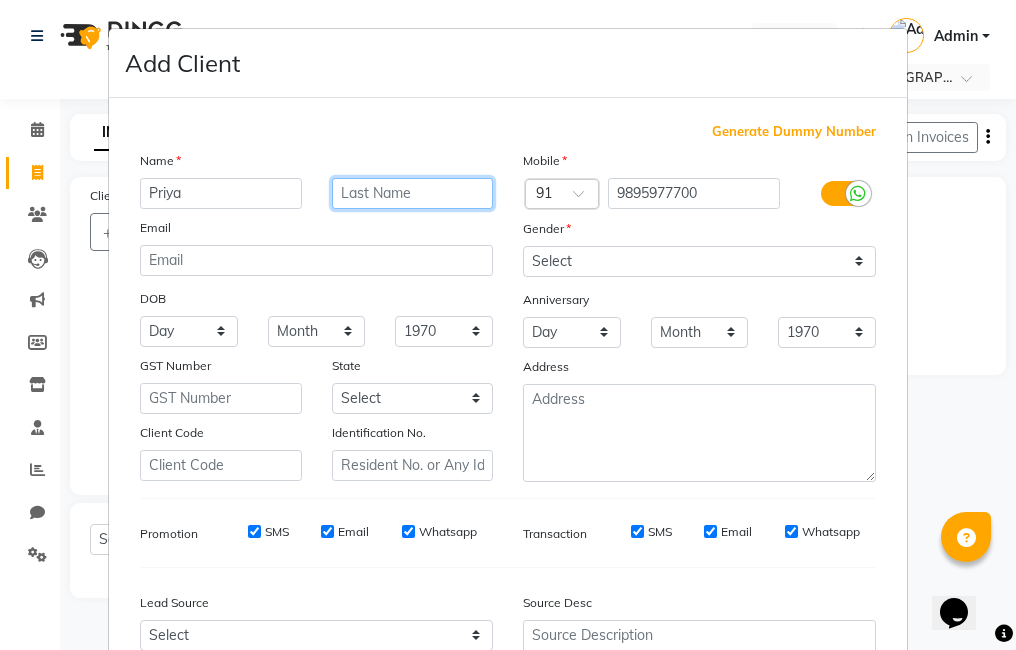 type on "b" 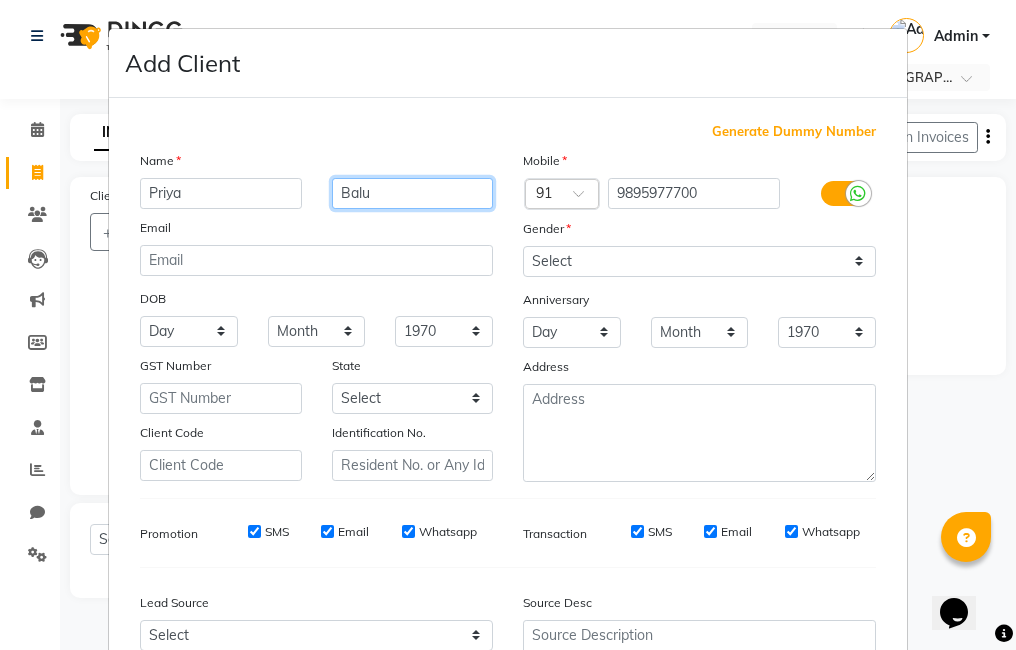 type on "Balu" 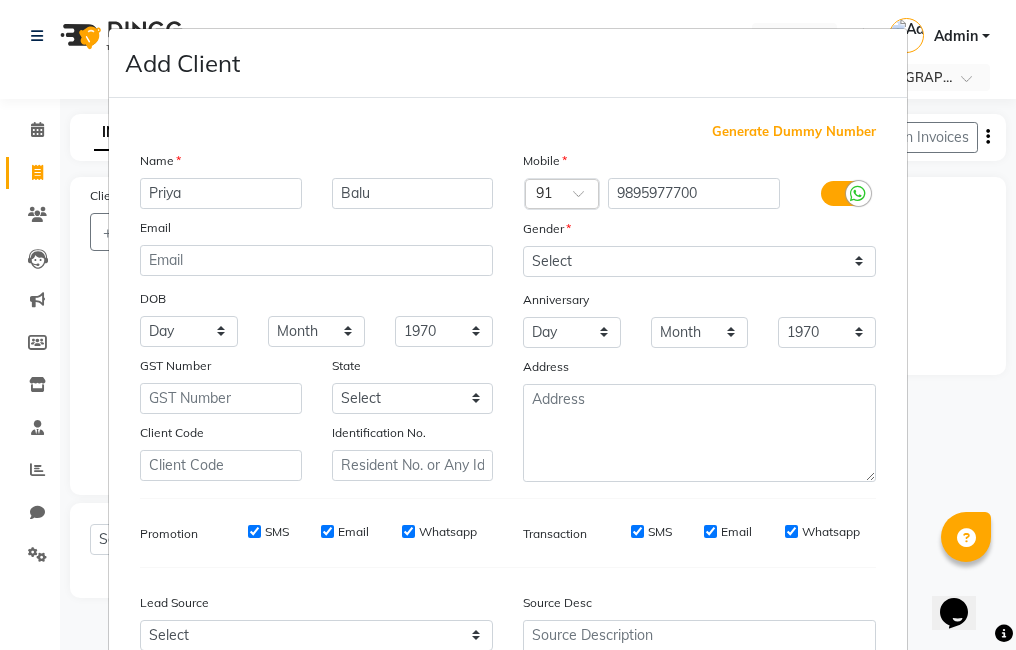 click on "Gender" at bounding box center (699, 232) 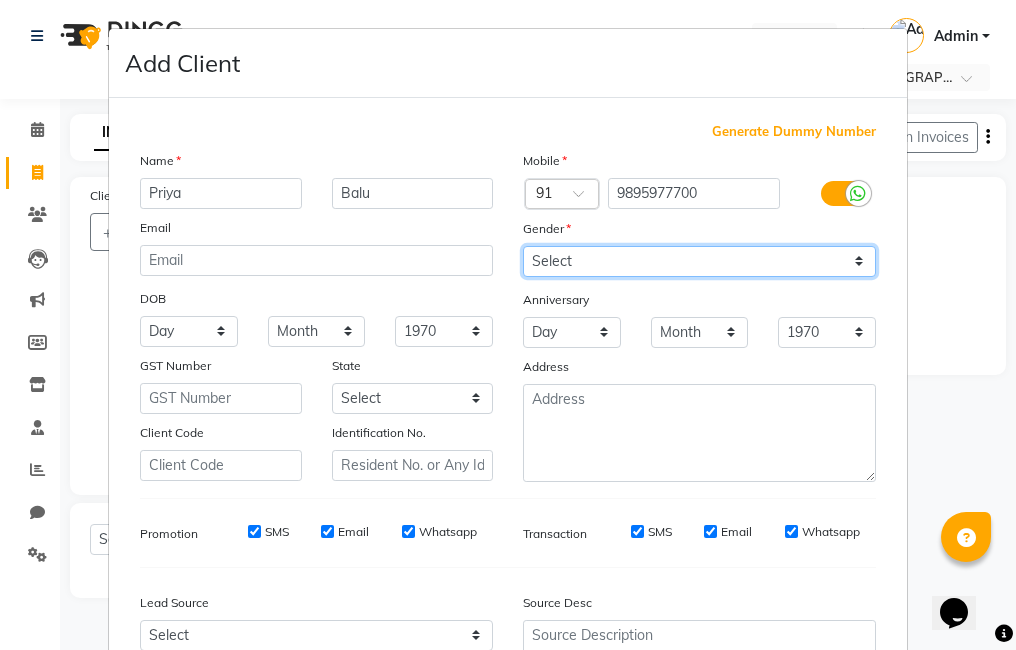 click on "Select [DEMOGRAPHIC_DATA] [DEMOGRAPHIC_DATA] Other Prefer Not To Say" at bounding box center (699, 261) 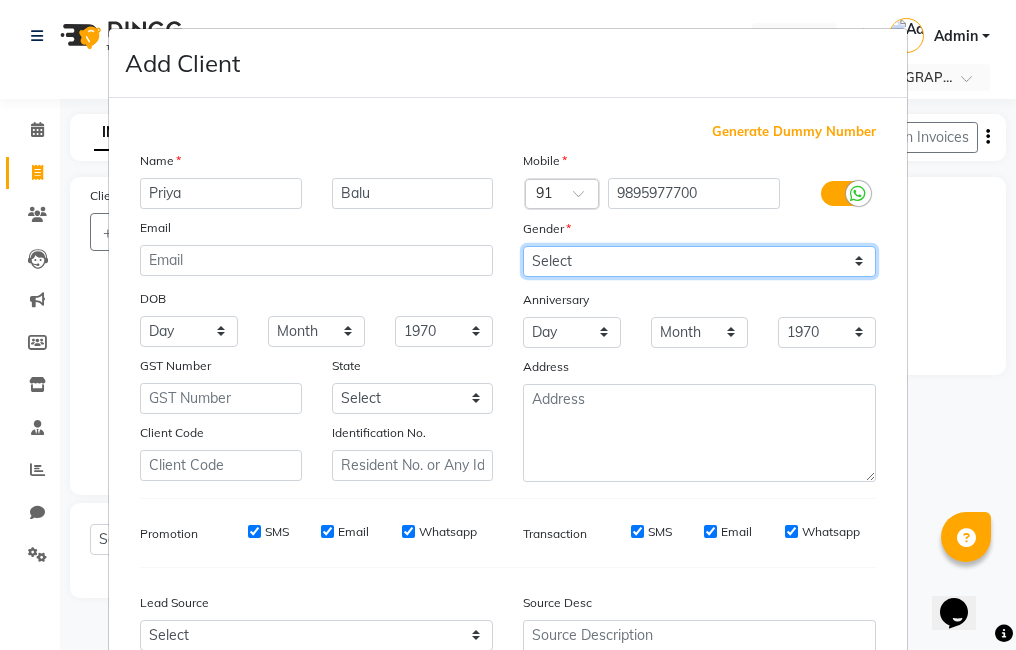 select on "[DEMOGRAPHIC_DATA]" 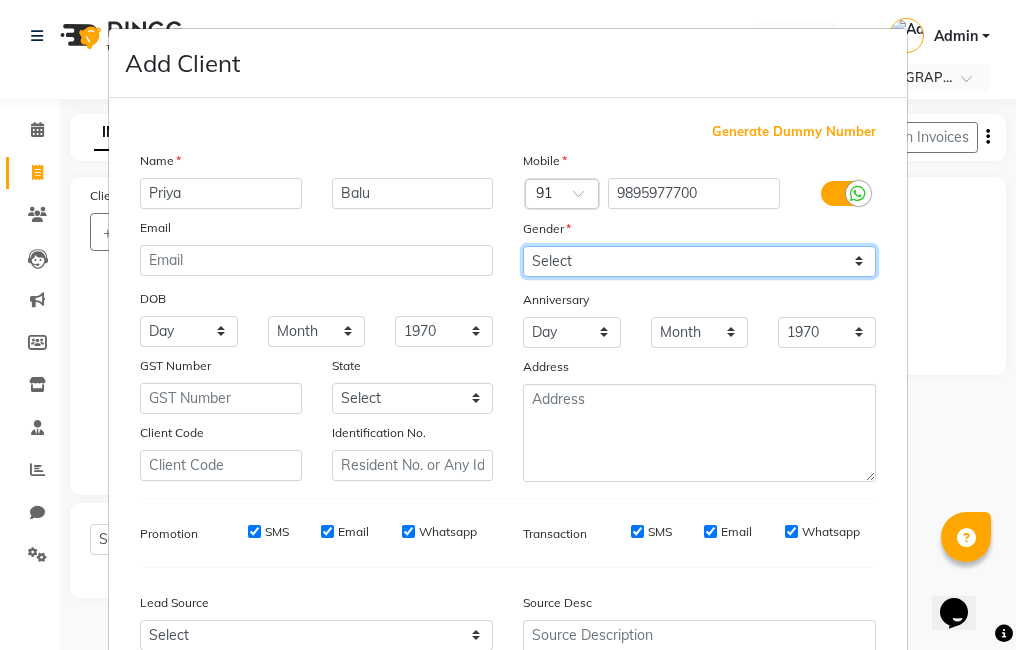 click on "Select [DEMOGRAPHIC_DATA] [DEMOGRAPHIC_DATA] Other Prefer Not To Say" at bounding box center [699, 261] 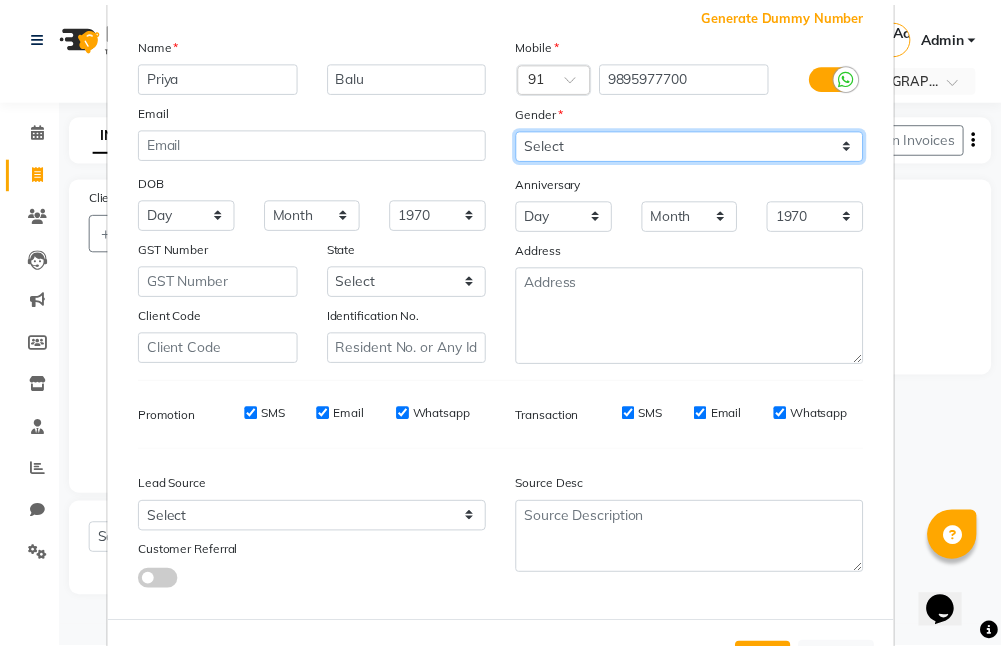 scroll, scrollTop: 199, scrollLeft: 0, axis: vertical 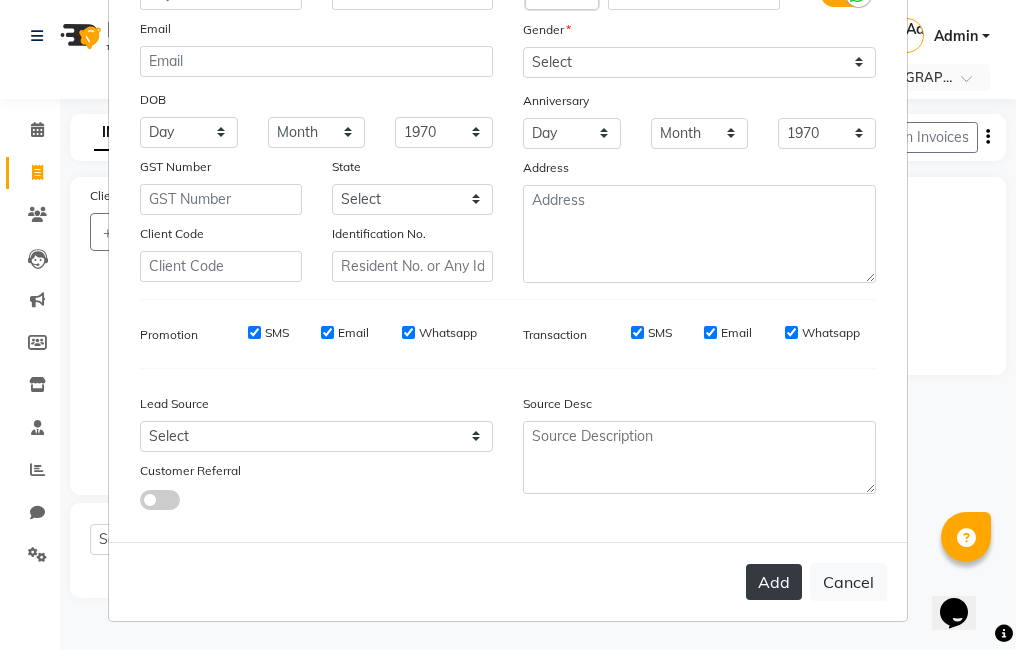 click on "Add" at bounding box center (774, 582) 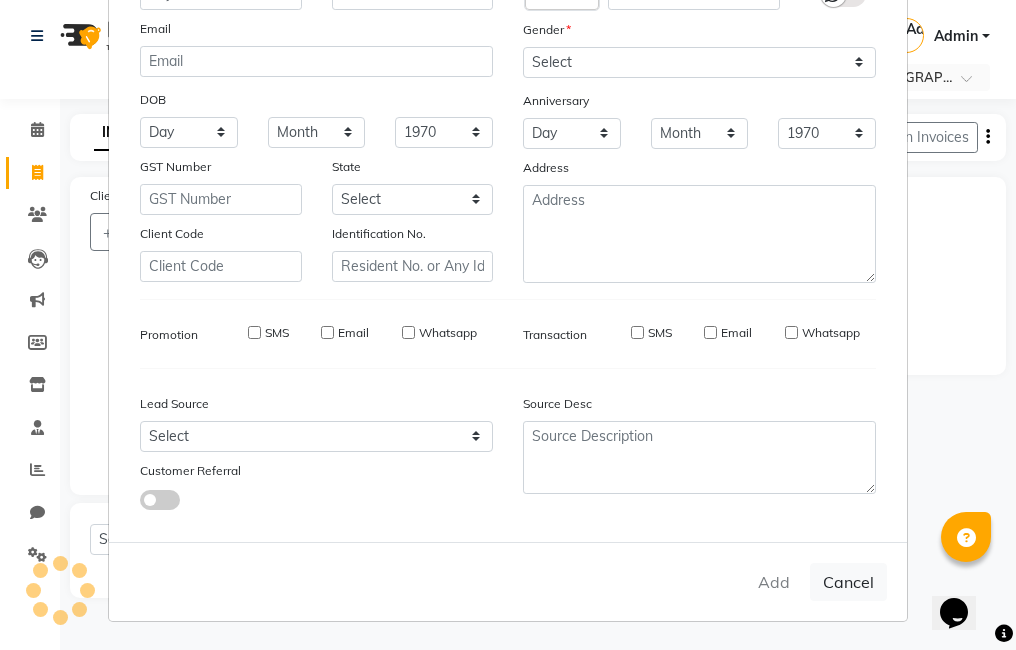 type 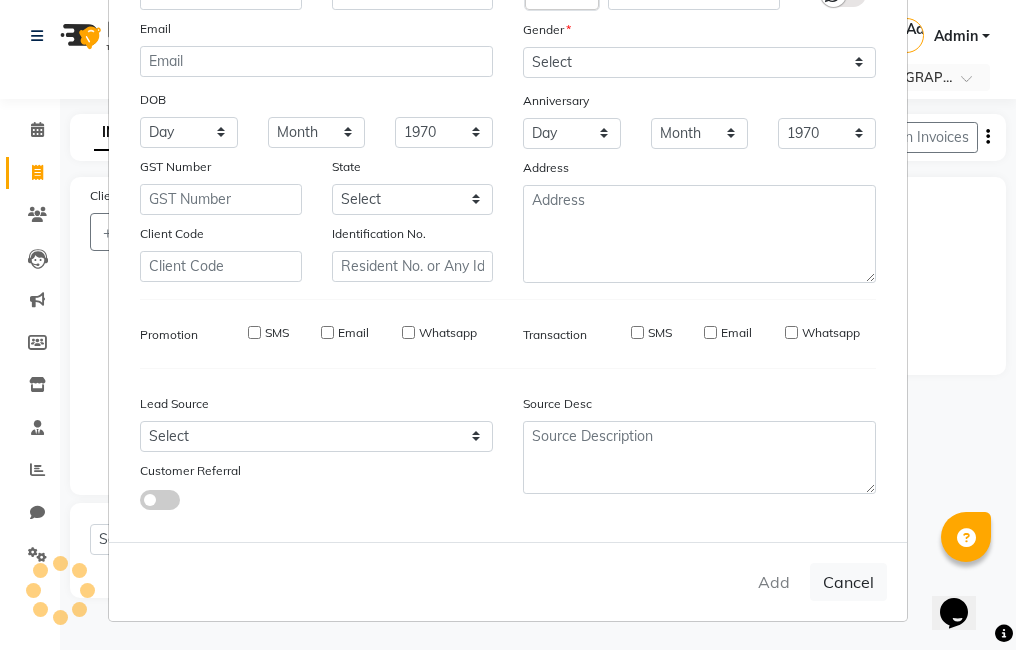 type 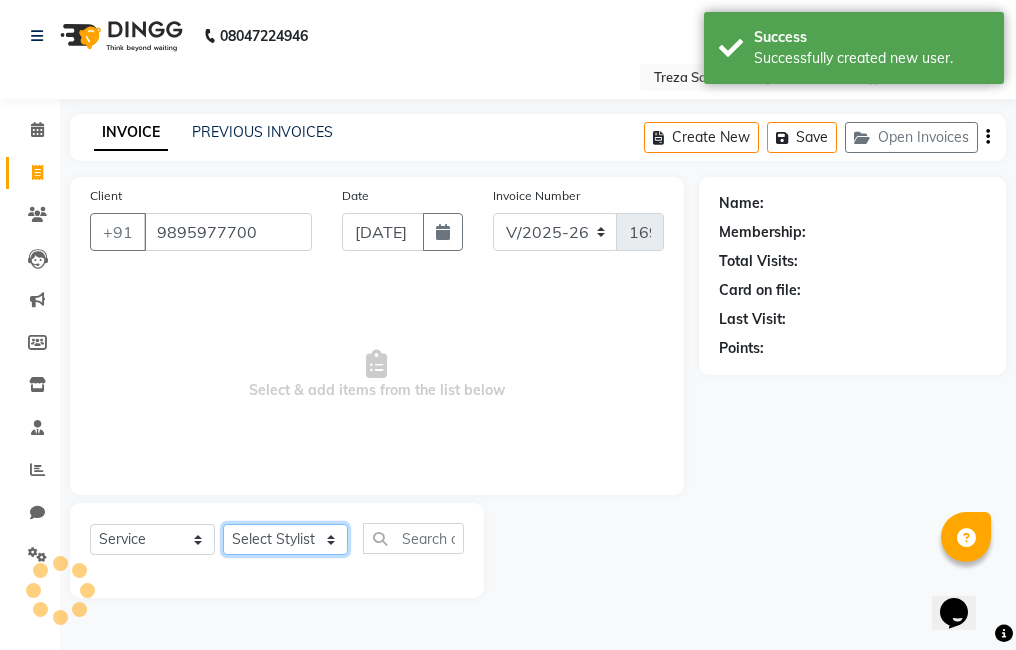 click on "Select Stylist [PERSON_NAME] Amulie Anju [PERSON_NAME] [PERSON_NAME] Jeeshma [PERSON_NAME] [PERSON_NAME] Shijo" 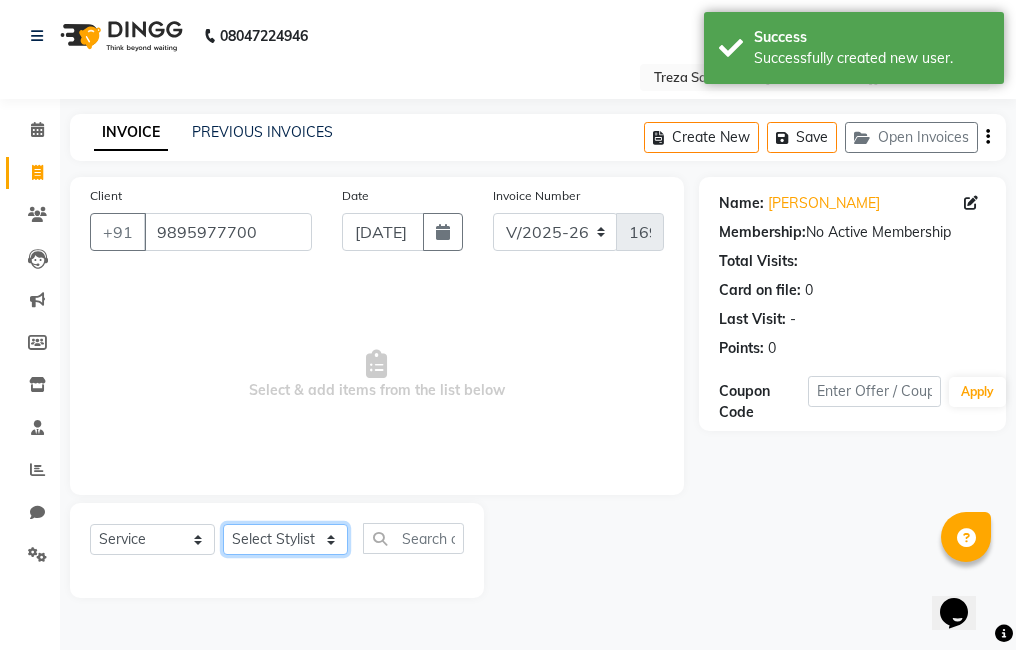 select on "67451" 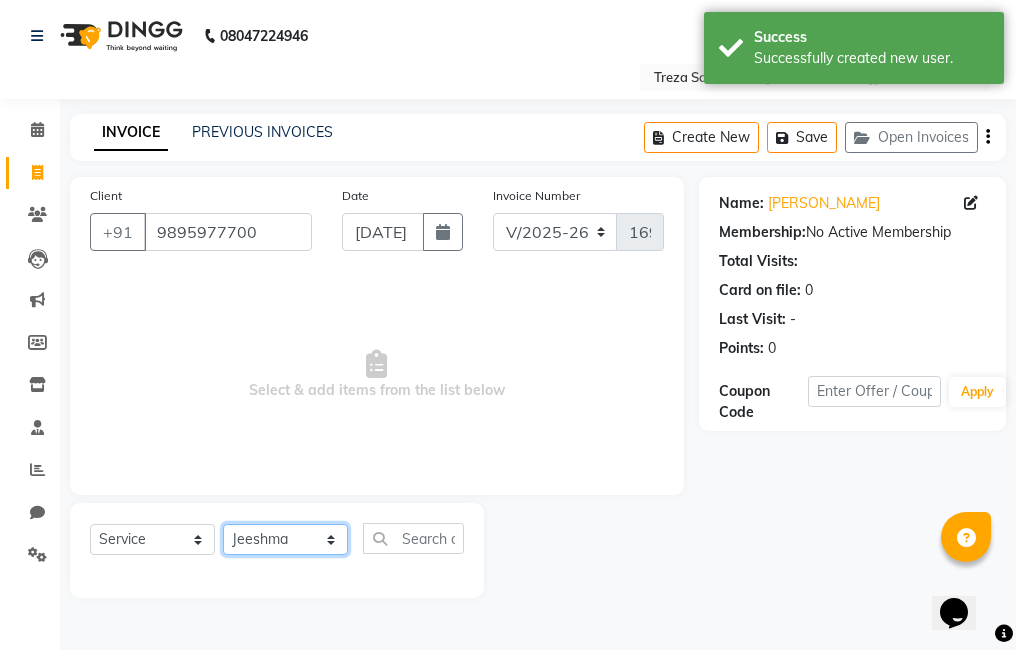 click on "Select Stylist [PERSON_NAME] Amulie Anju [PERSON_NAME] [PERSON_NAME] Jeeshma [PERSON_NAME] [PERSON_NAME] Shijo" 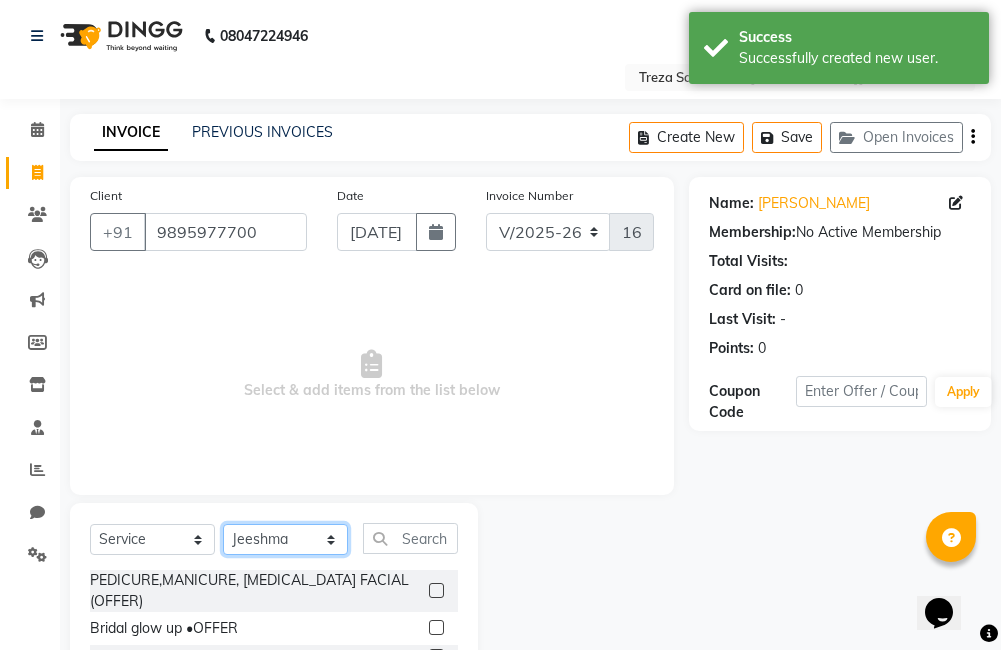 scroll, scrollTop: 178, scrollLeft: 0, axis: vertical 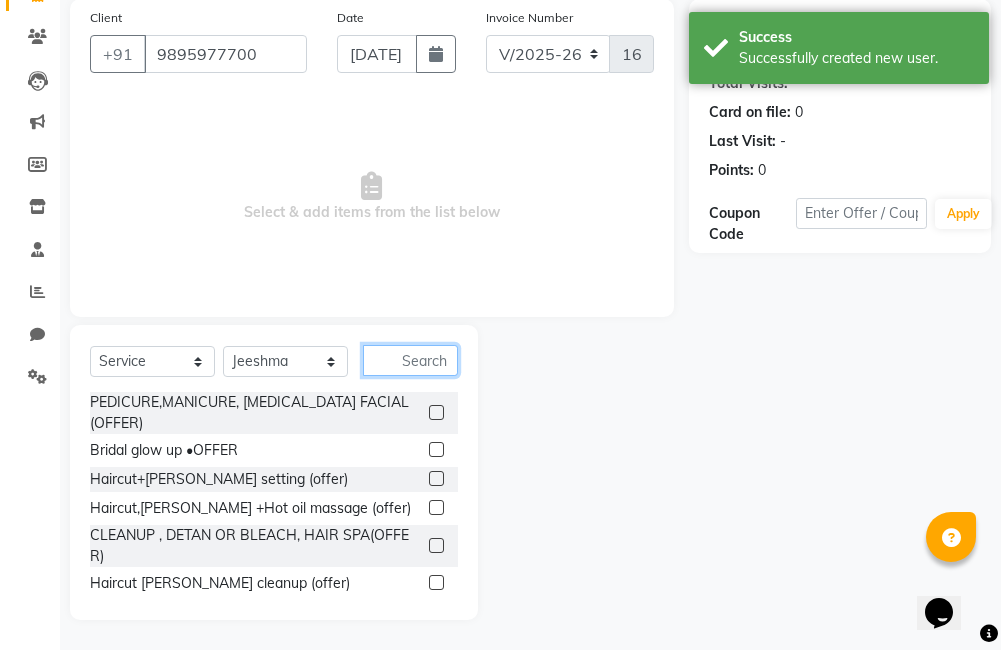 click 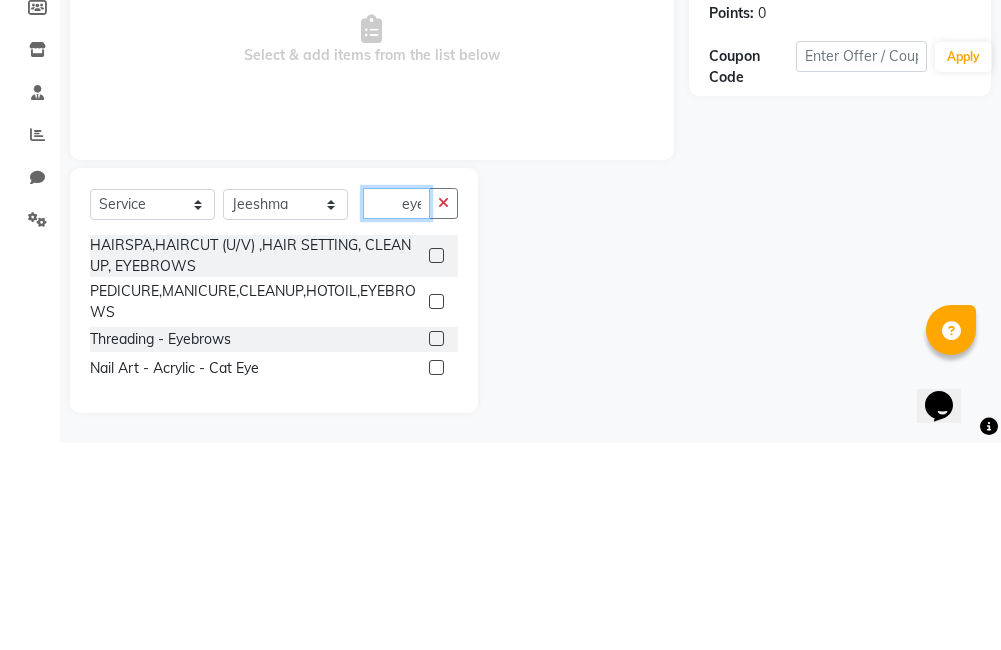scroll, scrollTop: 128, scrollLeft: 0, axis: vertical 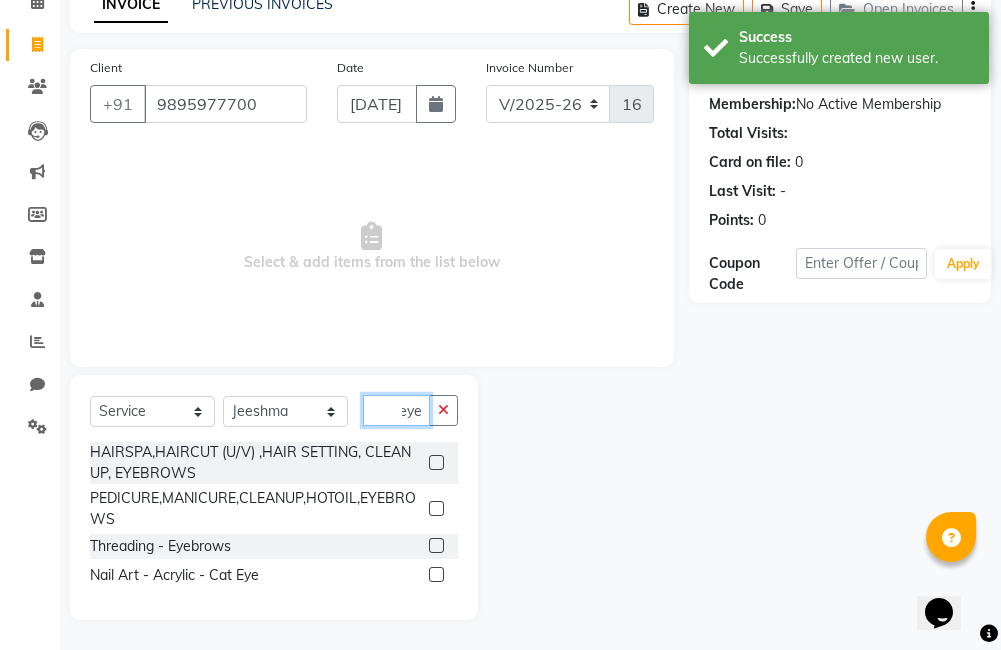 type on "eye" 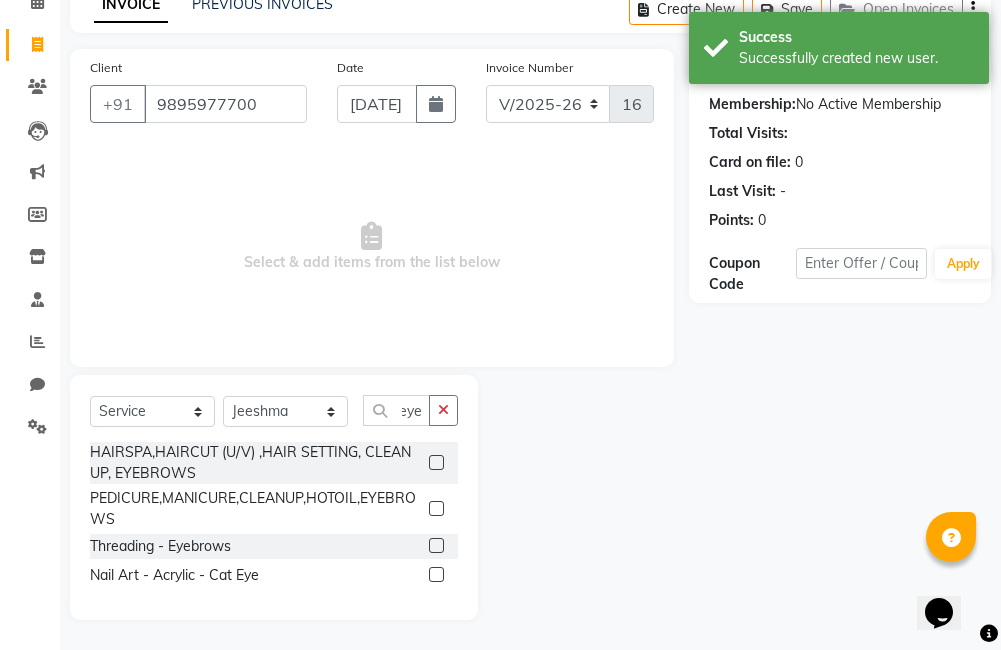 click 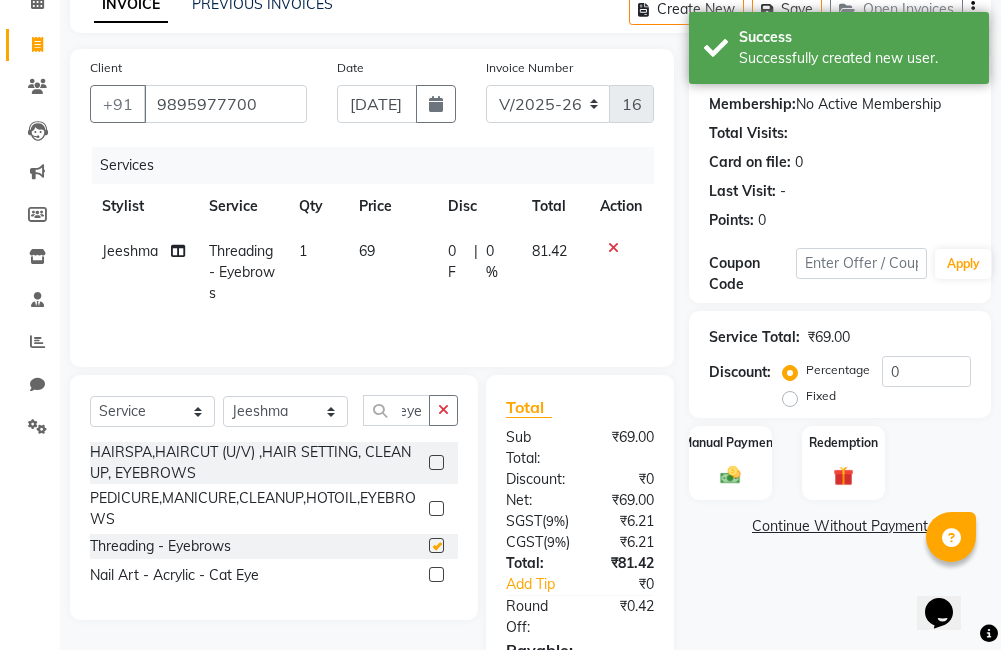 scroll, scrollTop: 0, scrollLeft: 0, axis: both 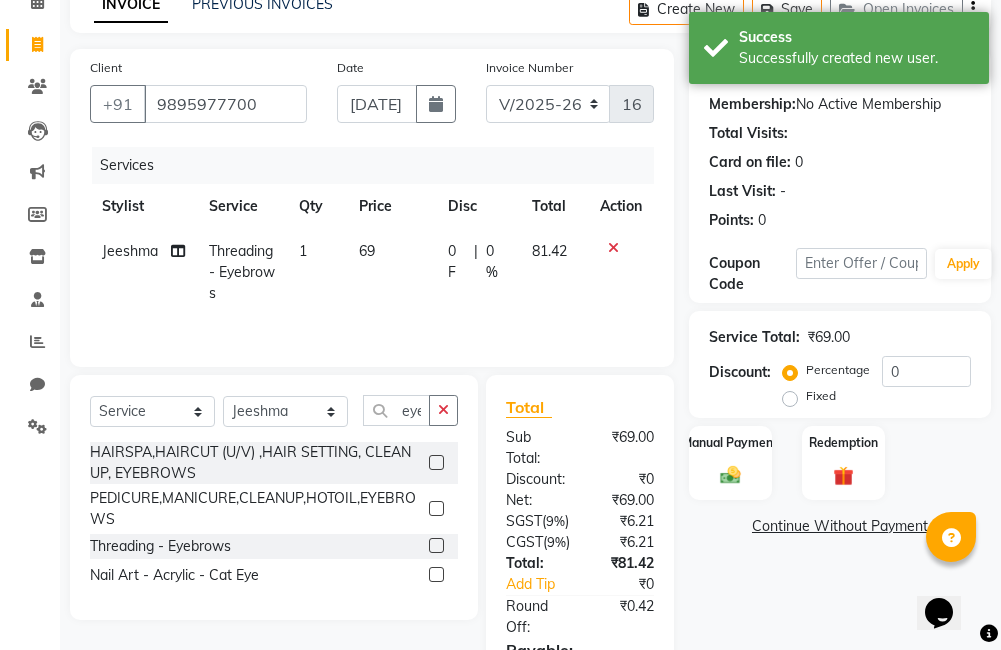 checkbox on "false" 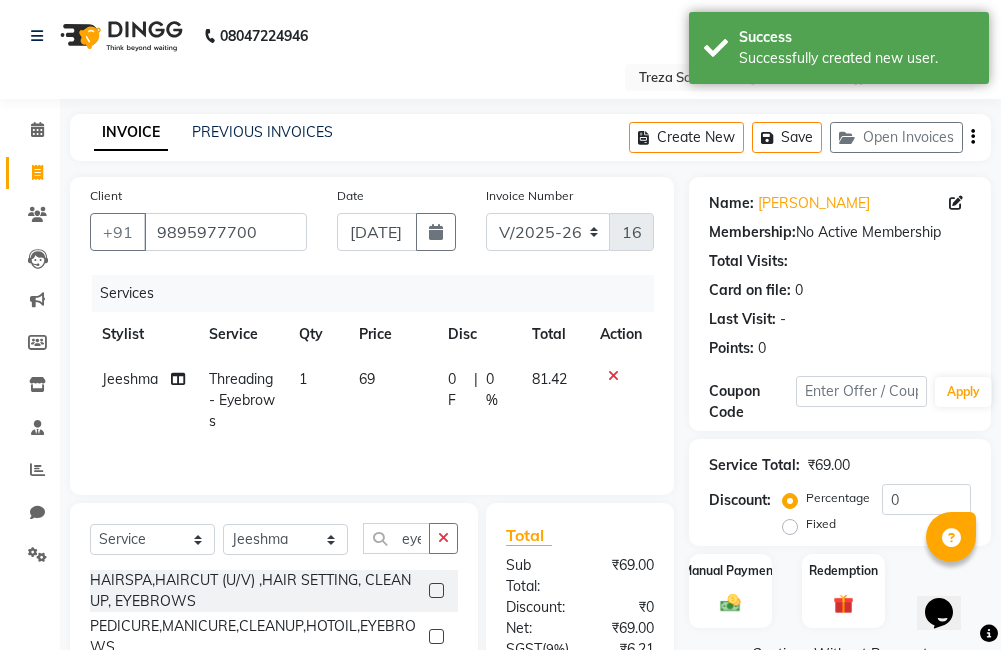 click 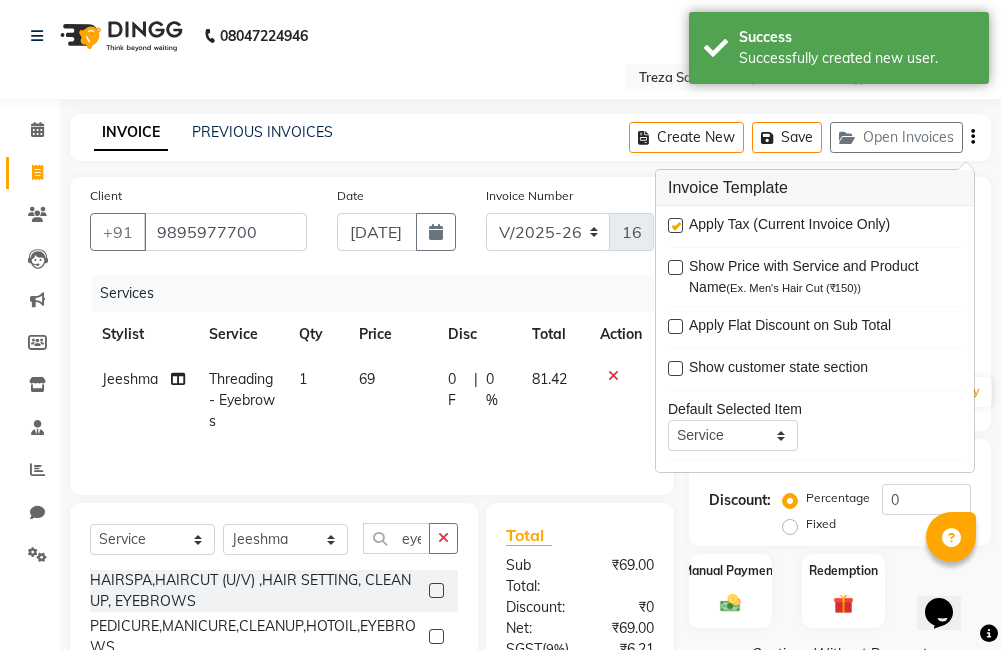click at bounding box center [675, 225] 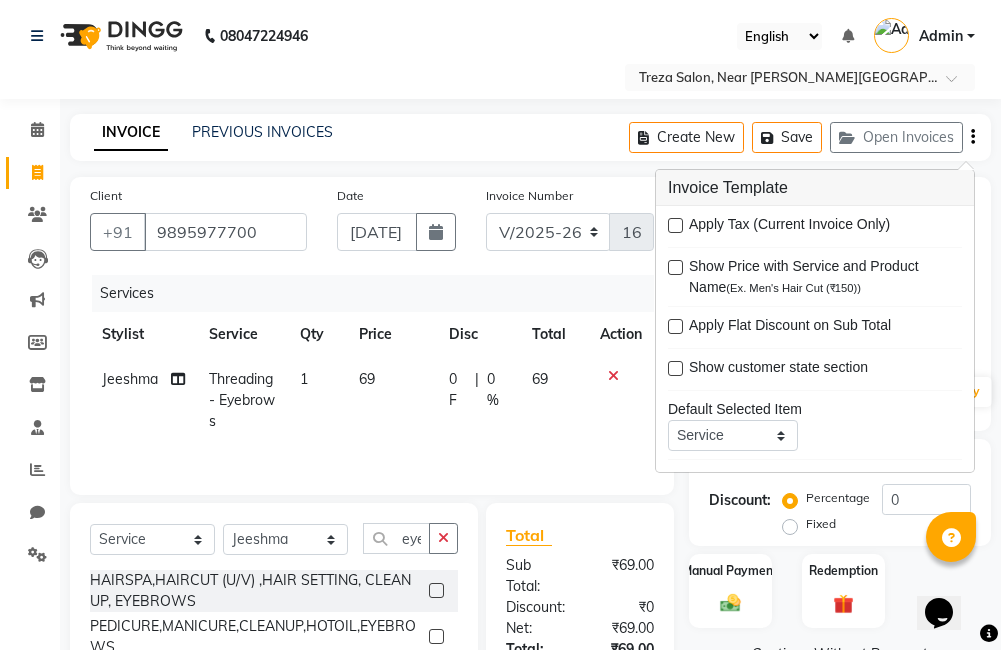 scroll, scrollTop: 177, scrollLeft: 0, axis: vertical 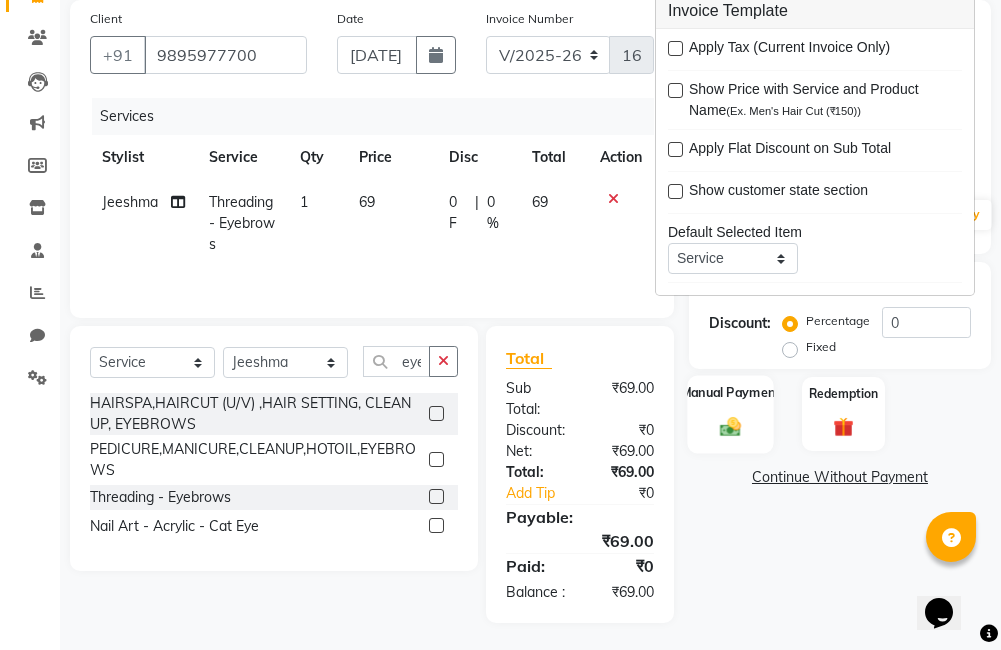 click on "Manual Payment" 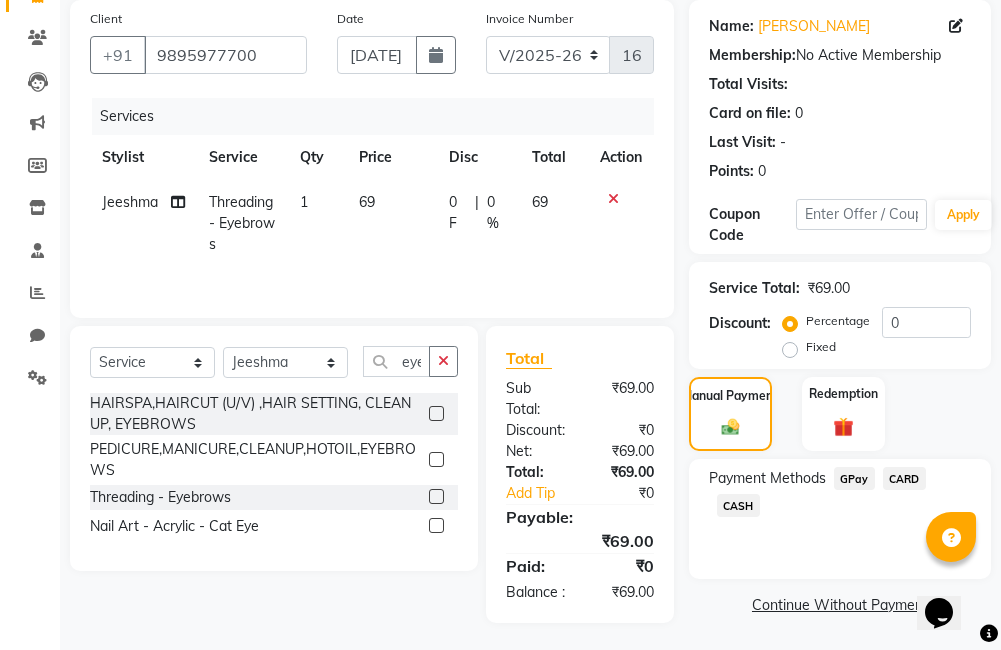 click on "GPay" 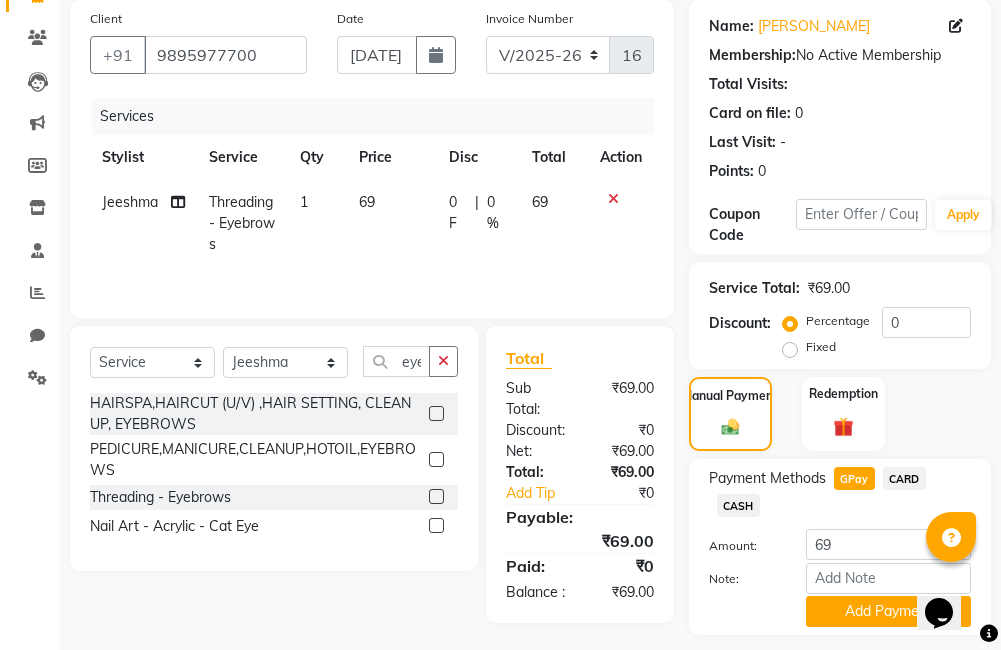 scroll, scrollTop: 233, scrollLeft: 0, axis: vertical 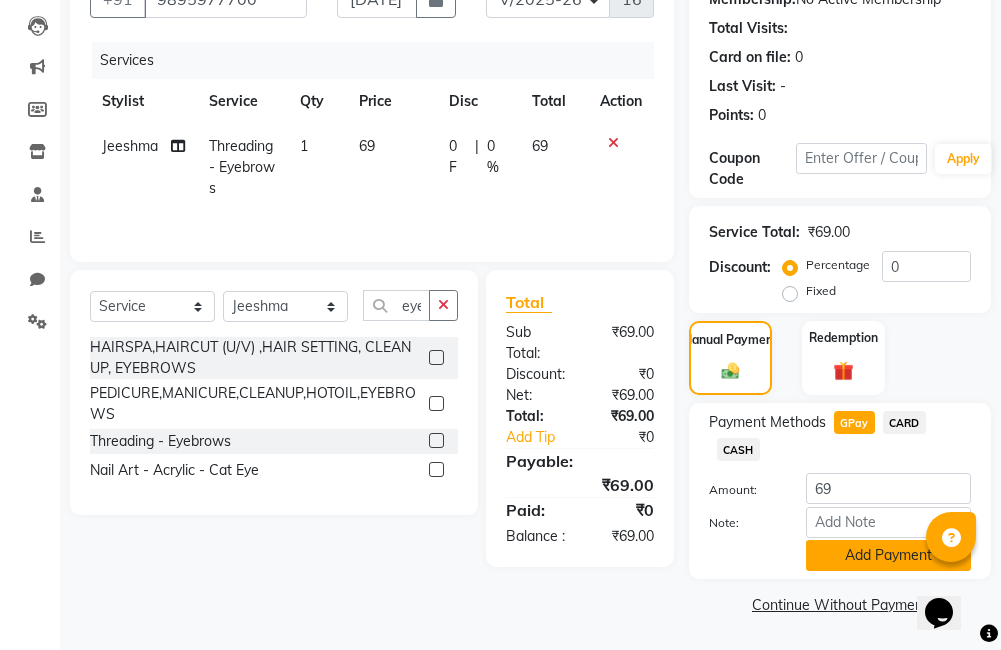 click on "Add Payment" 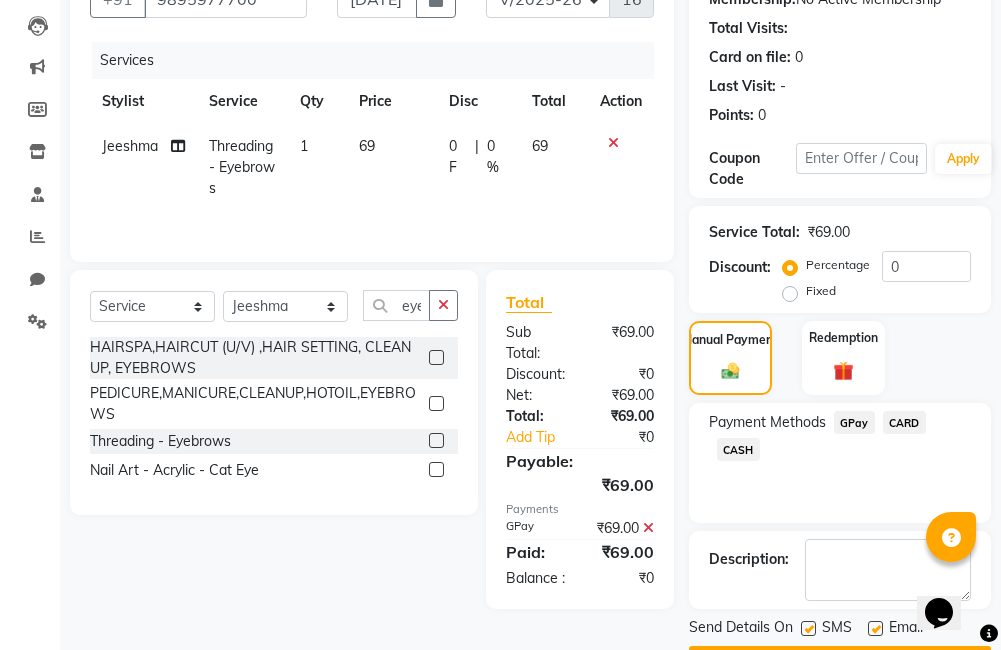 scroll, scrollTop: 290, scrollLeft: 0, axis: vertical 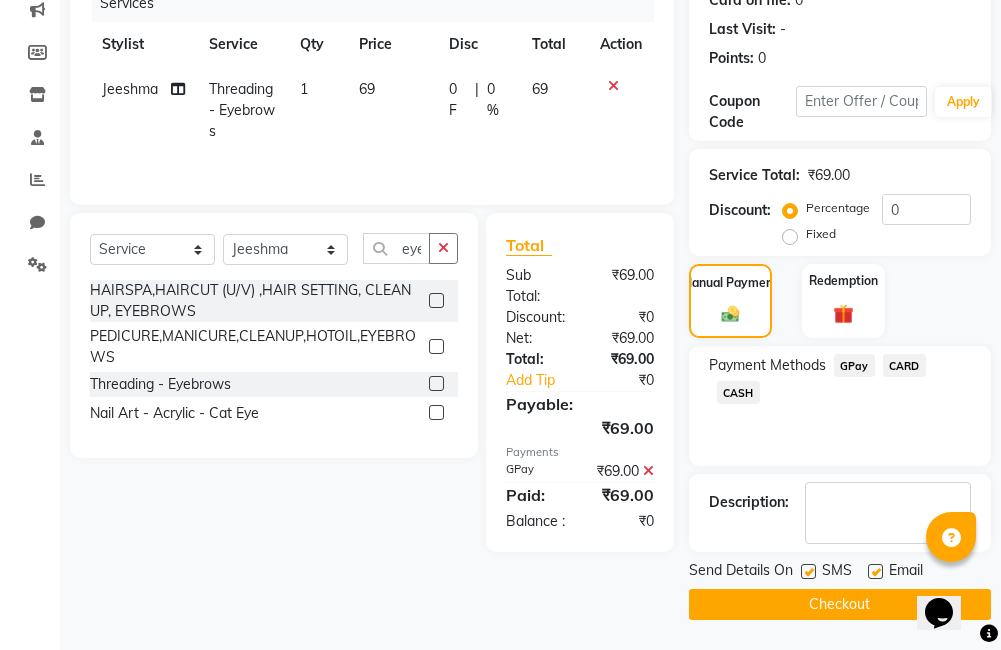 click on "Checkout" 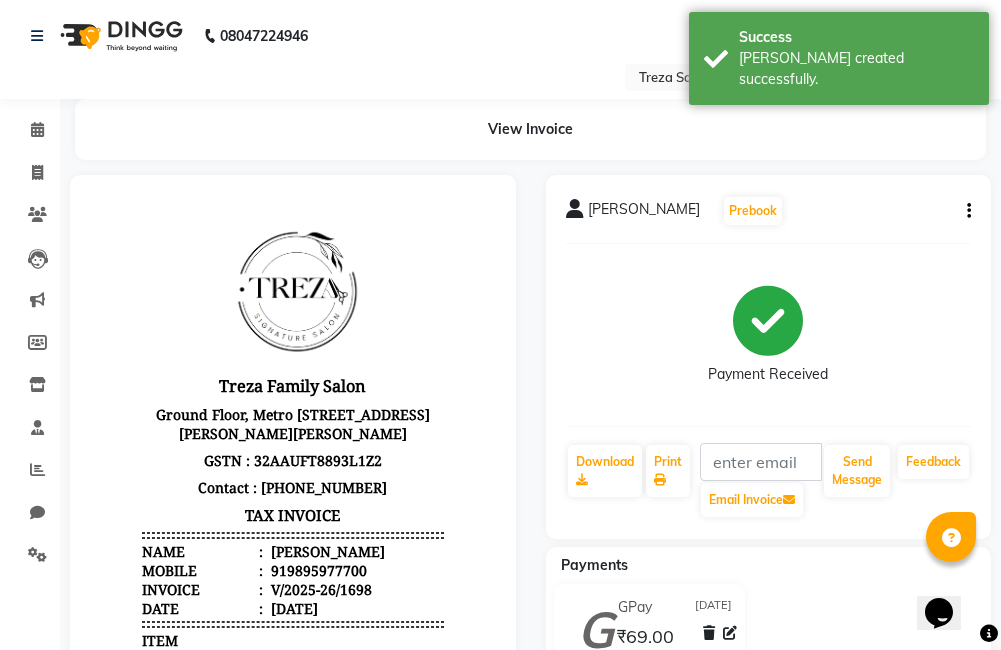 scroll, scrollTop: 0, scrollLeft: 0, axis: both 